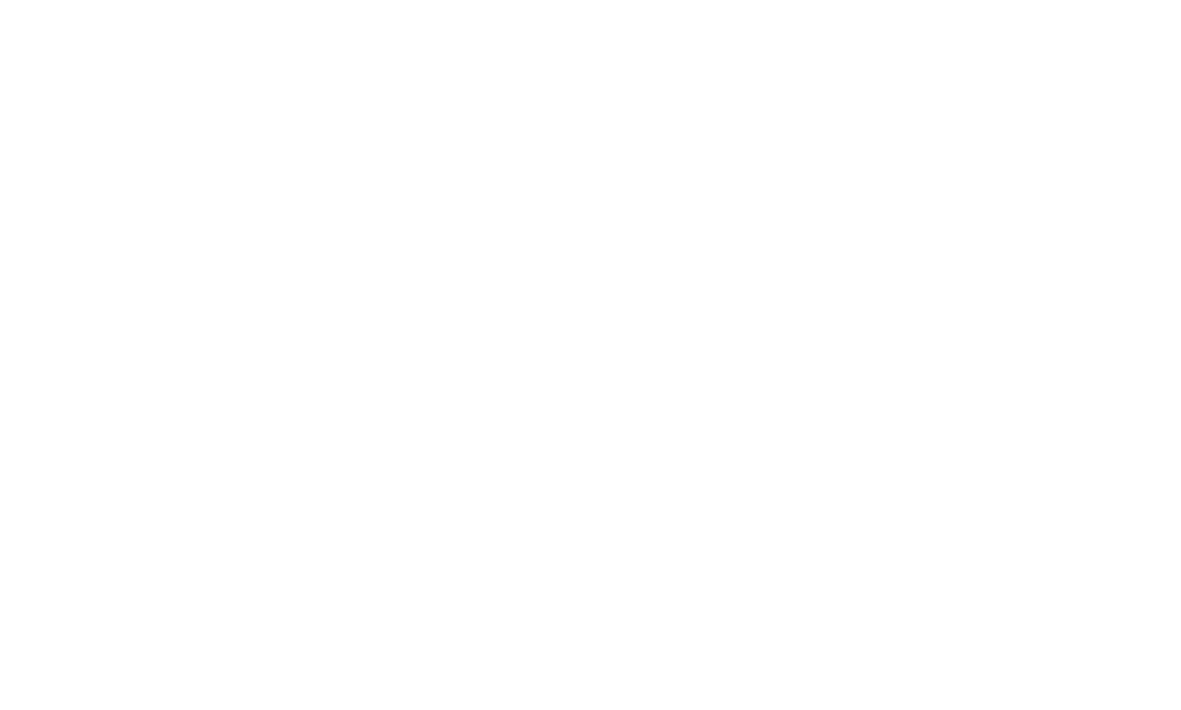 scroll, scrollTop: 0, scrollLeft: 0, axis: both 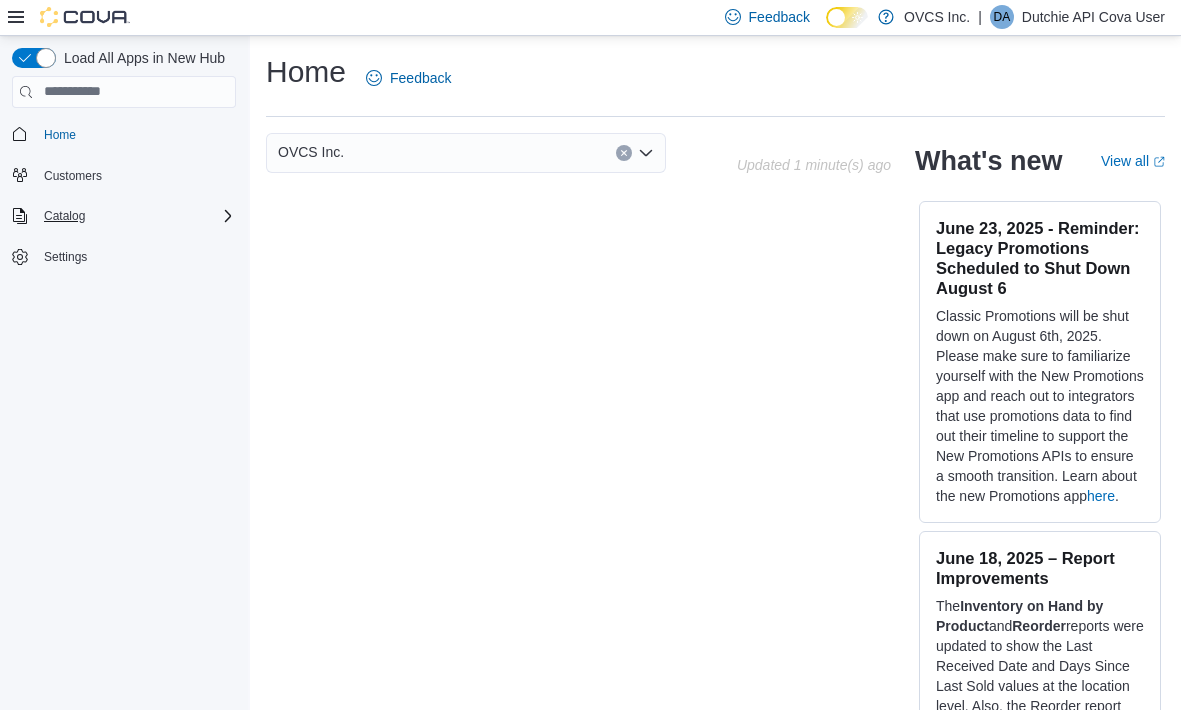 click on "Catalog" at bounding box center (136, 216) 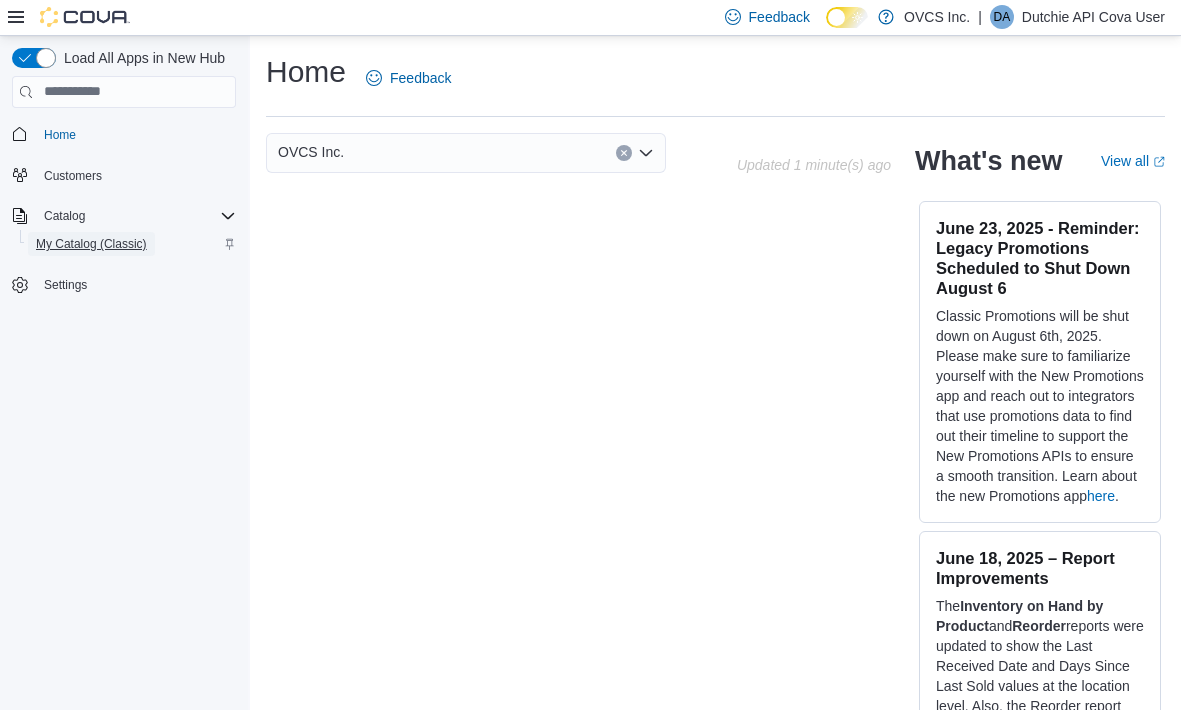 click on "My Catalog (Classic)" at bounding box center (91, 244) 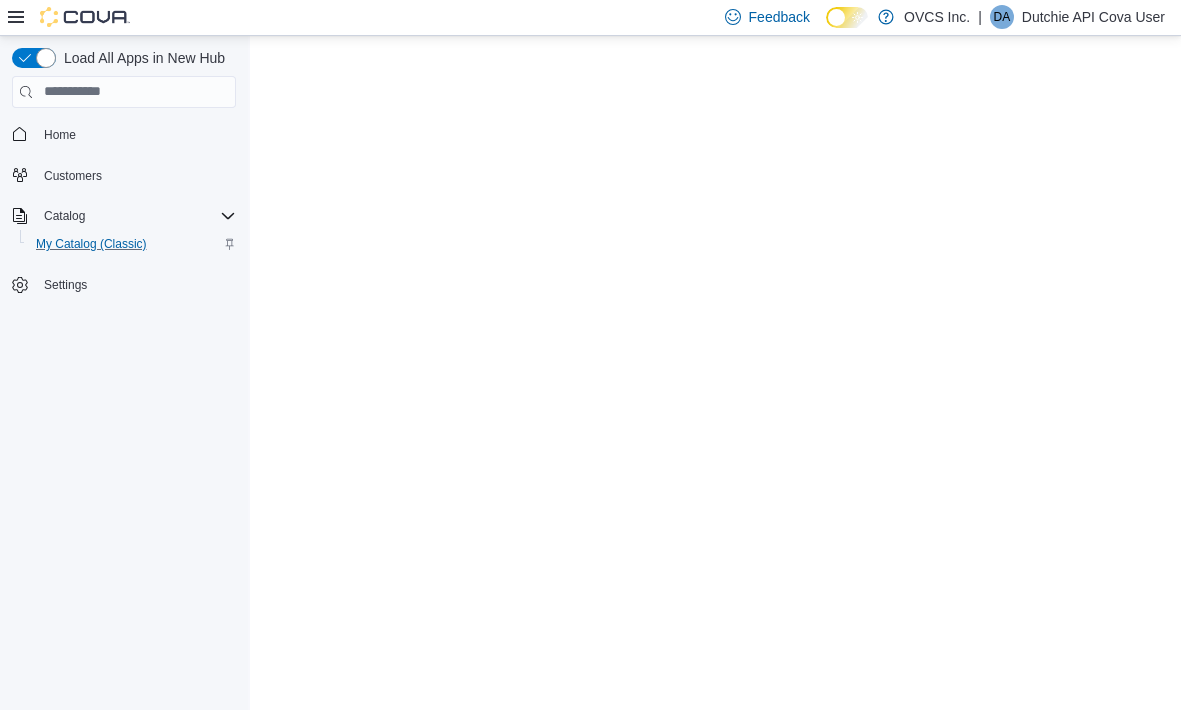 scroll, scrollTop: 0, scrollLeft: 0, axis: both 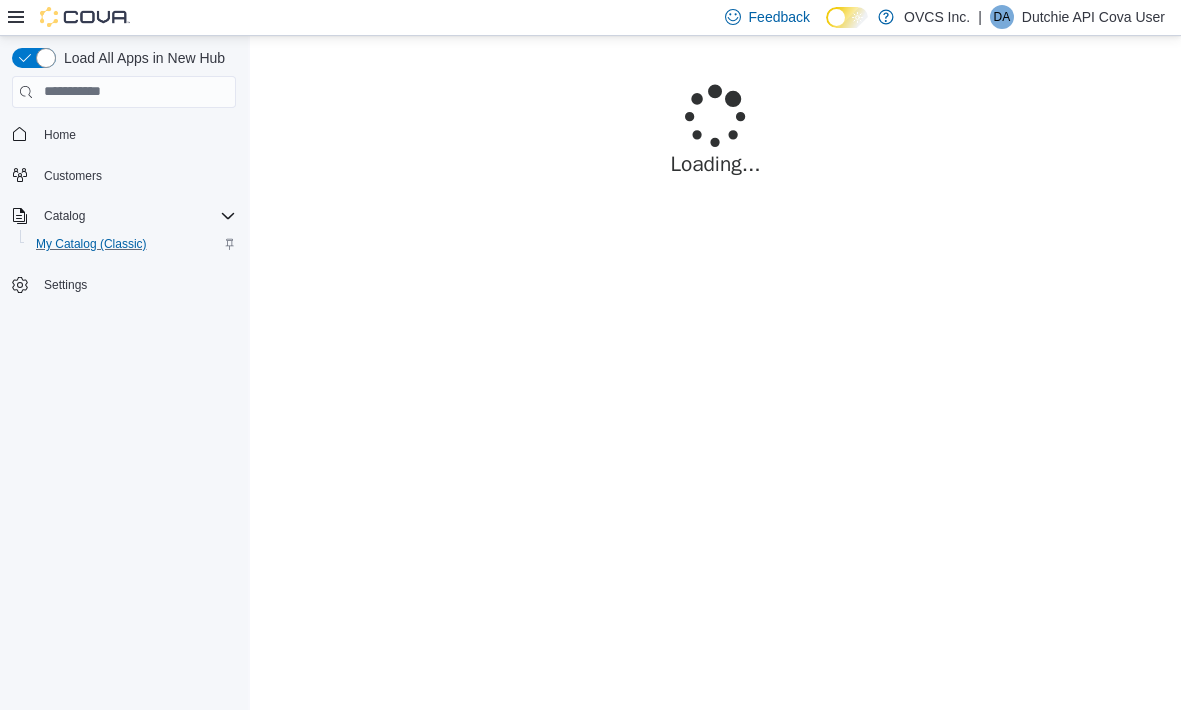 click at bounding box center [69, 17] 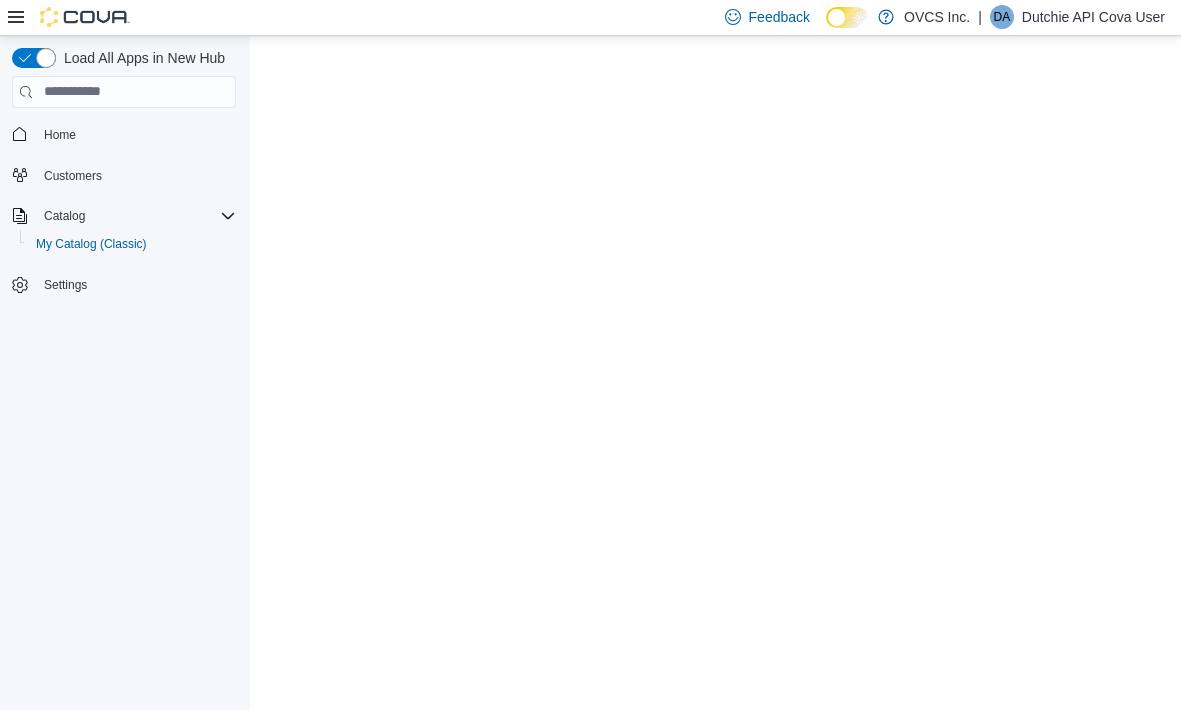 click 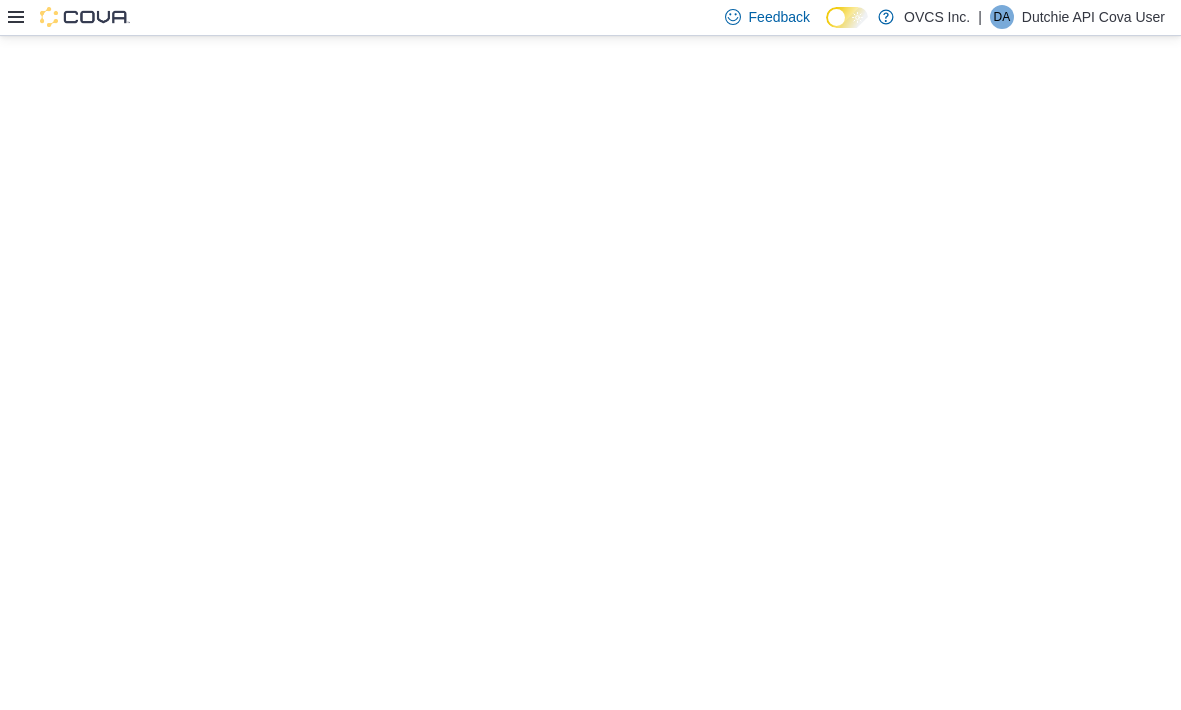 click 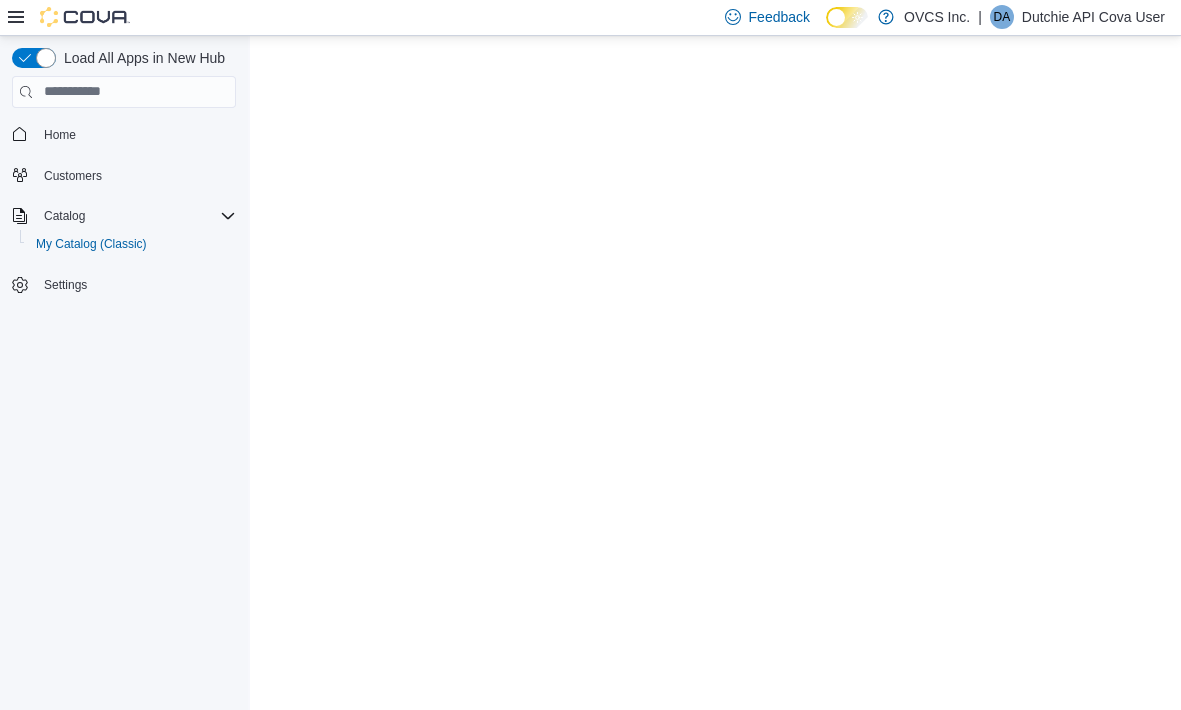 click 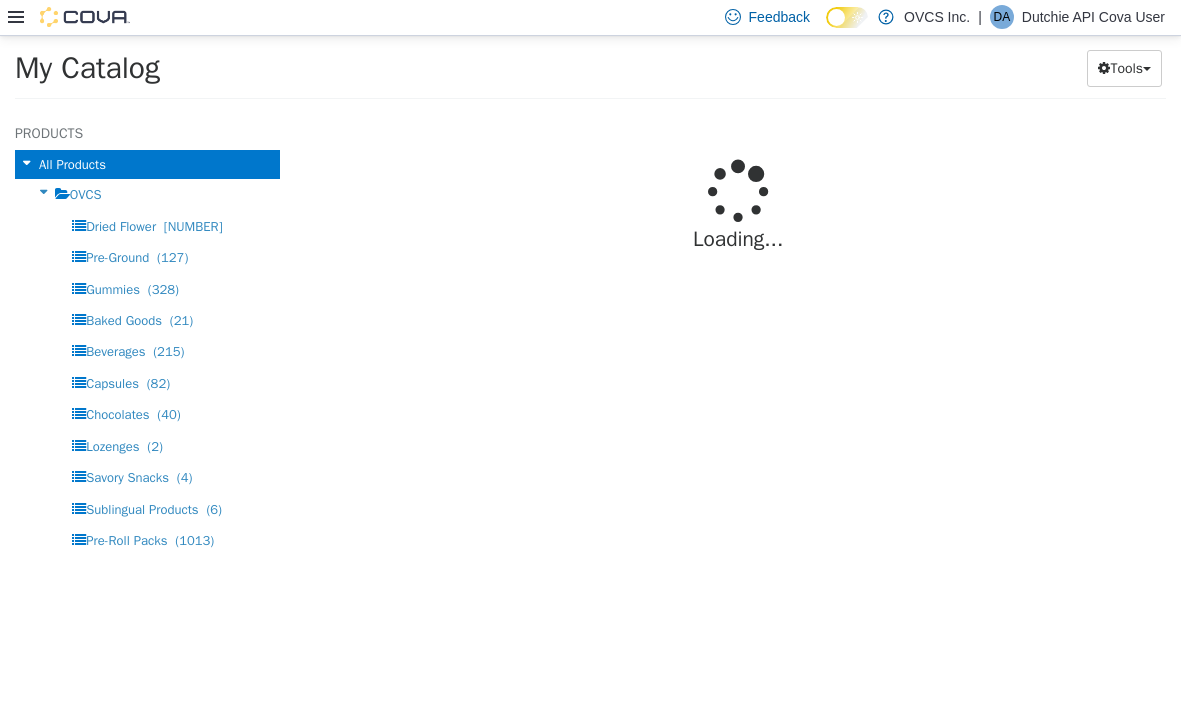 click on "Loading..." at bounding box center [738, 410] 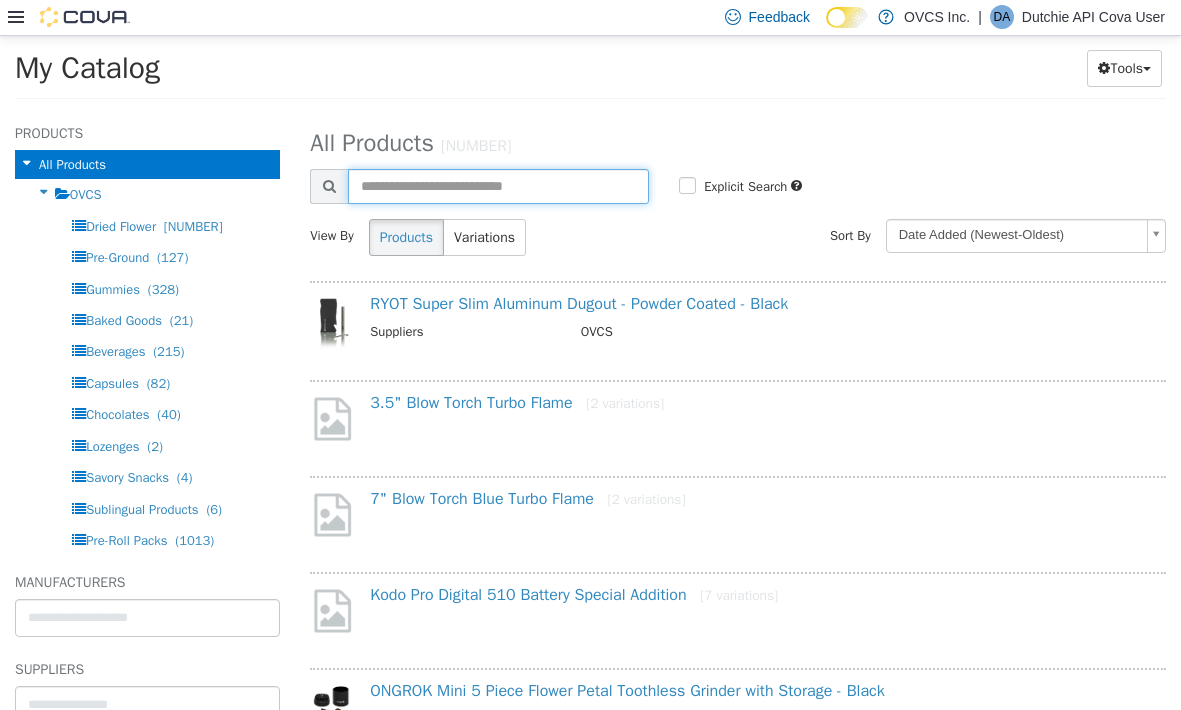 click at bounding box center (498, 185) 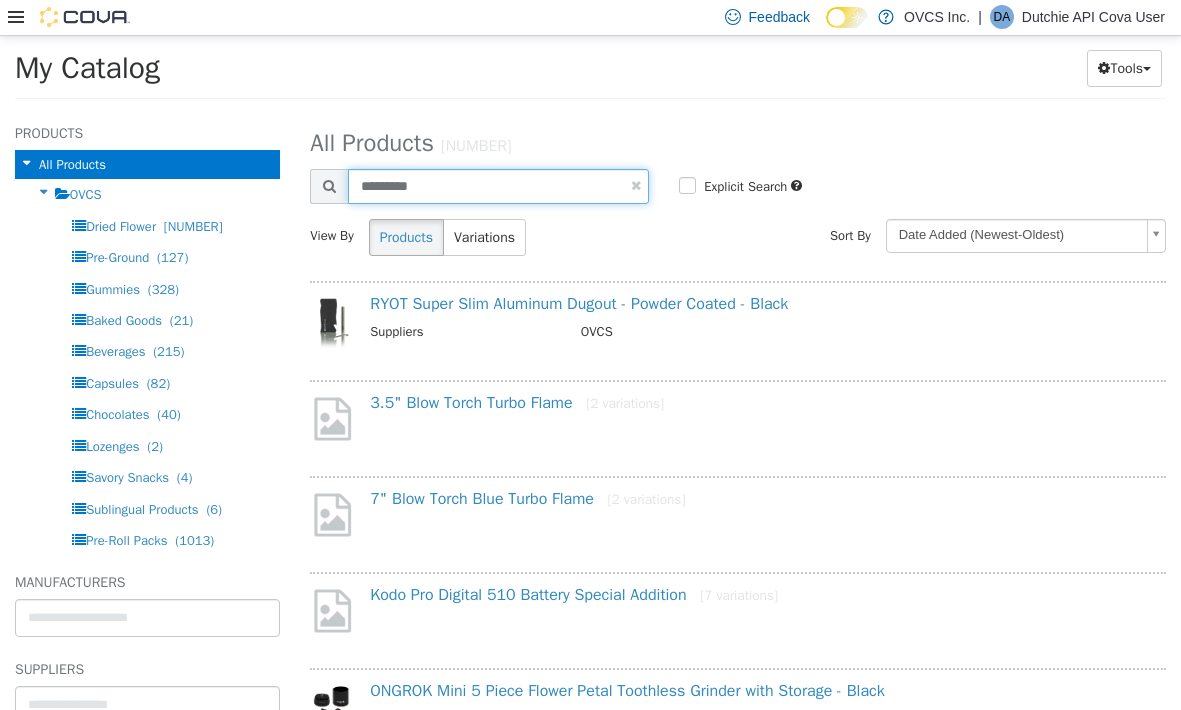 type on "*********" 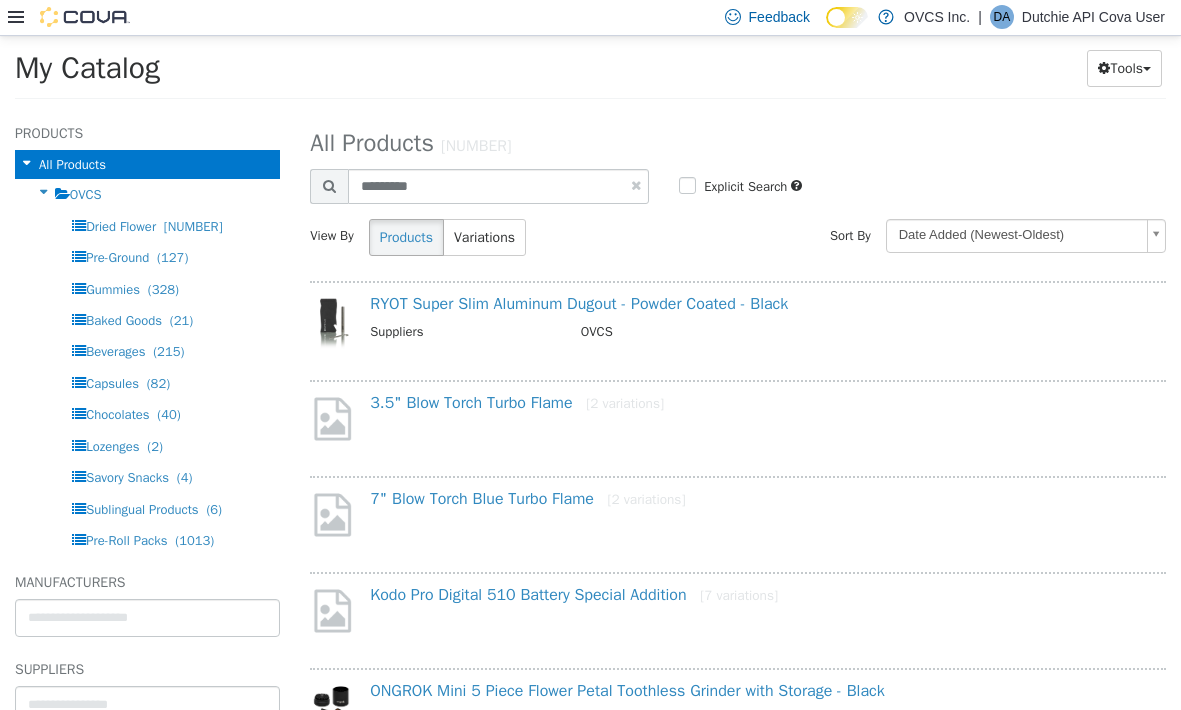 select on "**********" 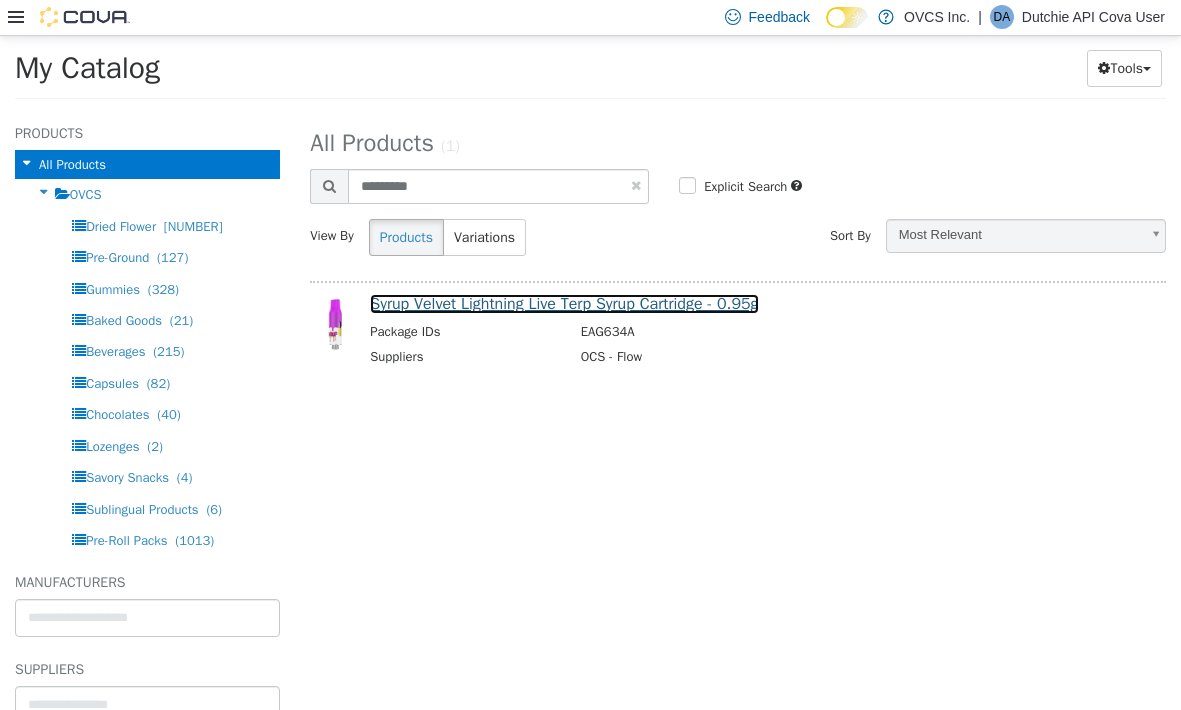 click on "Syrup Velvet Lightning Live Terp Syrup Cartridge - 0.95g" at bounding box center (564, 303) 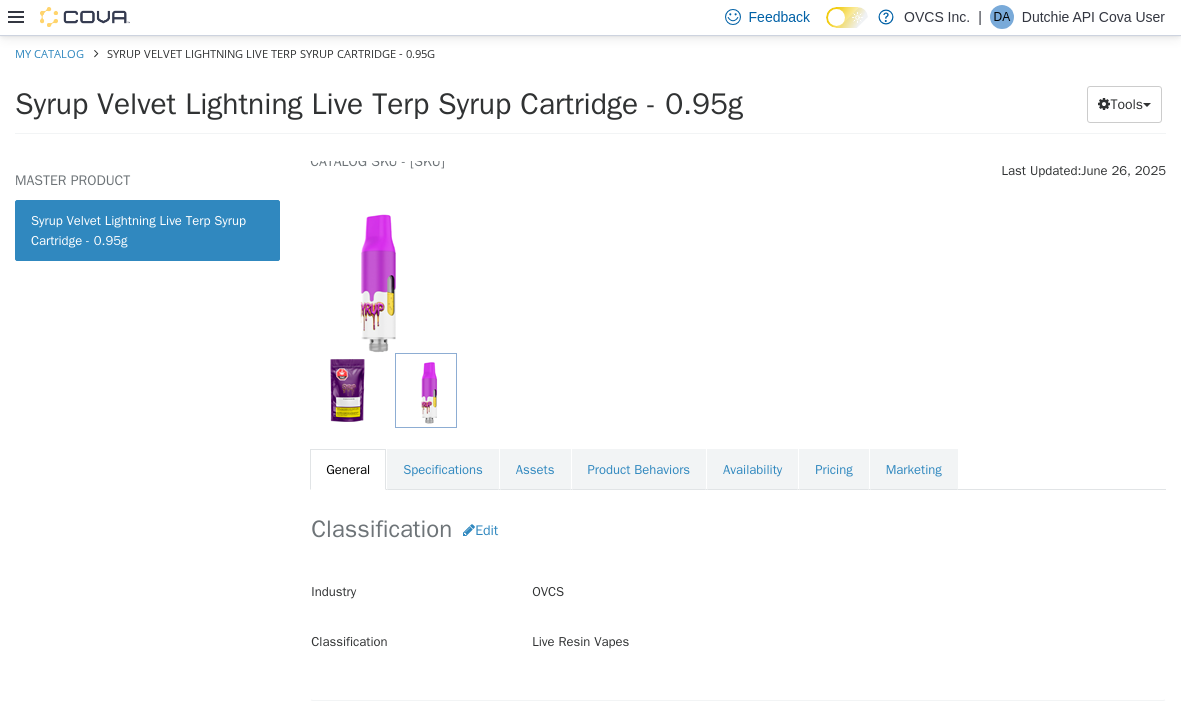 scroll, scrollTop: 76, scrollLeft: 0, axis: vertical 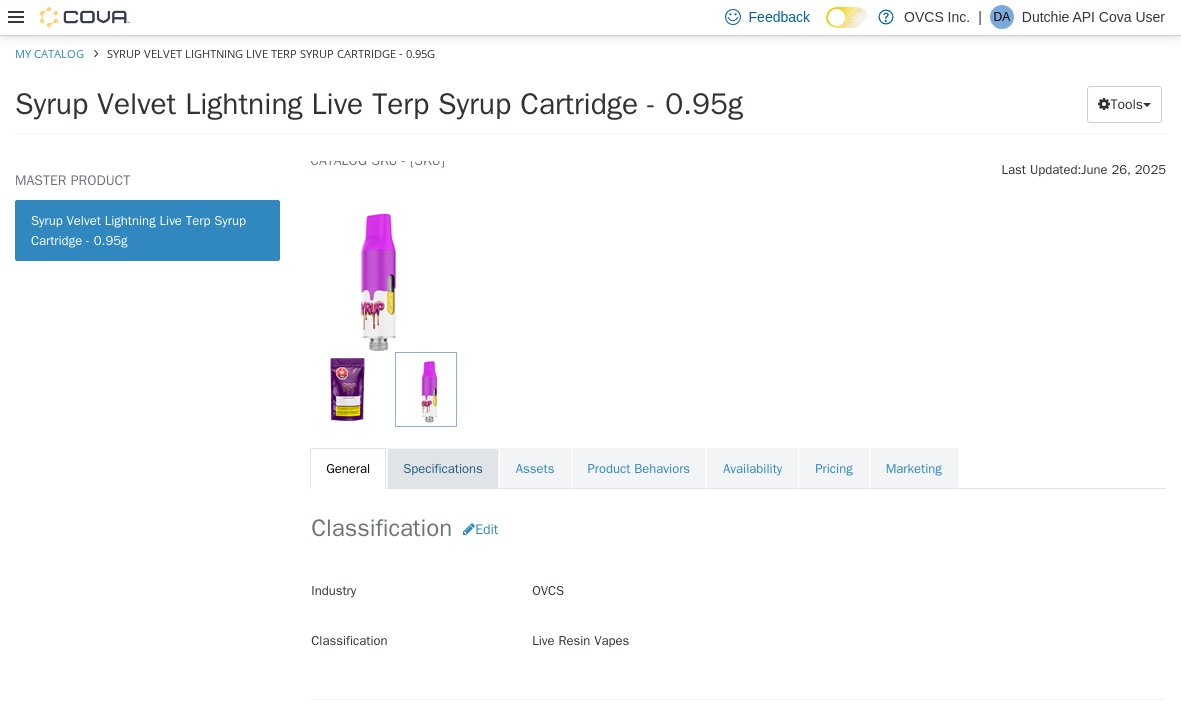 click on "Specifications" at bounding box center (443, 468) 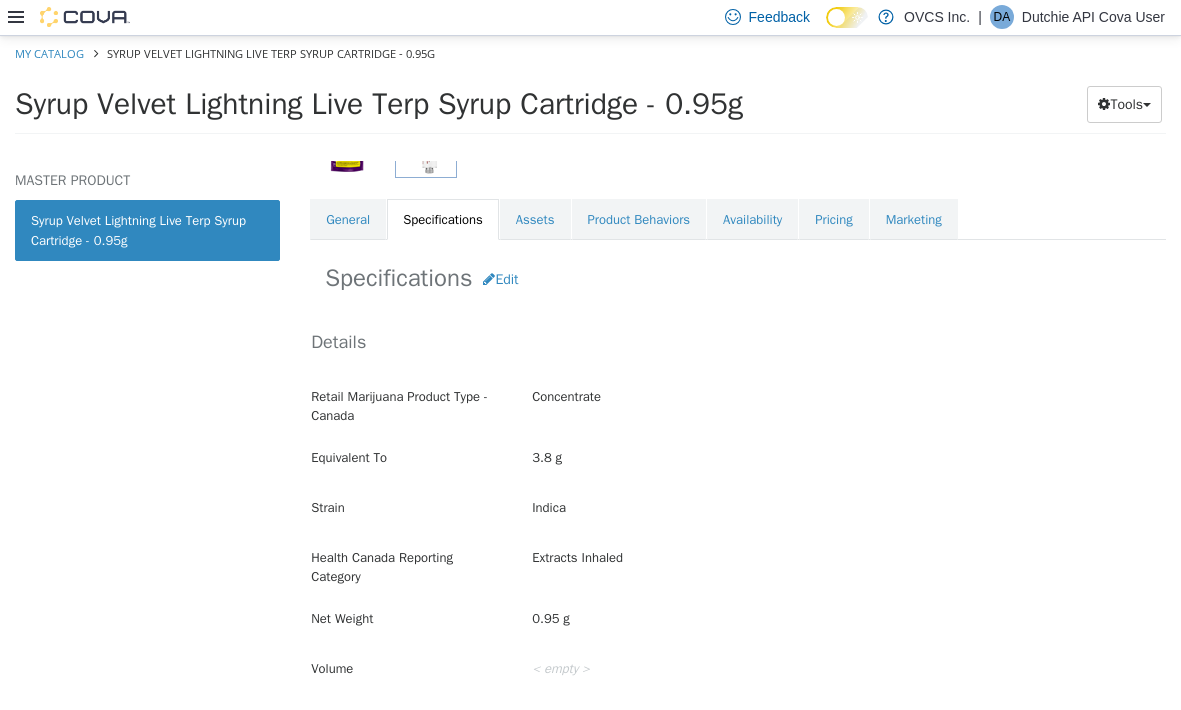 scroll, scrollTop: 330, scrollLeft: 0, axis: vertical 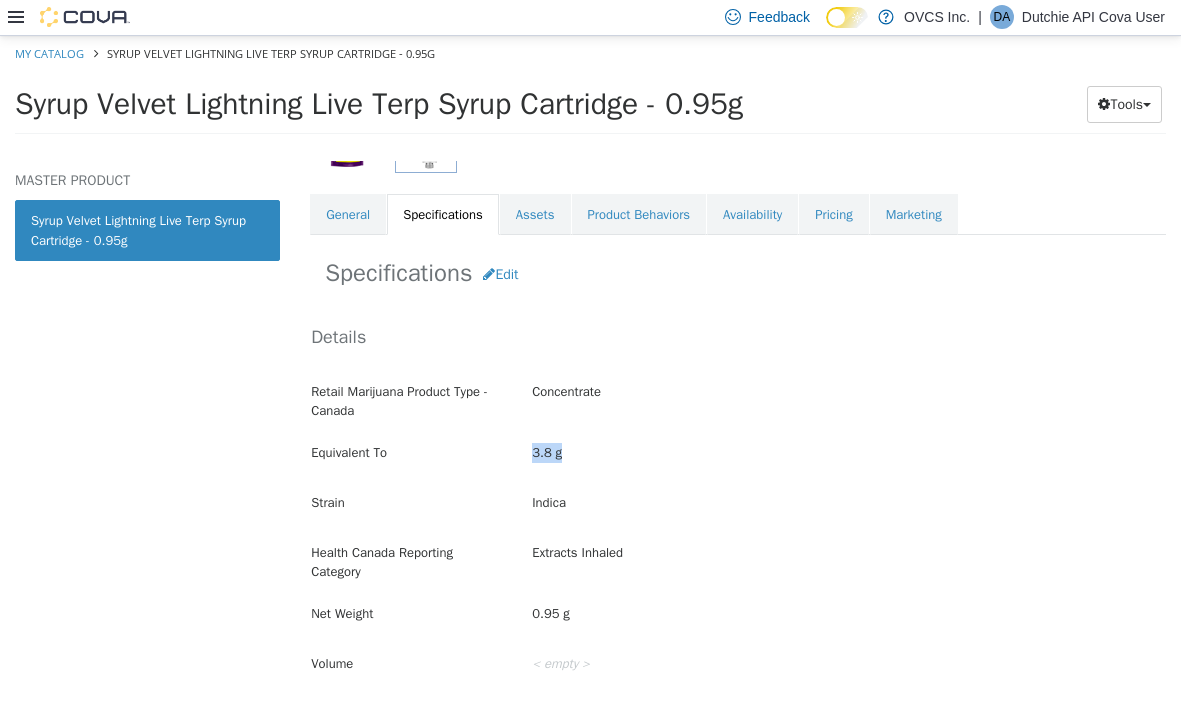 drag, startPoint x: 525, startPoint y: 454, endPoint x: 570, endPoint y: 454, distance: 45 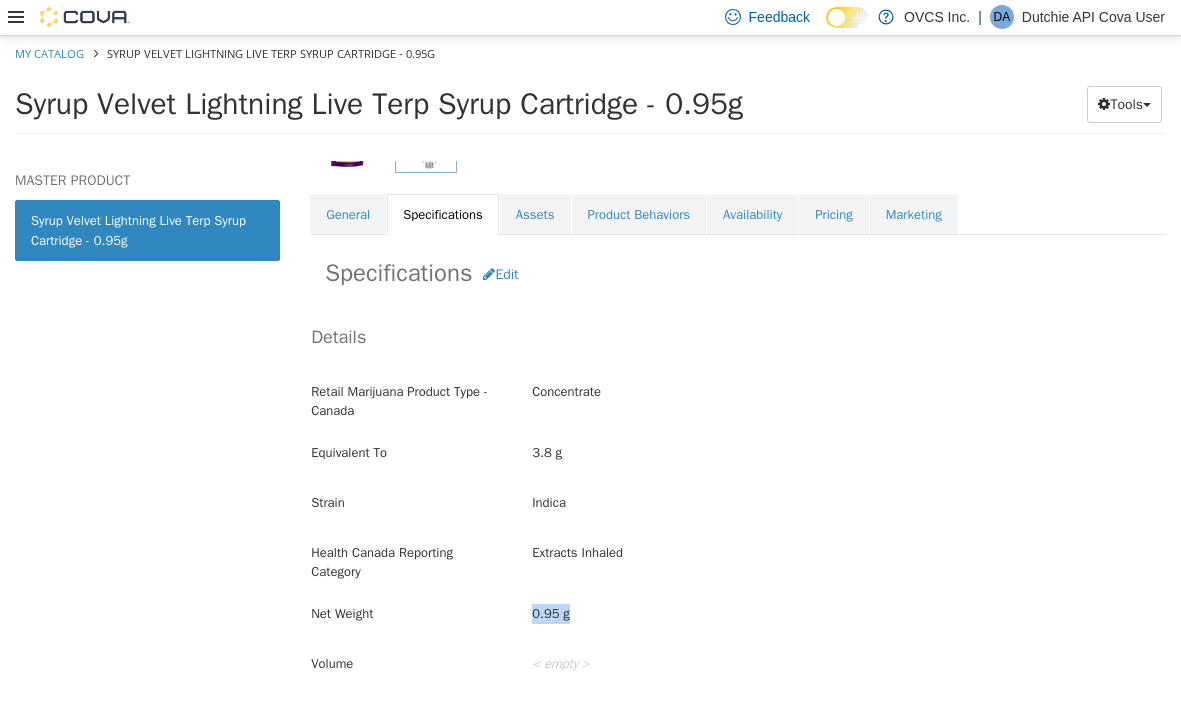 drag, startPoint x: 527, startPoint y: 608, endPoint x: 639, endPoint y: 608, distance: 112 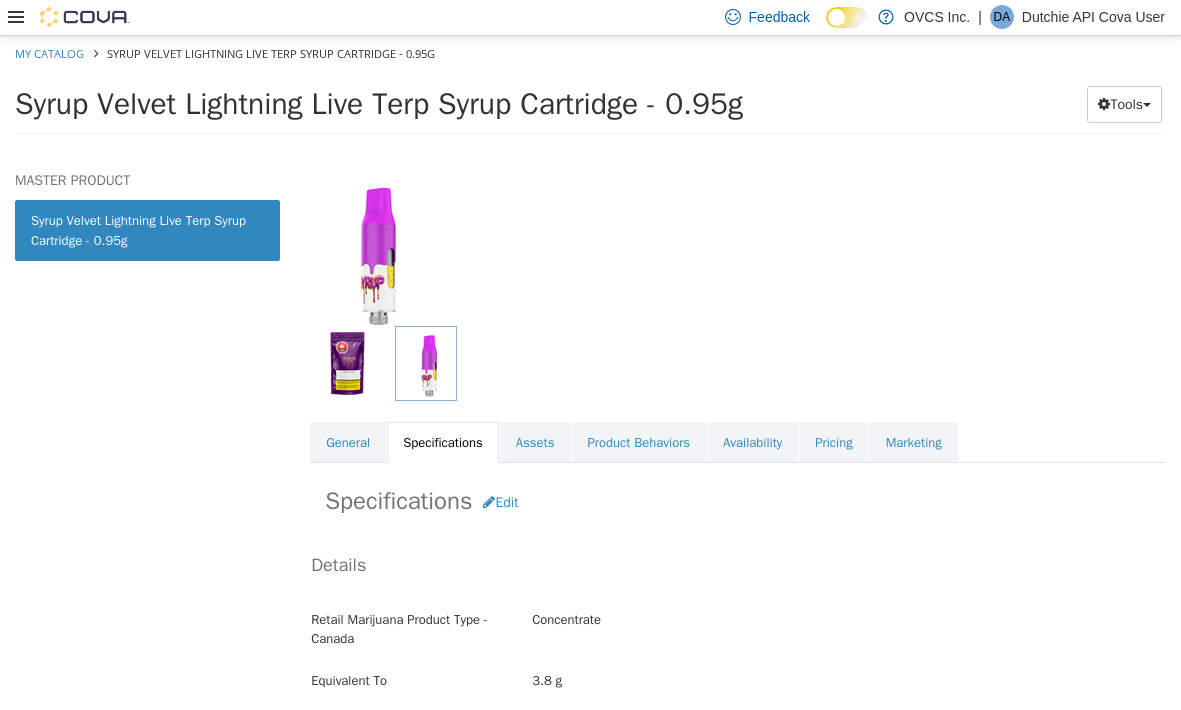 scroll, scrollTop: 97, scrollLeft: 0, axis: vertical 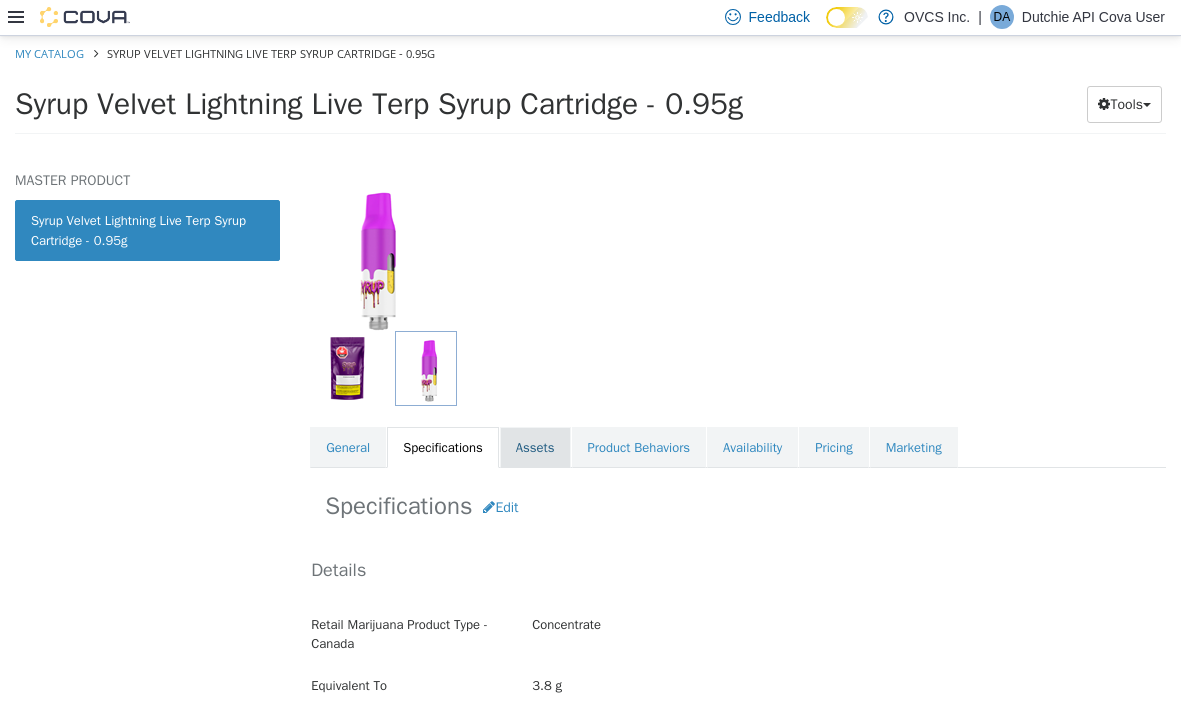 click on "Assets" at bounding box center (535, 447) 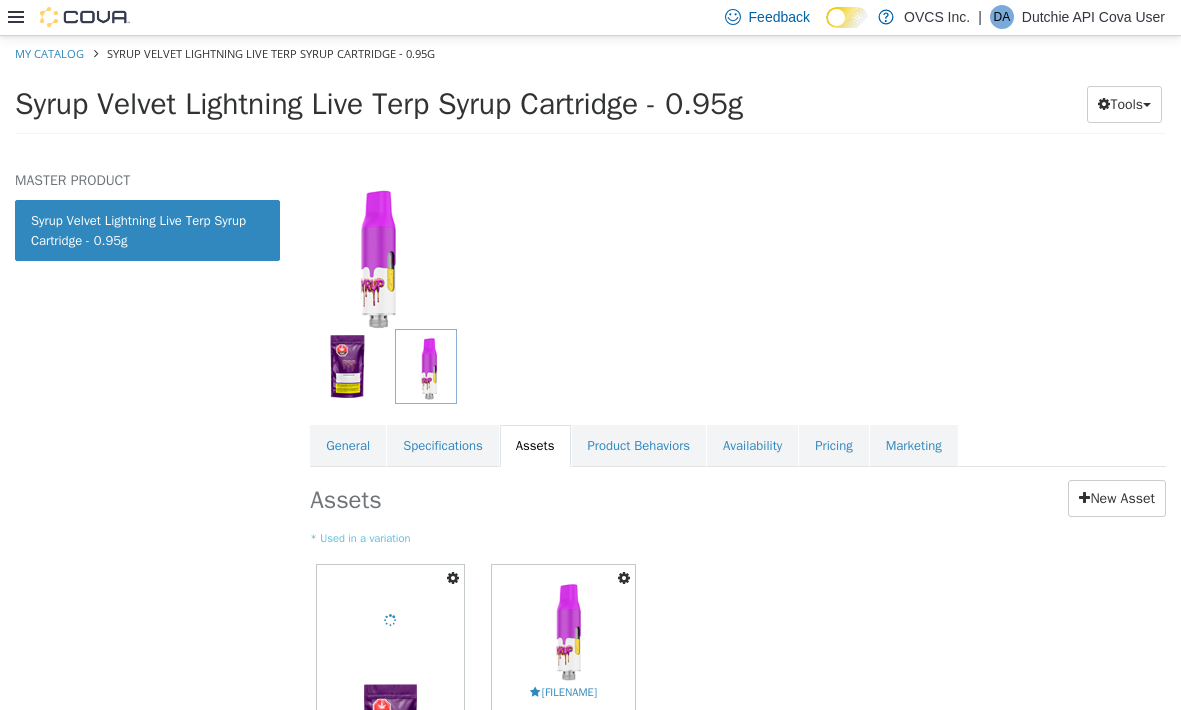 scroll, scrollTop: 189, scrollLeft: 0, axis: vertical 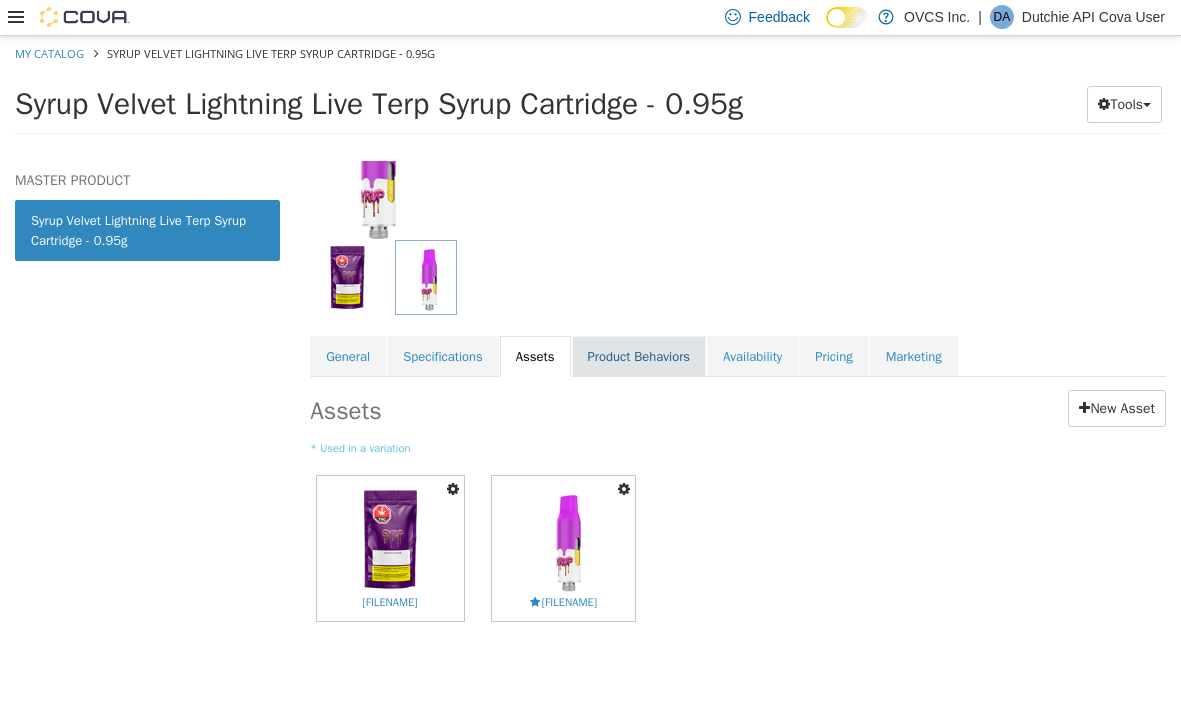 click on "Product Behaviors" at bounding box center [639, 356] 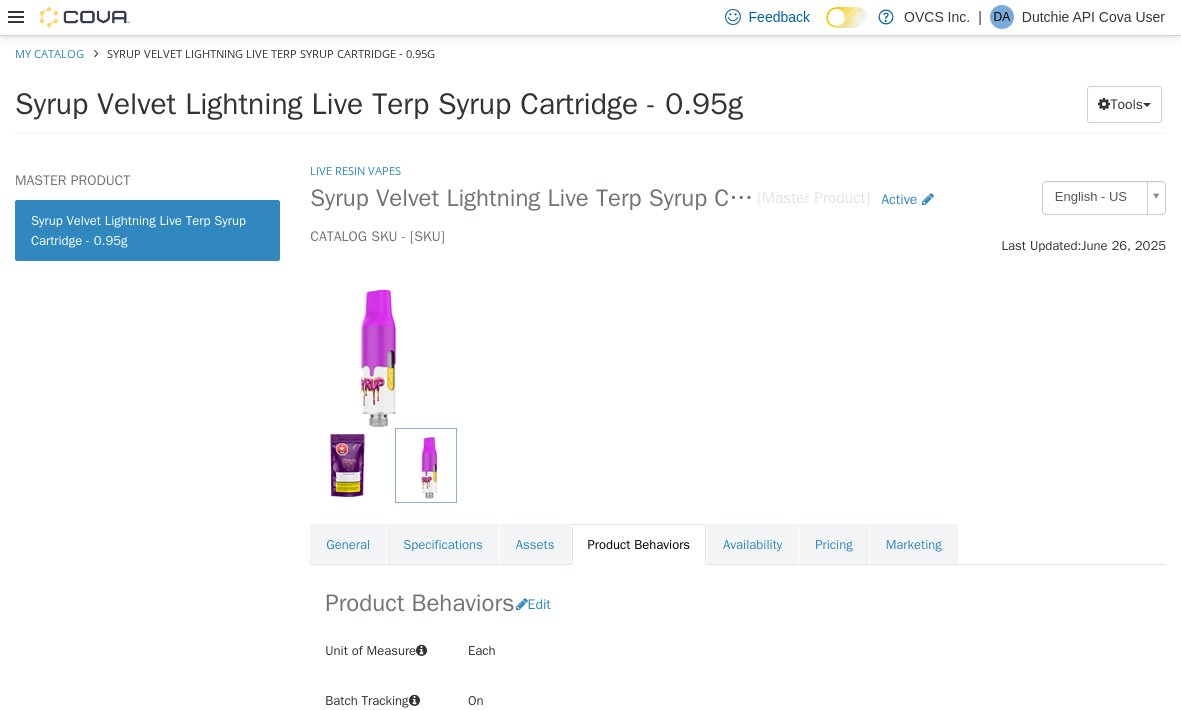 scroll, scrollTop: 95, scrollLeft: 0, axis: vertical 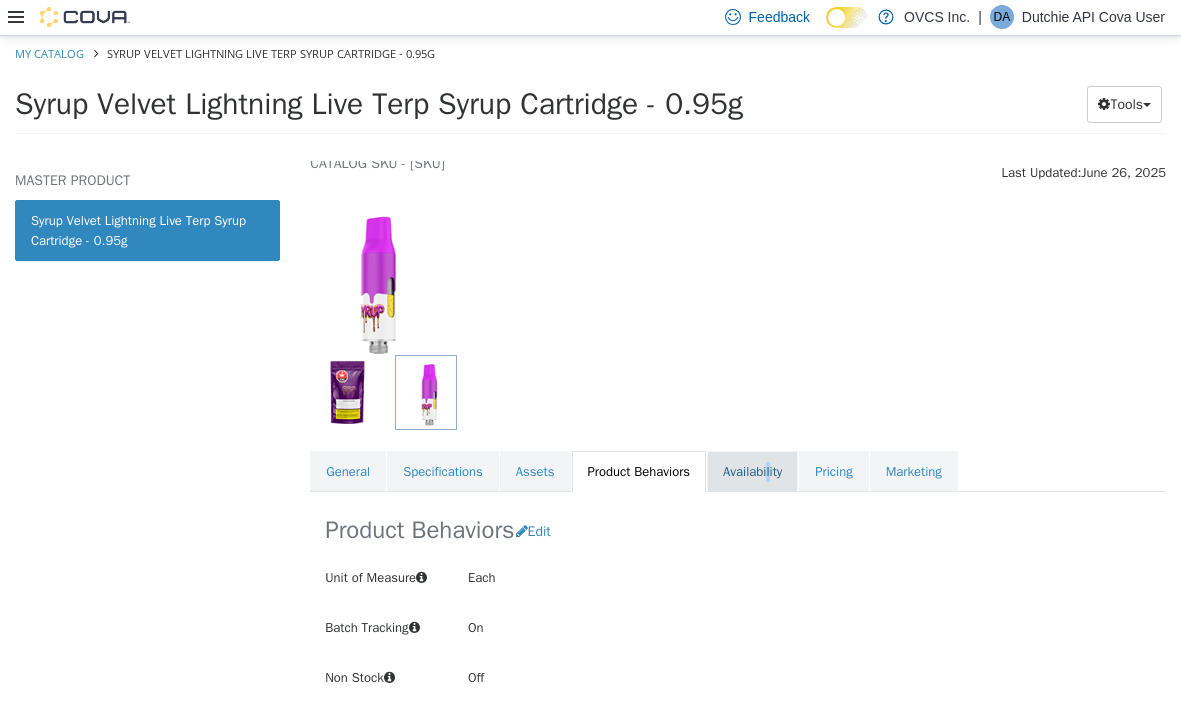 click on "Availability" at bounding box center [752, 471] 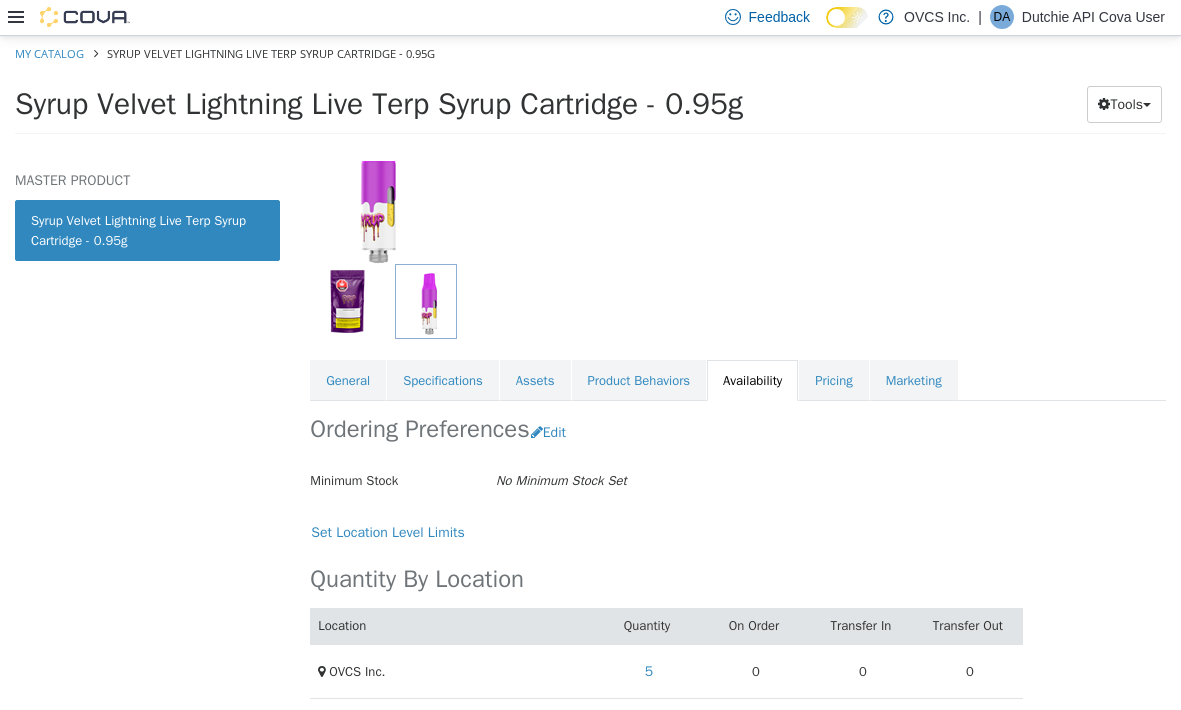 scroll, scrollTop: 173, scrollLeft: 0, axis: vertical 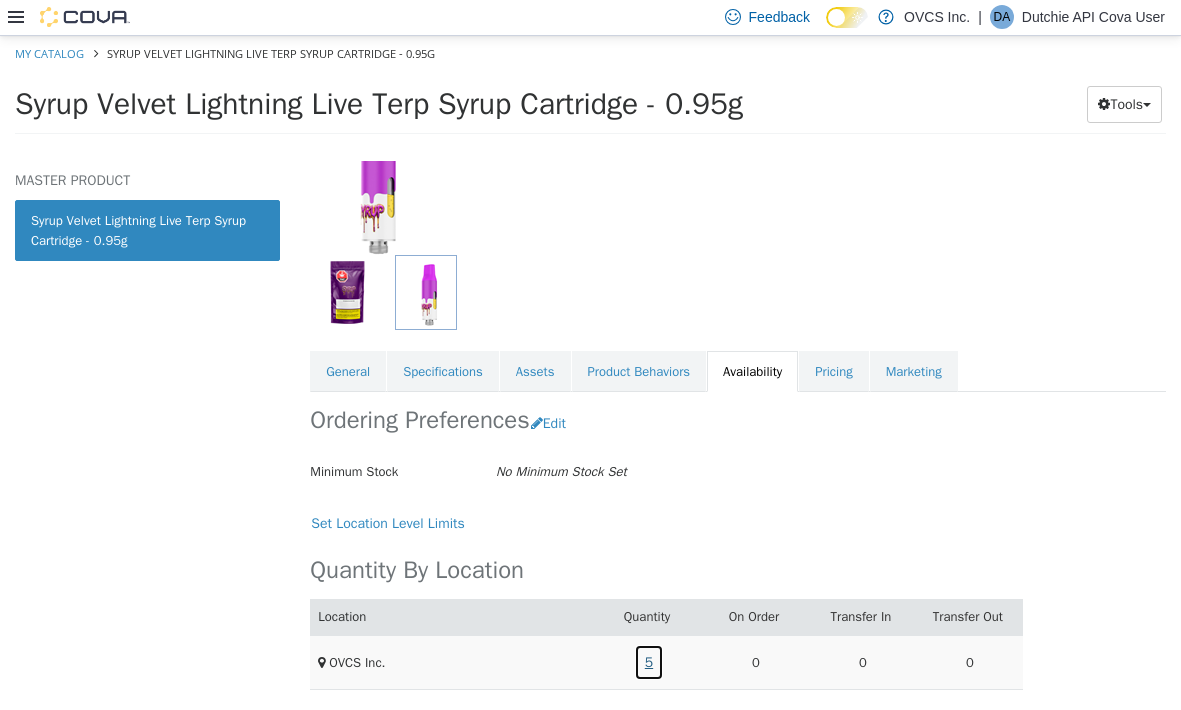 click on "5" at bounding box center (649, 661) 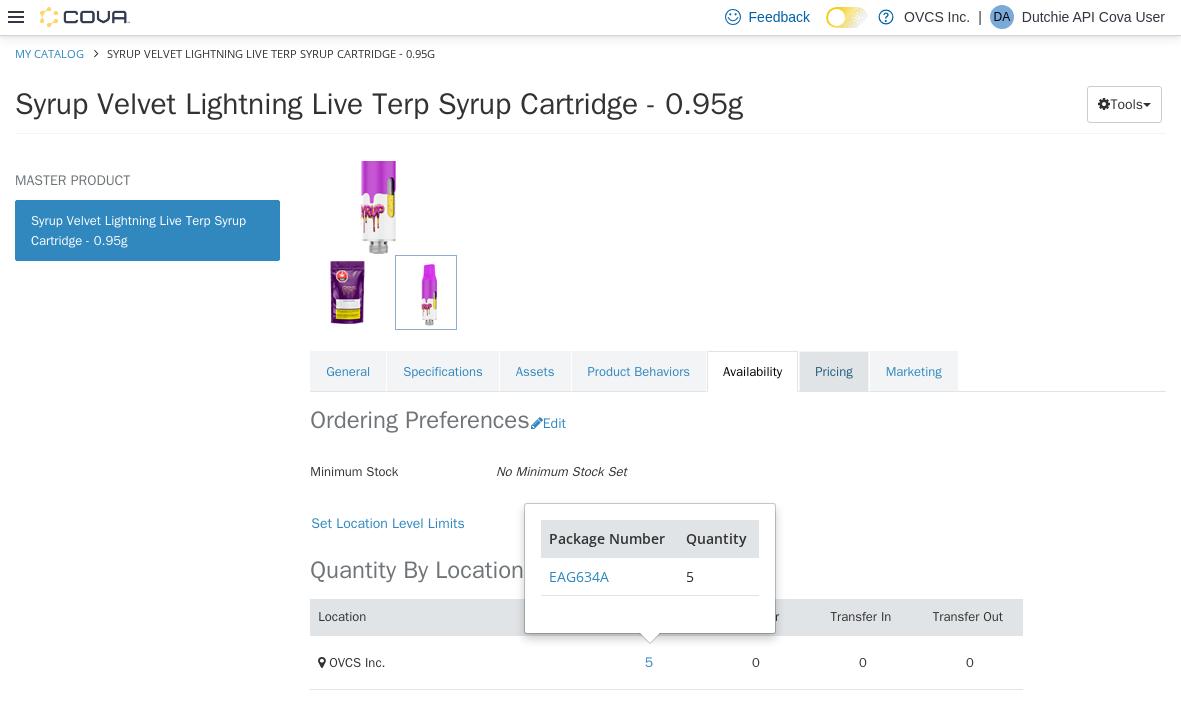 click on "Pricing" at bounding box center [833, 371] 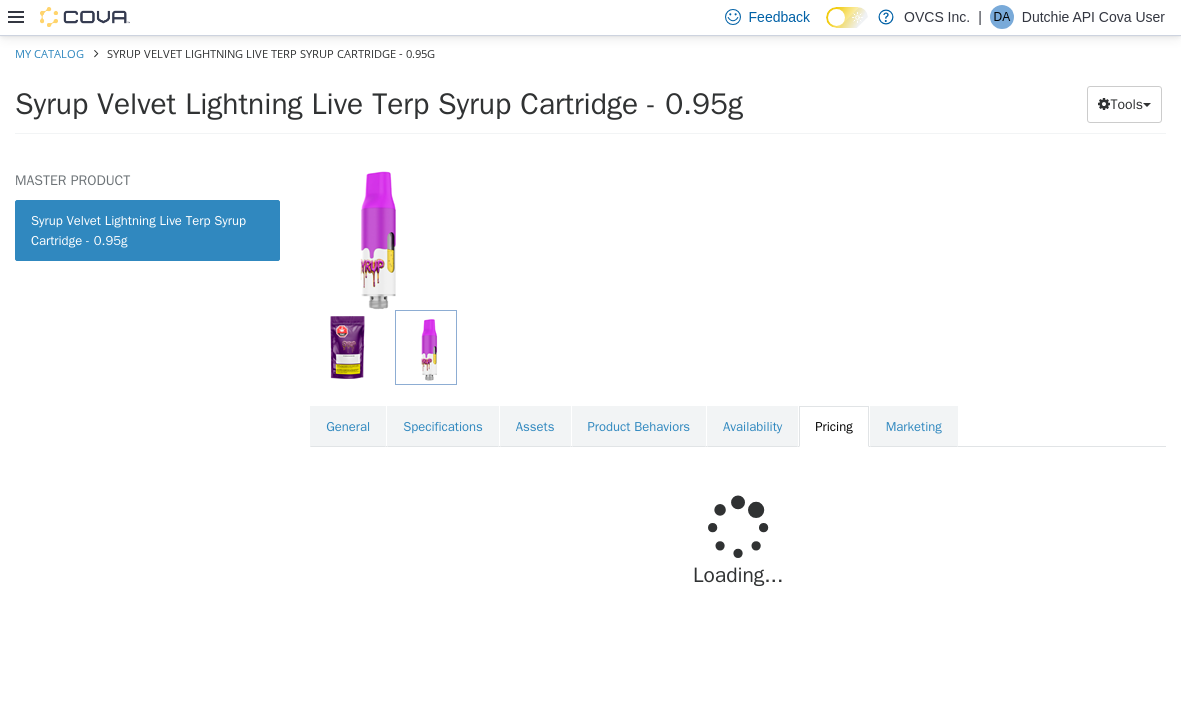scroll, scrollTop: 111, scrollLeft: 0, axis: vertical 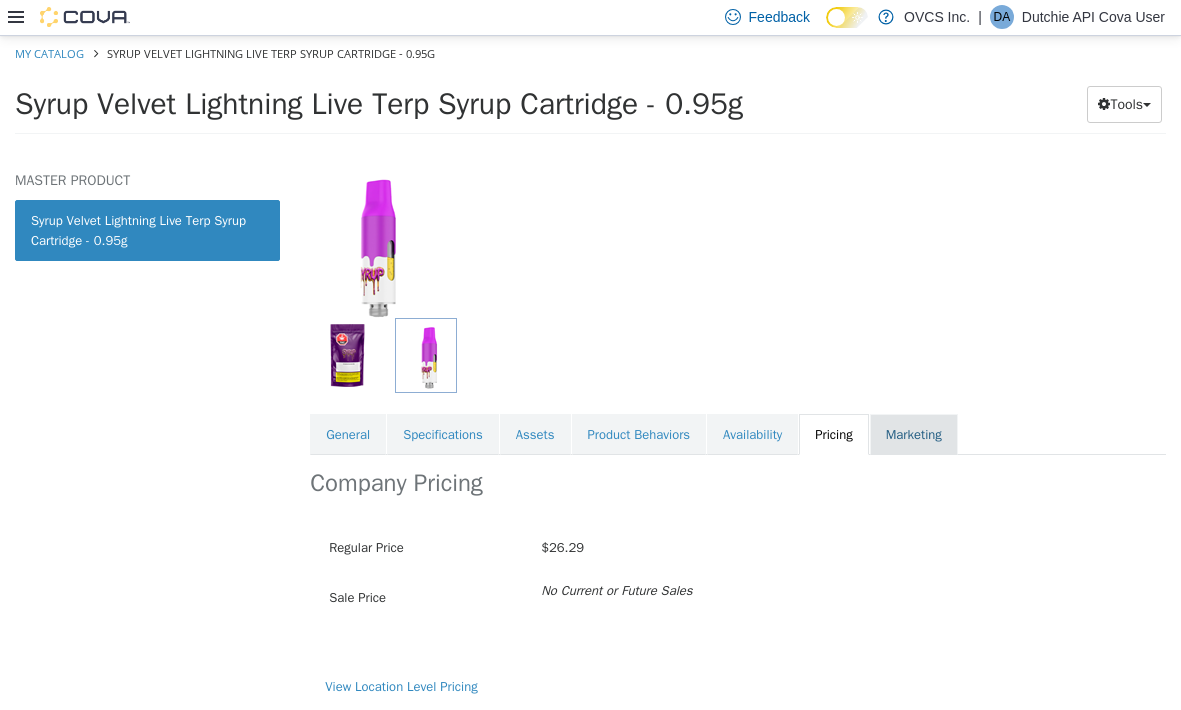 click on "Marketing" at bounding box center [914, 434] 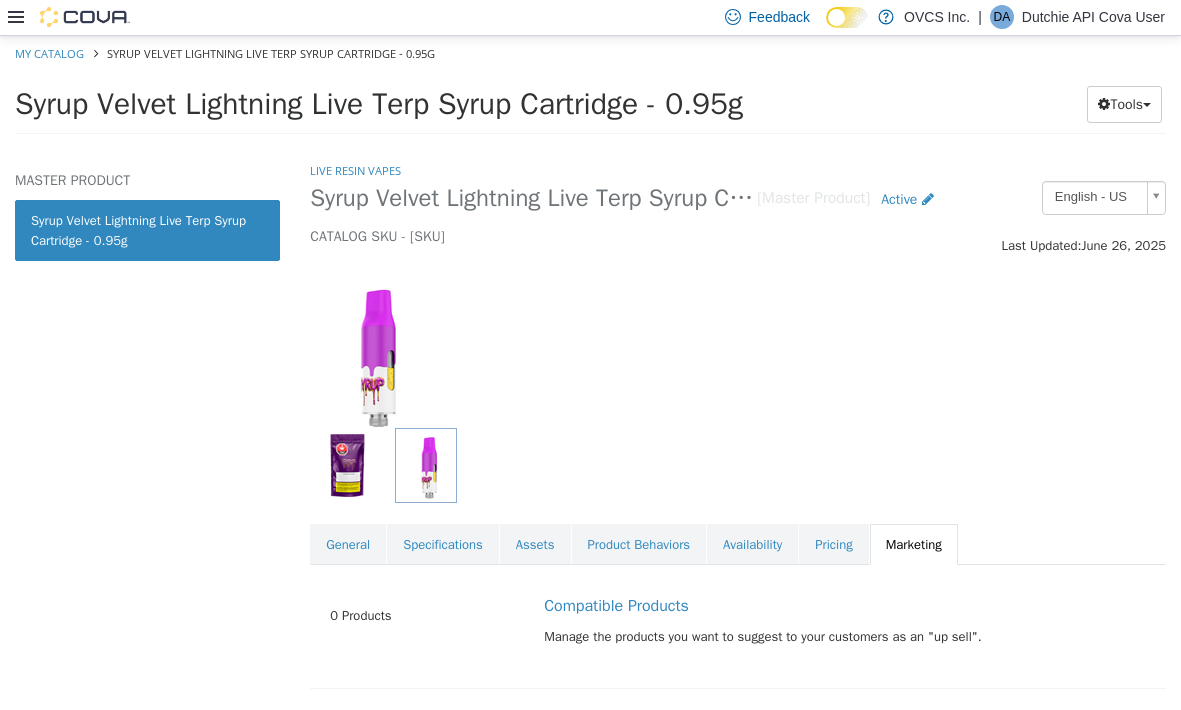 scroll, scrollTop: 25, scrollLeft: 0, axis: vertical 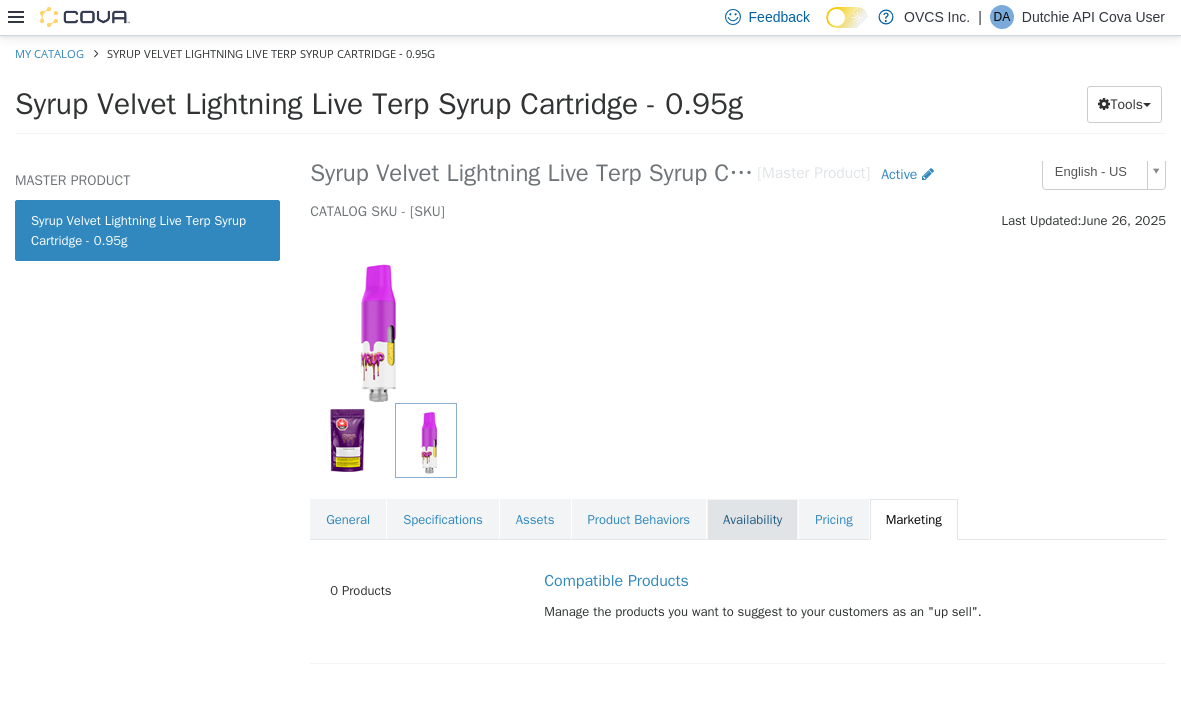 click on "Availability" at bounding box center [752, 519] 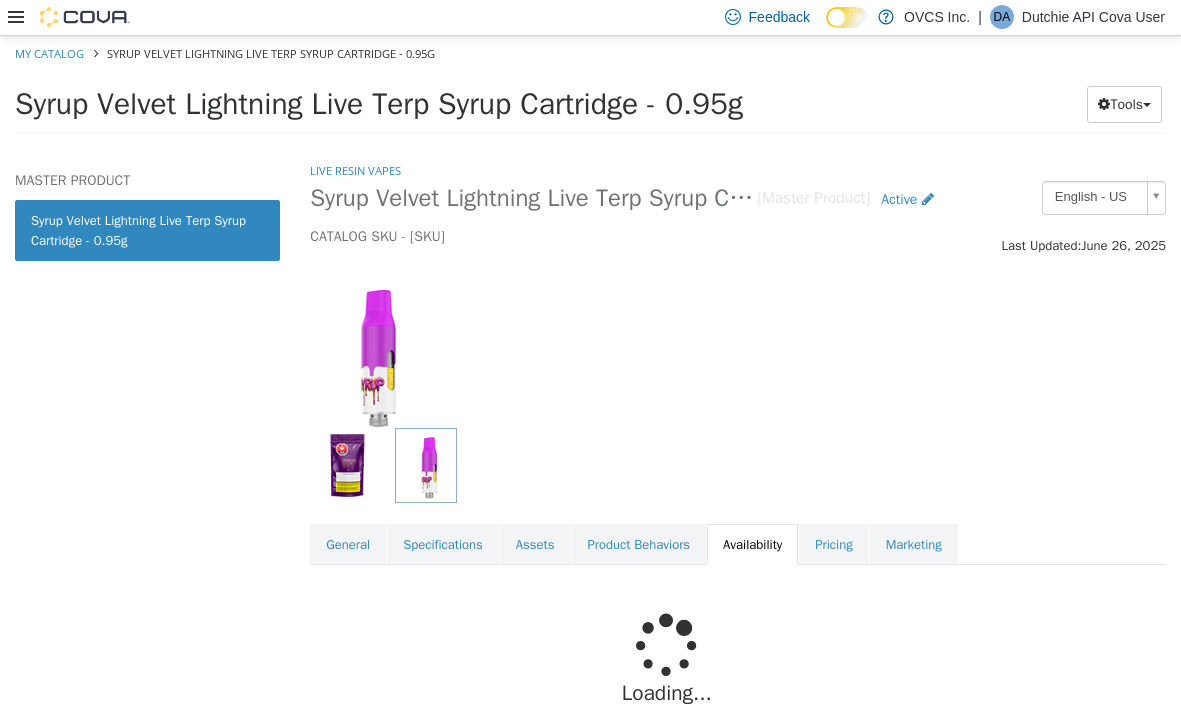 scroll, scrollTop: 261, scrollLeft: 0, axis: vertical 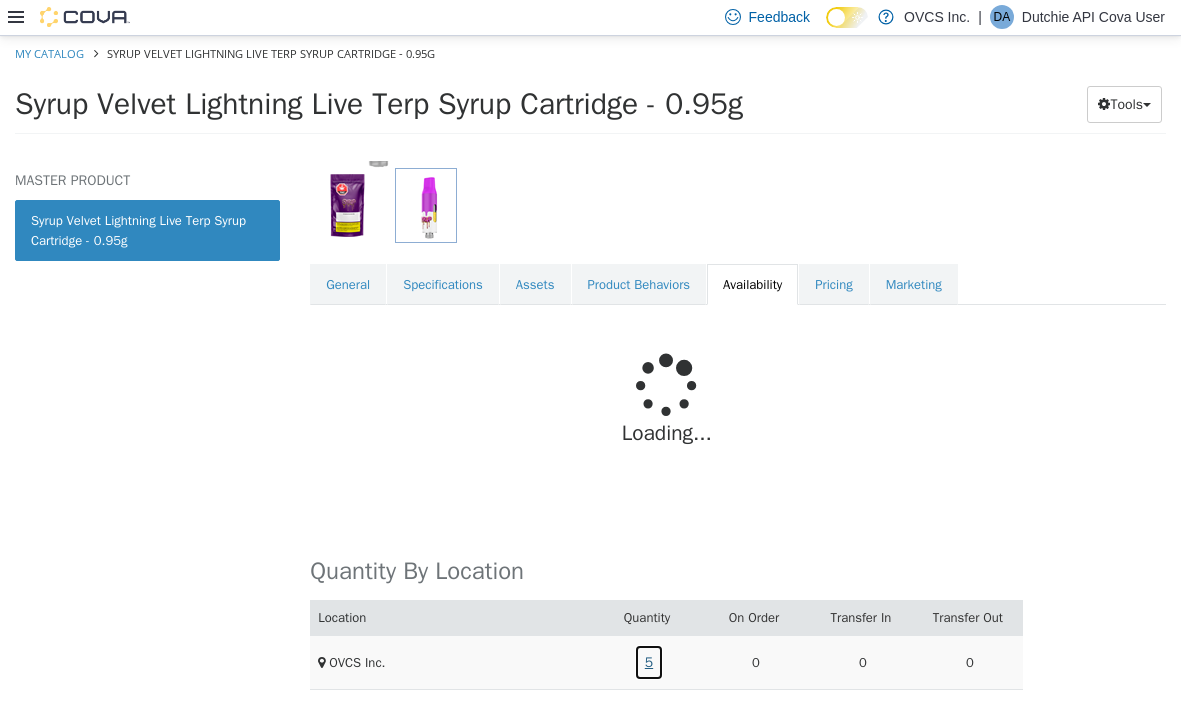 click on "5" at bounding box center [649, 661] 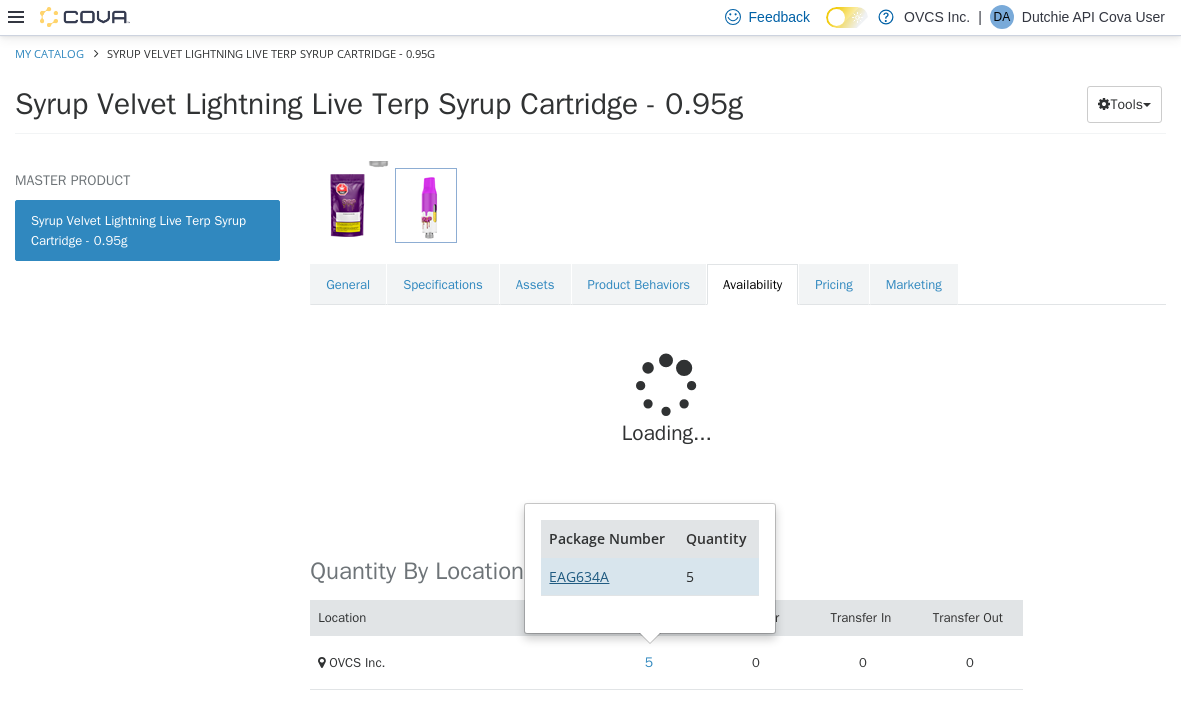 click on "Package Number Quantity [PRODUCT_CODE] 5" at bounding box center [649, 567] 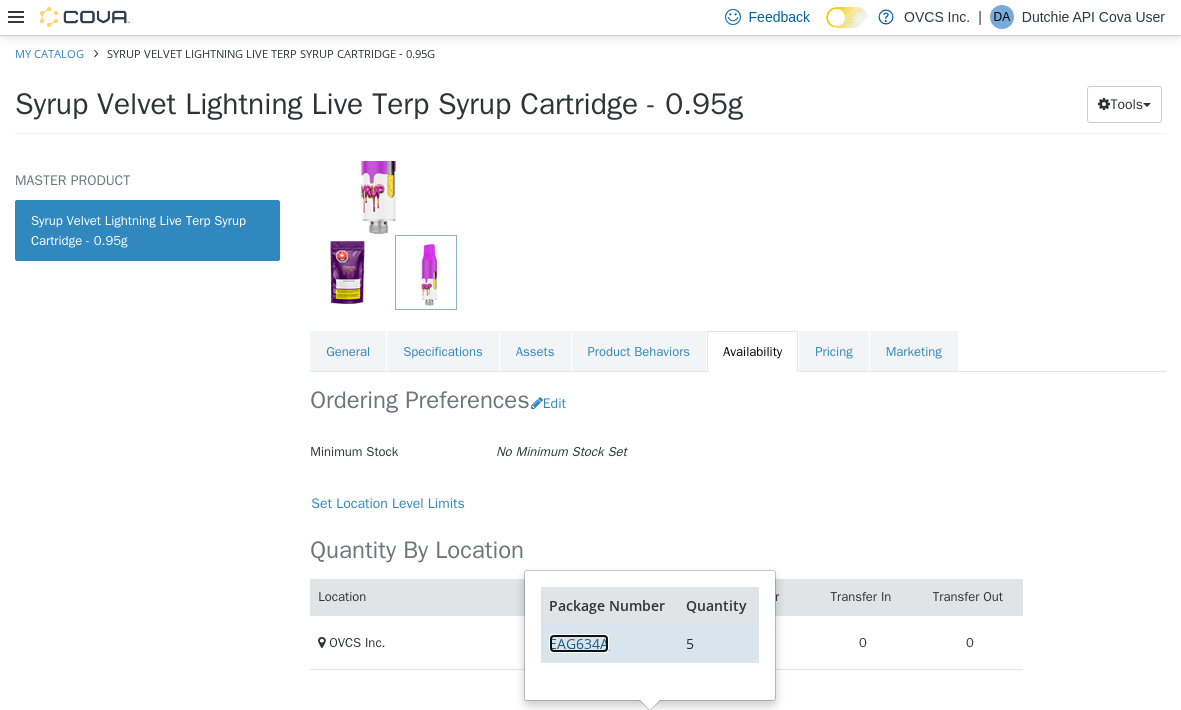 click on "EAG634A" at bounding box center [579, 642] 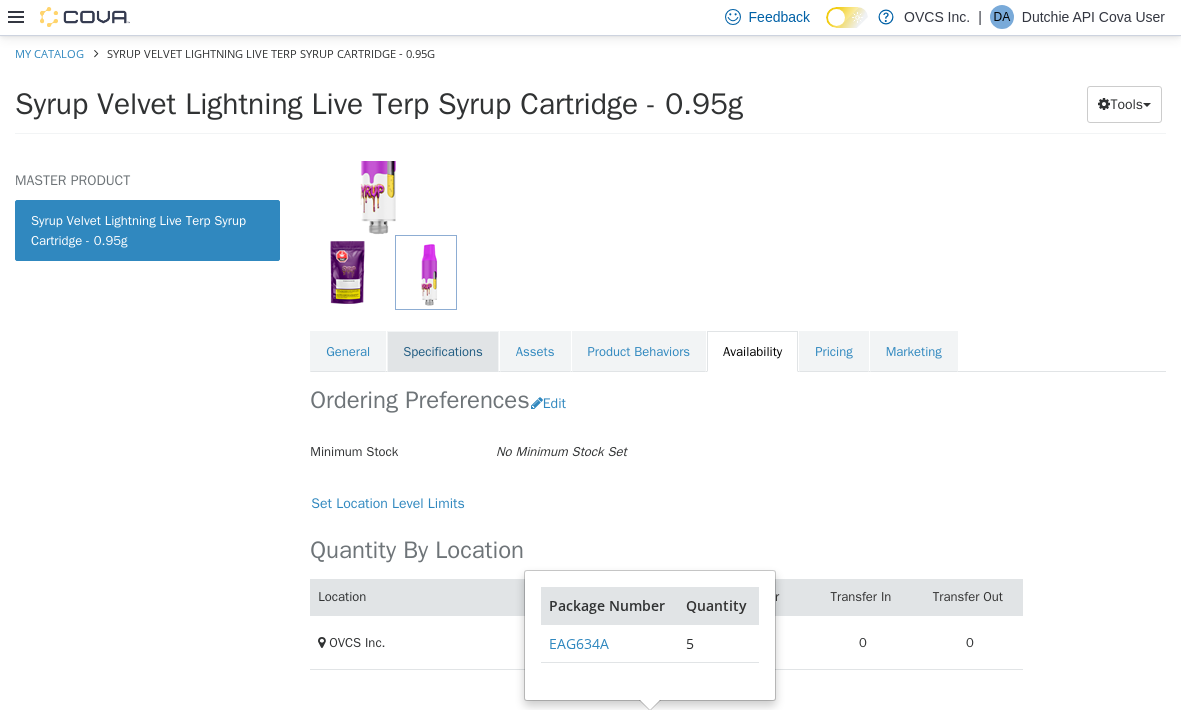 click on "Specifications" at bounding box center [443, 351] 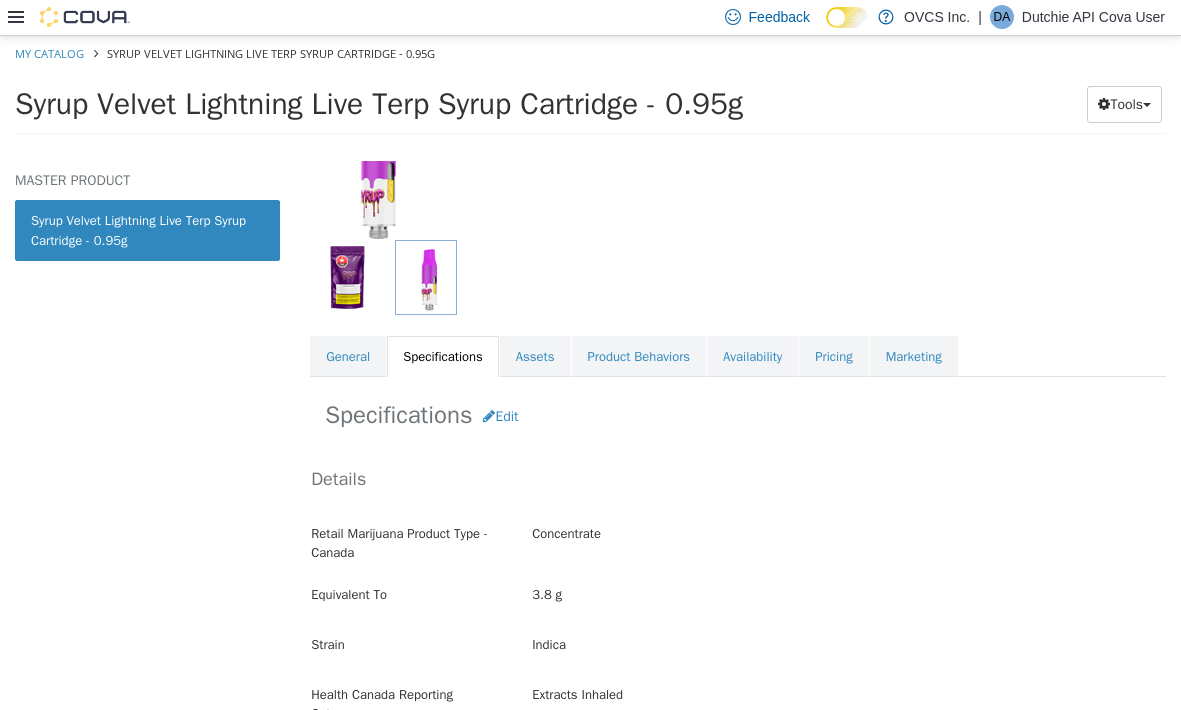 scroll, scrollTop: 187, scrollLeft: 0, axis: vertical 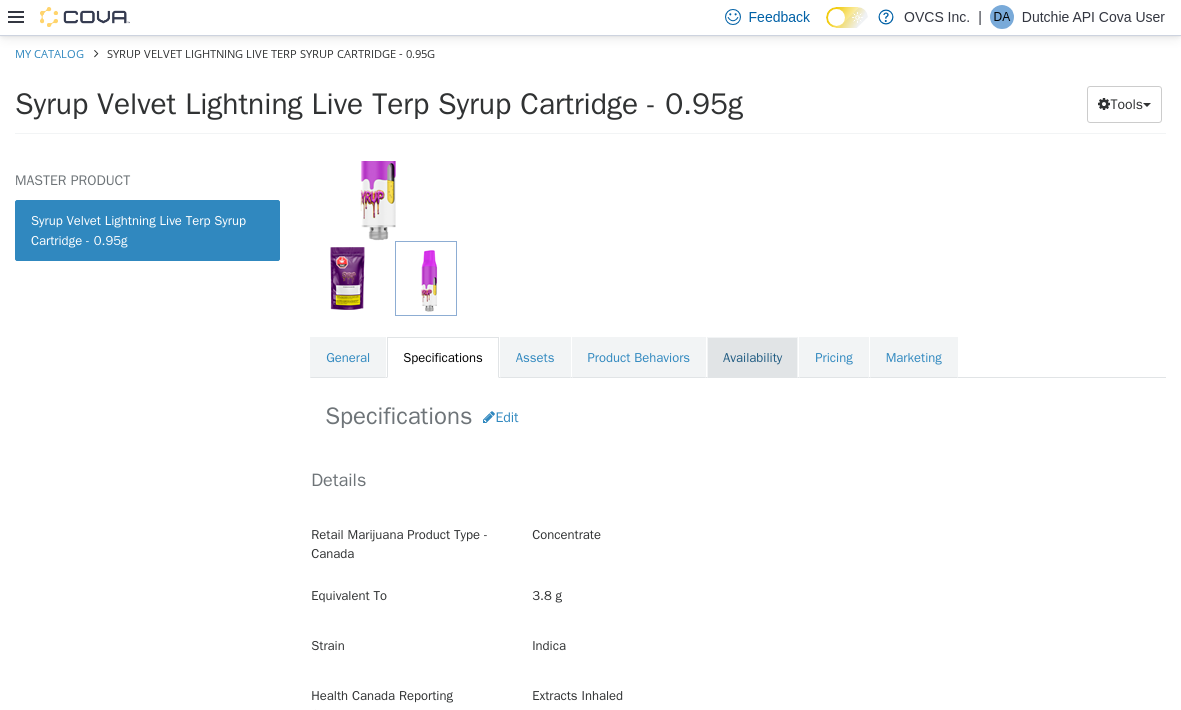 click on "Availability" at bounding box center [752, 357] 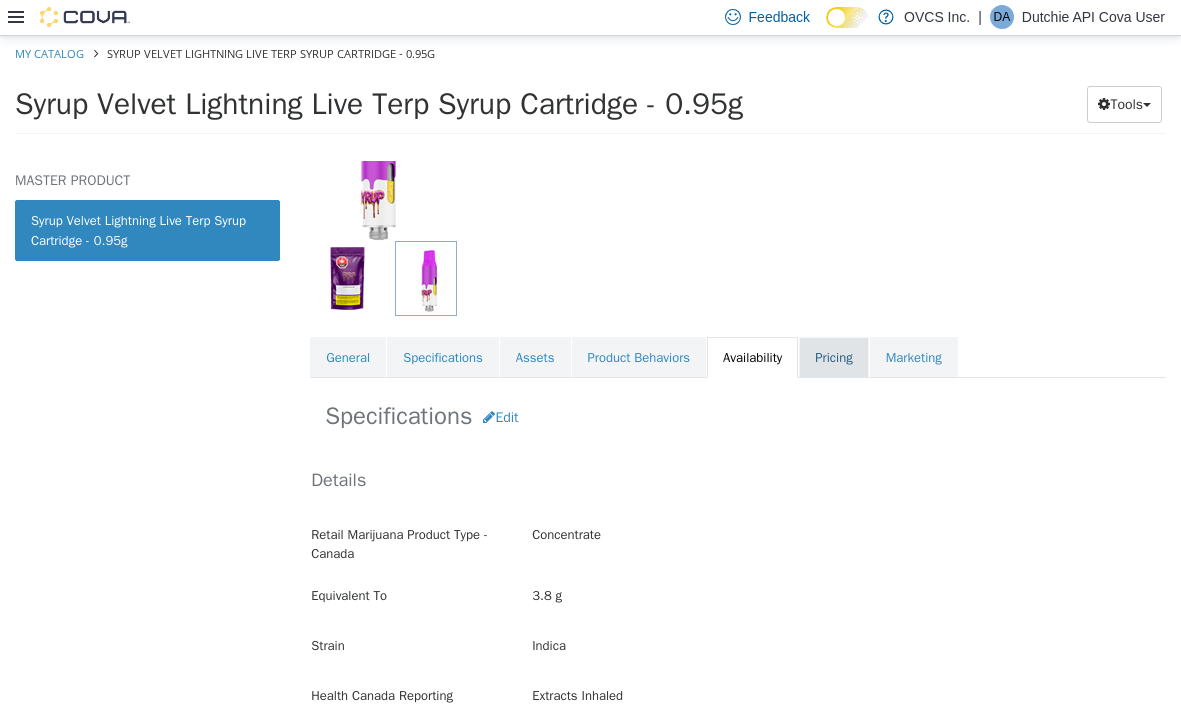 click on "Pricing" at bounding box center [833, 357] 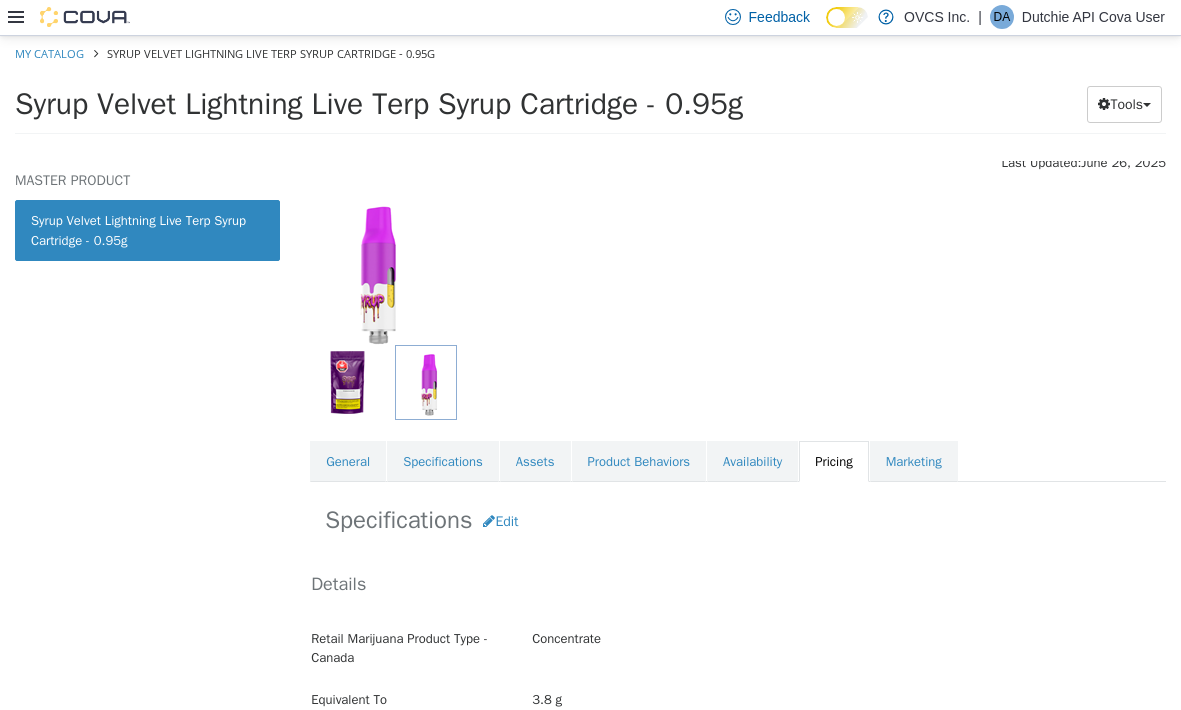 scroll, scrollTop: 60, scrollLeft: 0, axis: vertical 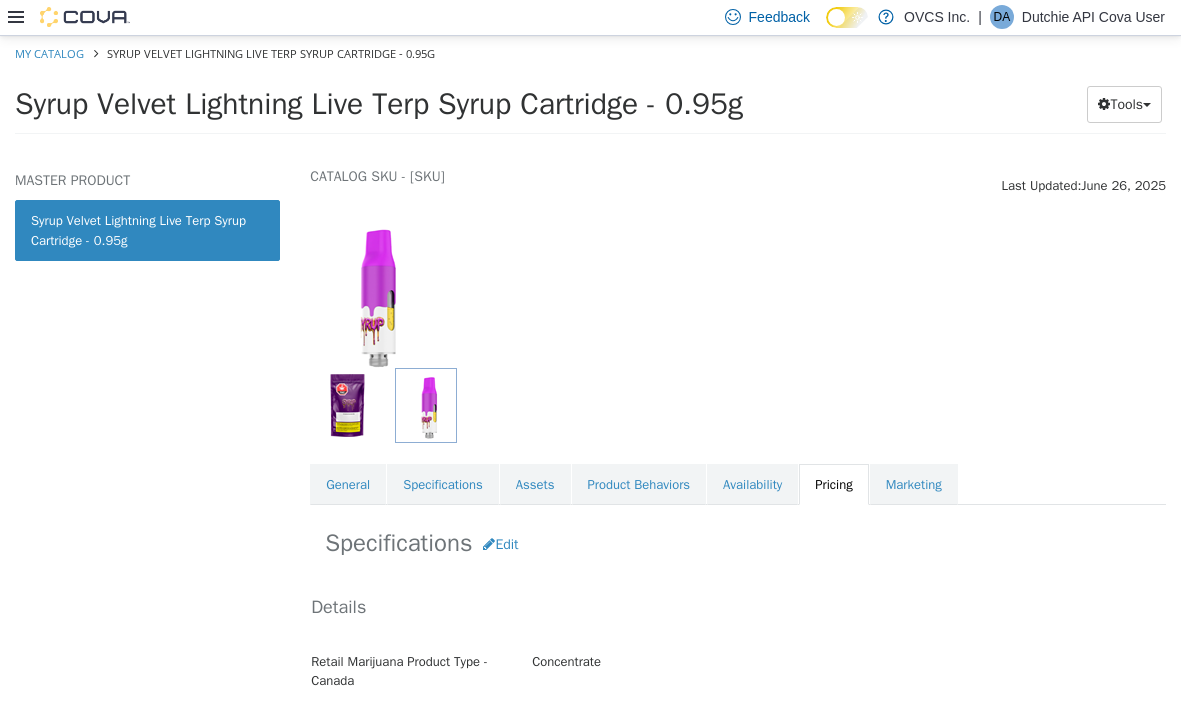 click on "Pricing" at bounding box center [833, 484] 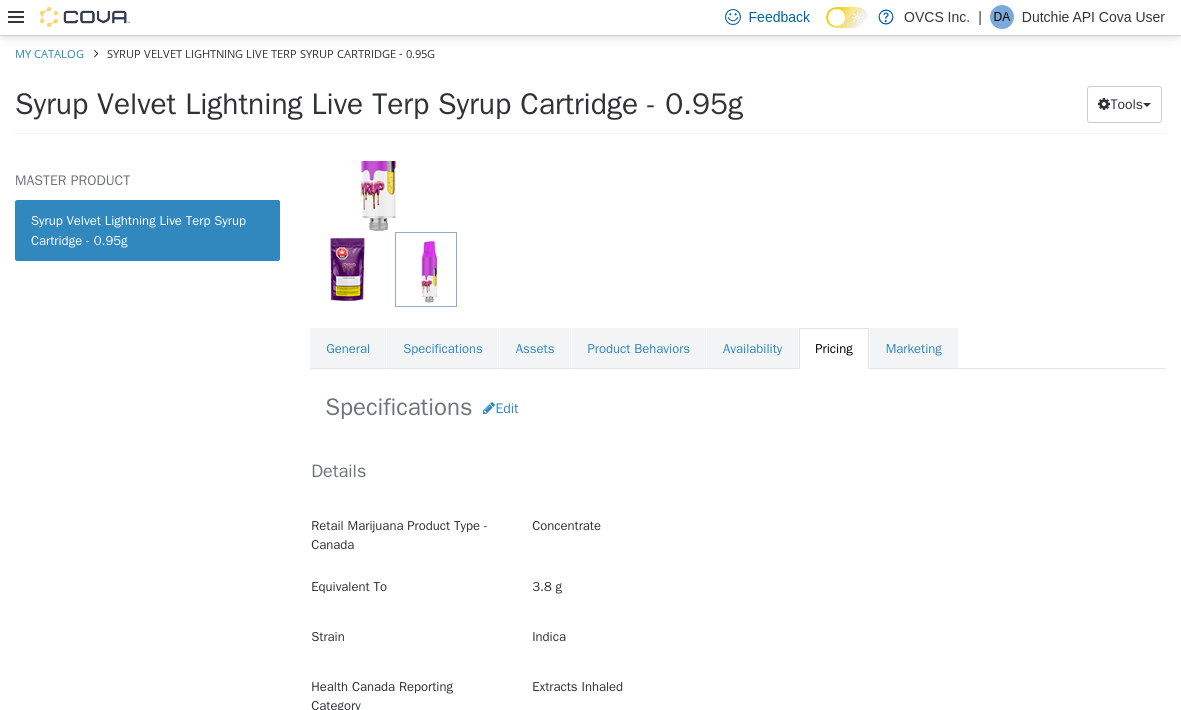 scroll, scrollTop: 250, scrollLeft: 0, axis: vertical 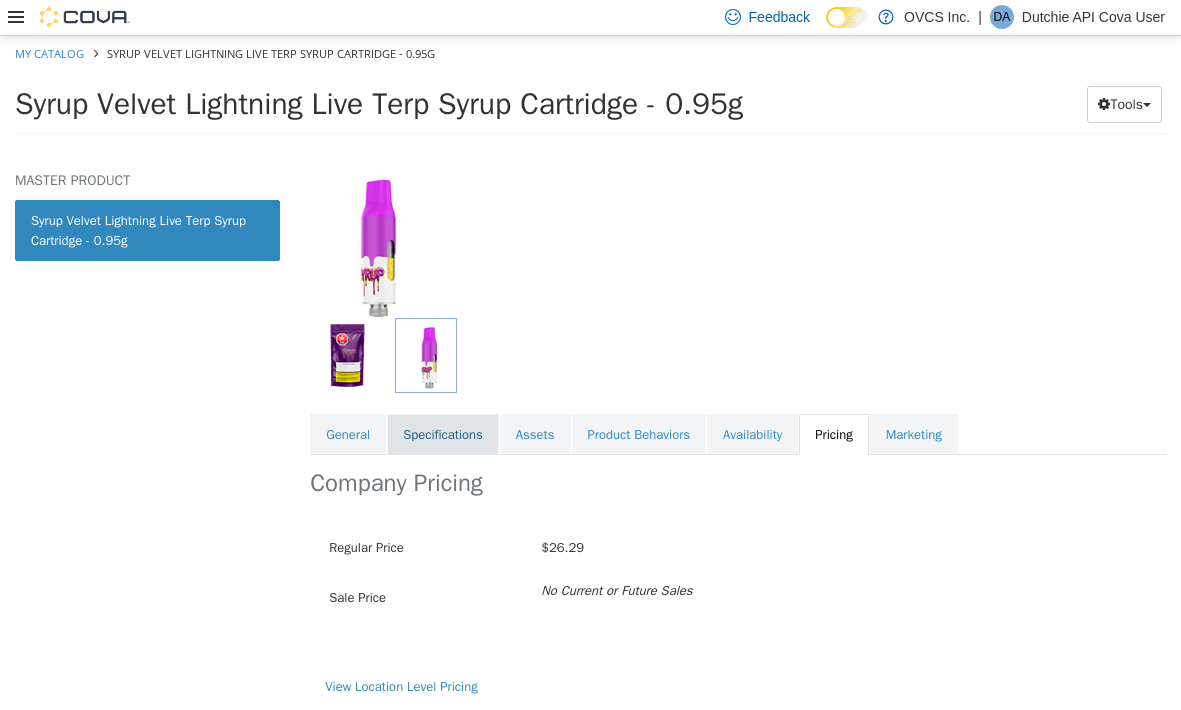 click on "Specifications" at bounding box center [443, 434] 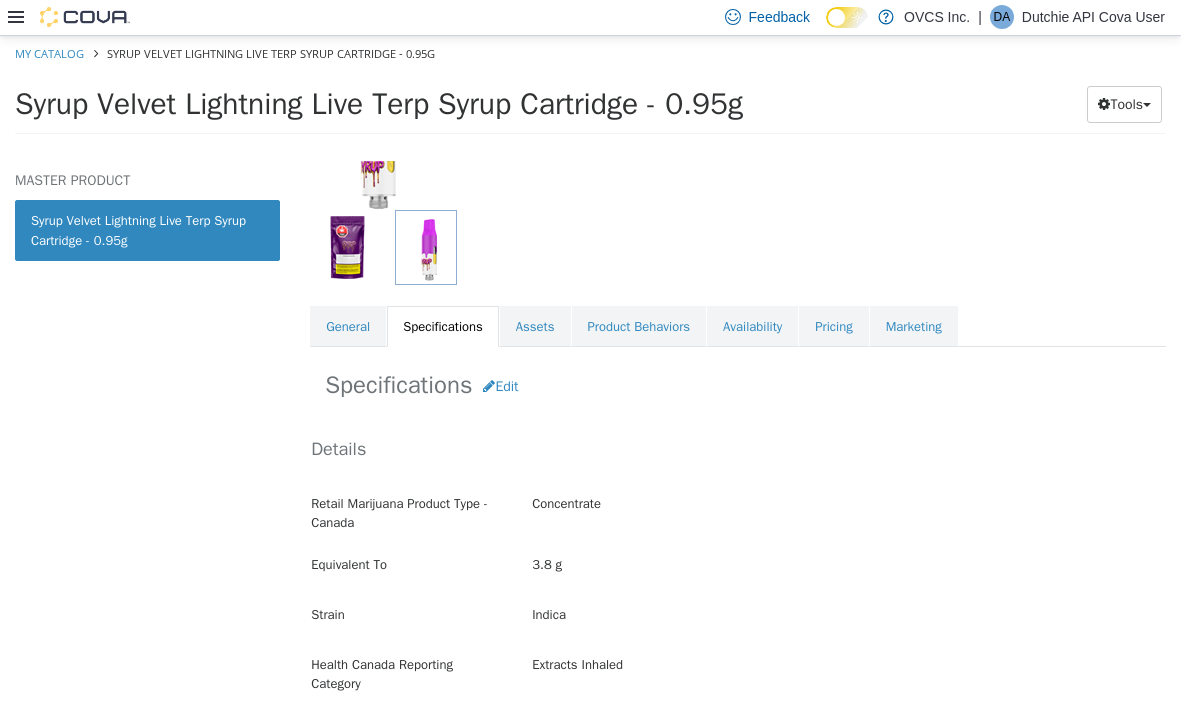 scroll, scrollTop: 0, scrollLeft: 0, axis: both 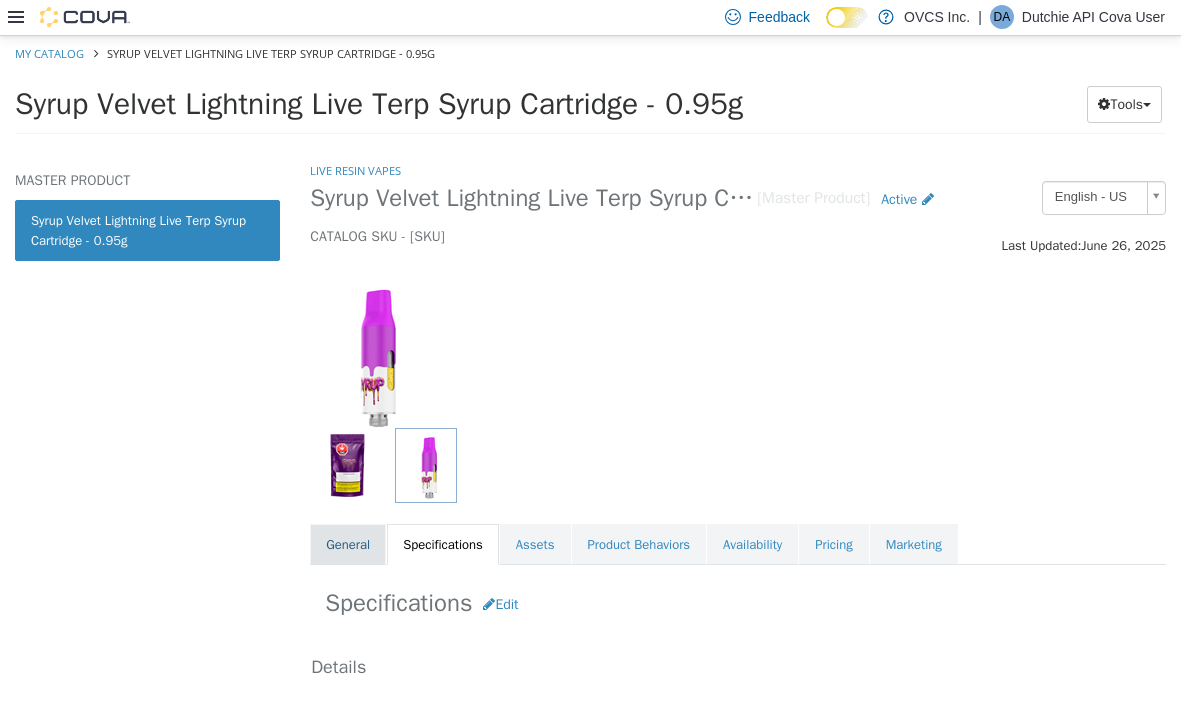 click on "General" at bounding box center (348, 544) 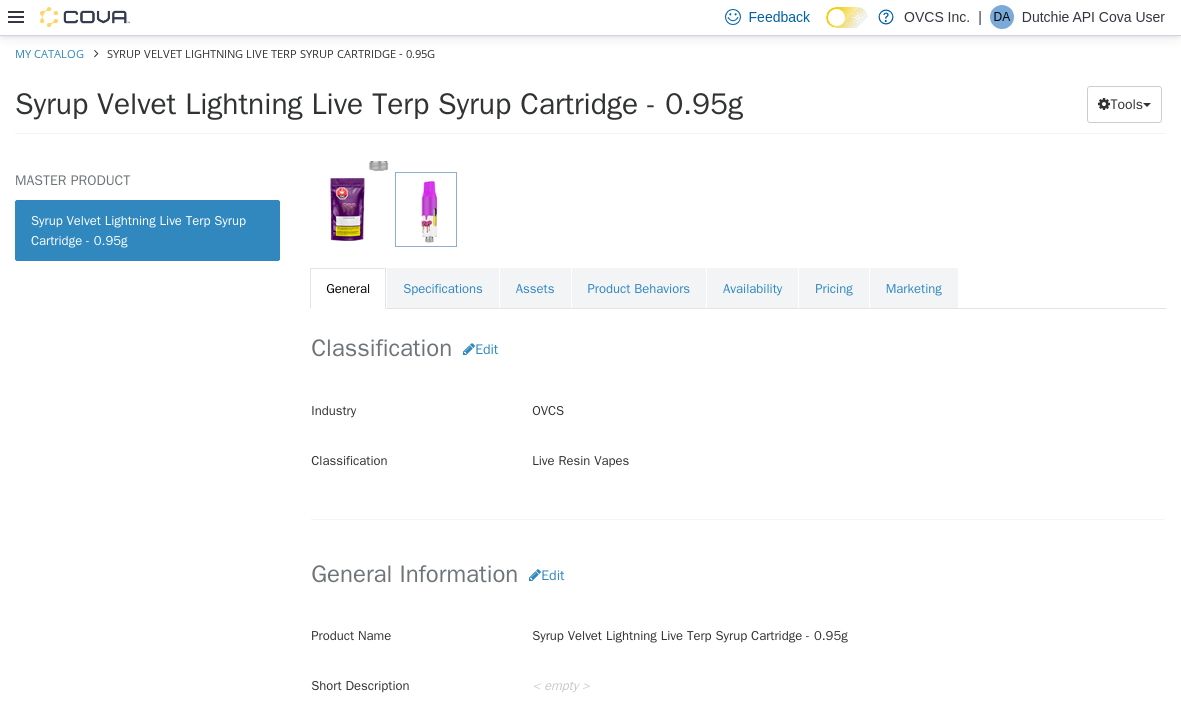 scroll, scrollTop: 232, scrollLeft: 0, axis: vertical 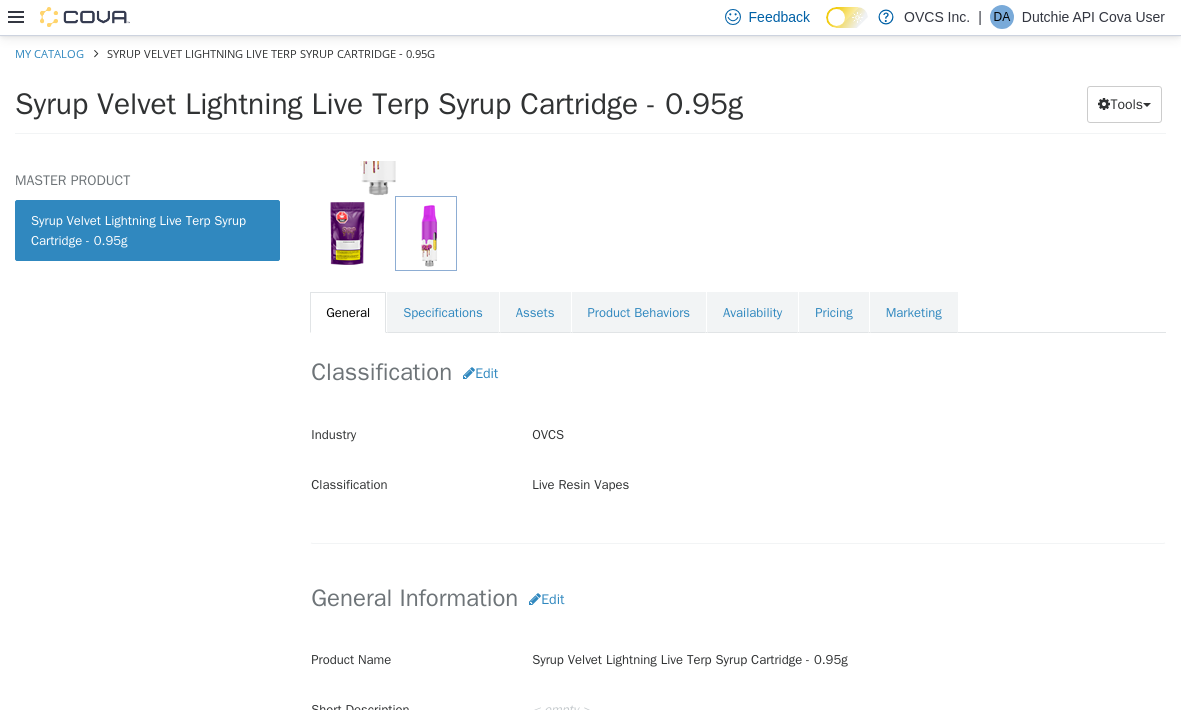 click on "Classification  Edit Industry
OVCS
Classification
Live Resin Vapes
Cancel Save Changes" at bounding box center [738, 437] 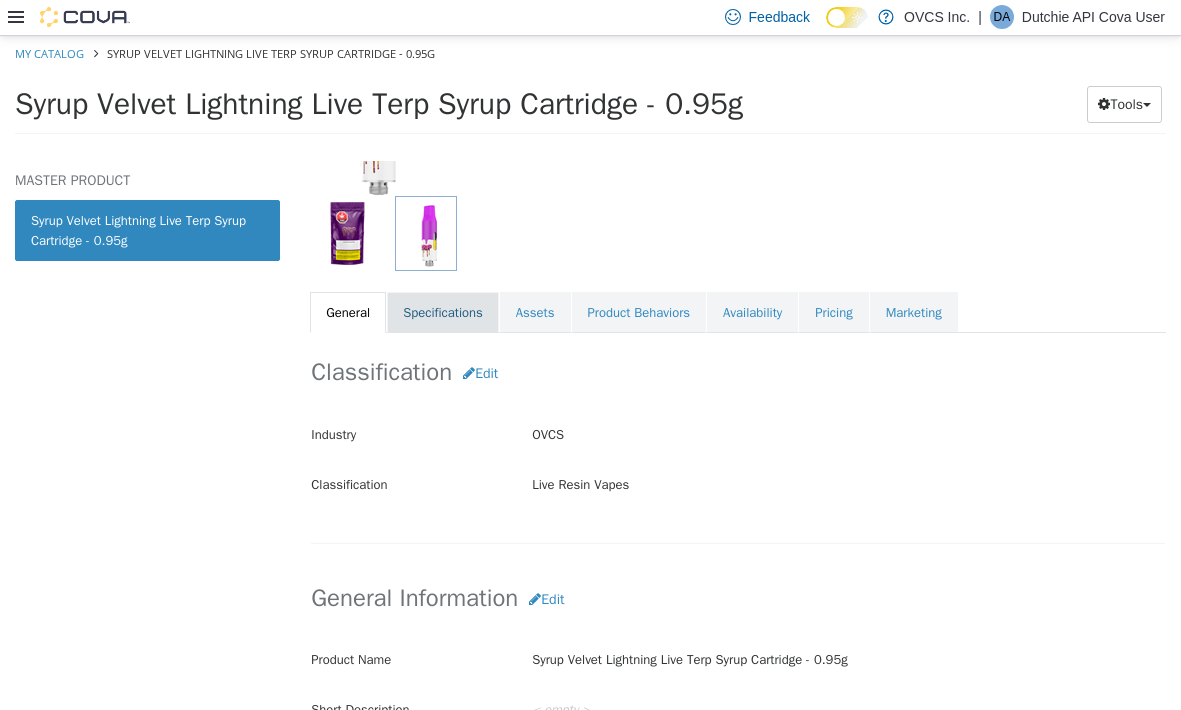 click on "Specifications" at bounding box center [443, 312] 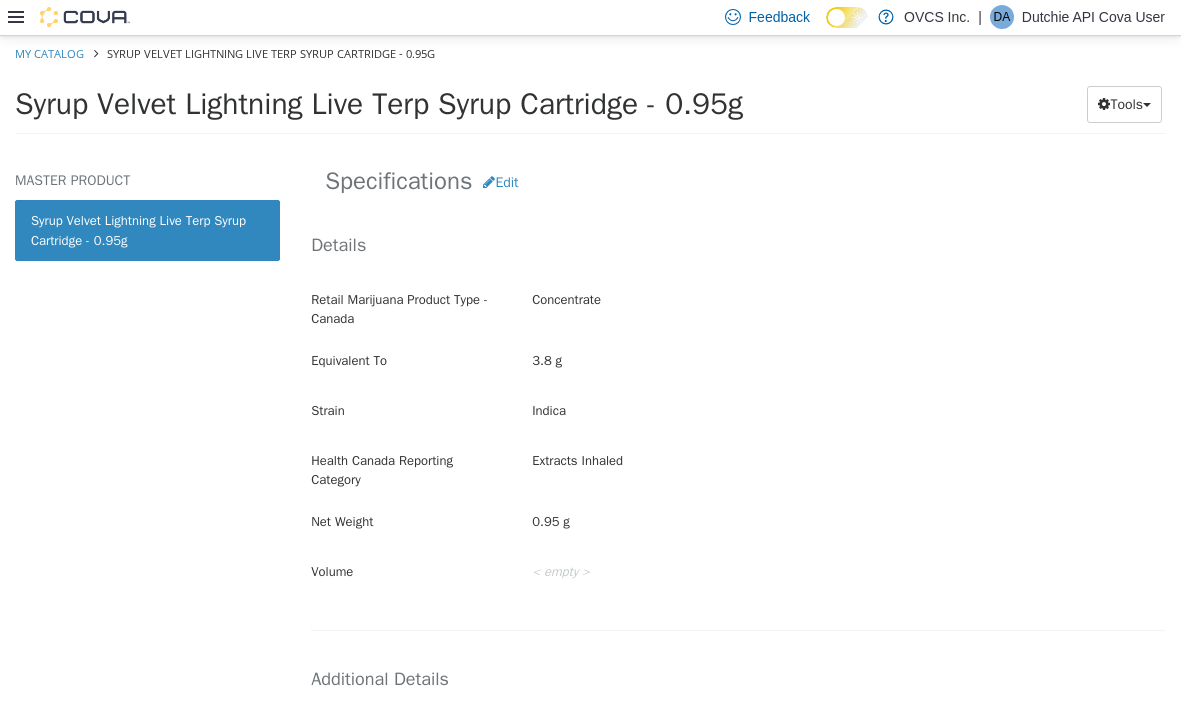 scroll, scrollTop: 0, scrollLeft: 0, axis: both 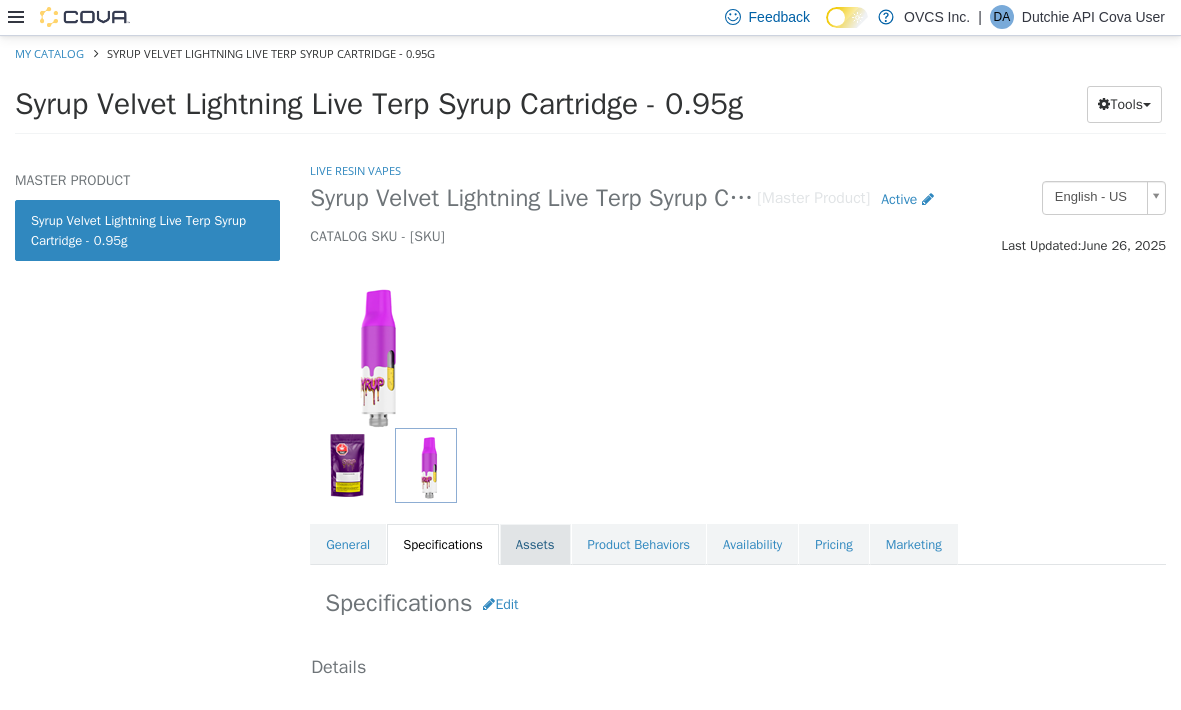 click on "Assets" at bounding box center [535, 544] 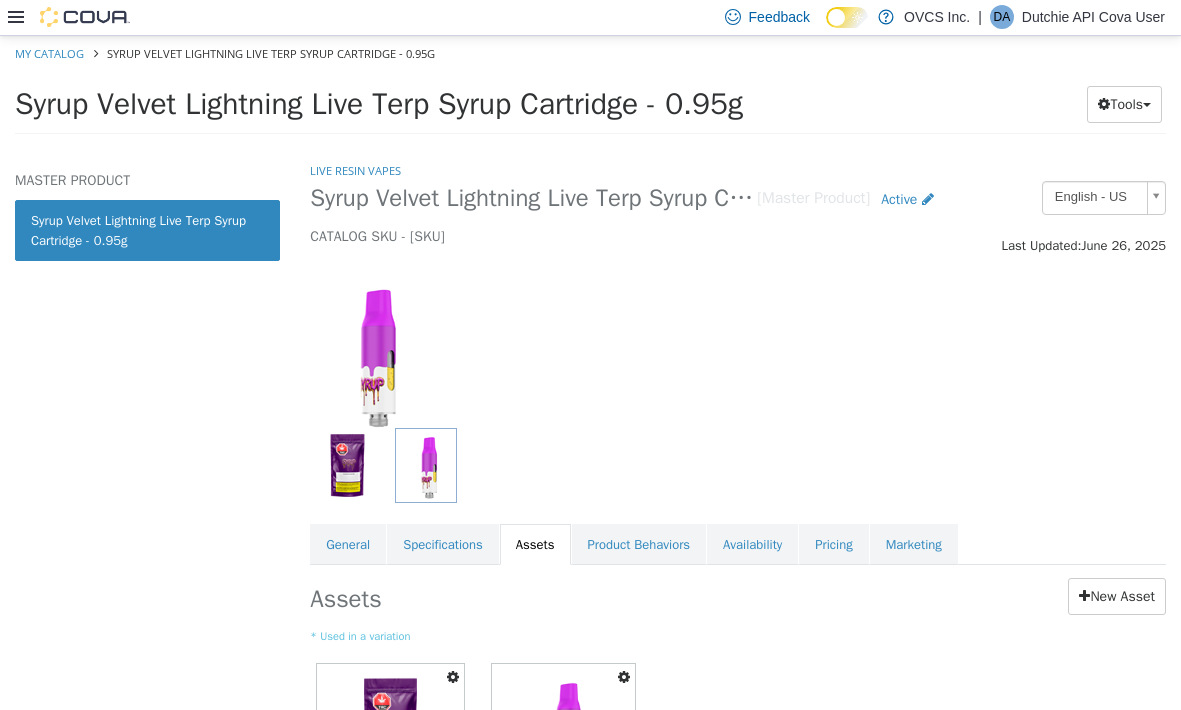 scroll, scrollTop: 189, scrollLeft: 0, axis: vertical 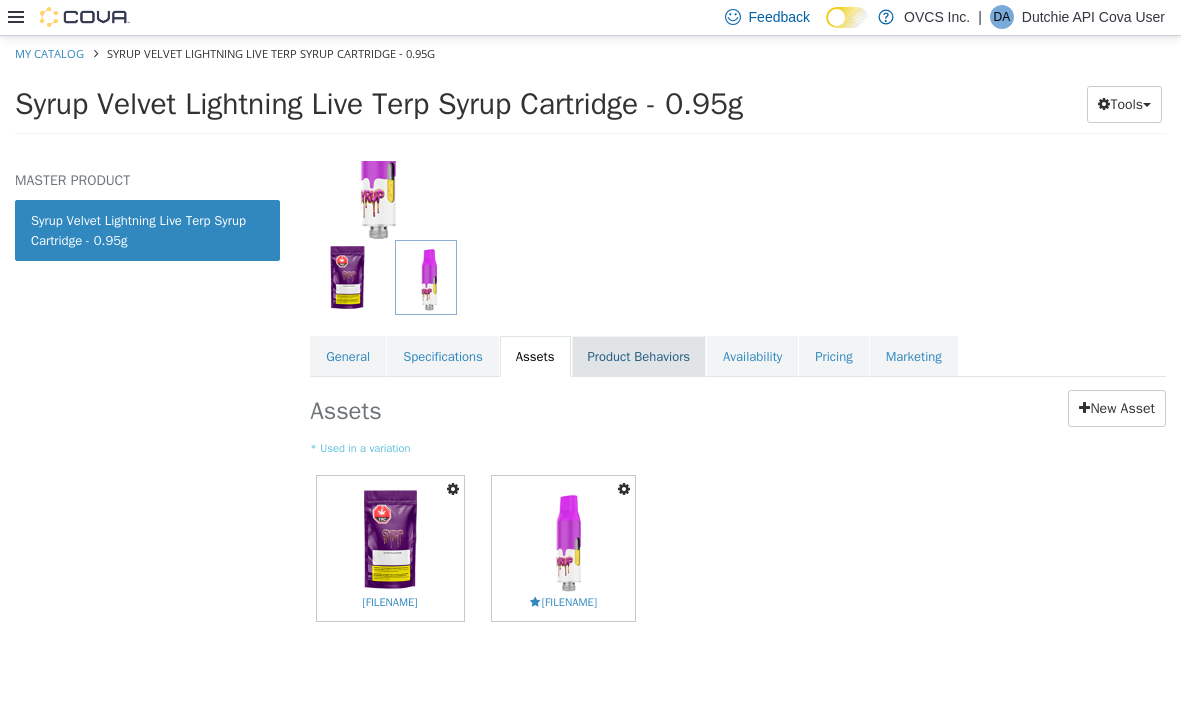 click on "Product Behaviors" at bounding box center (639, 356) 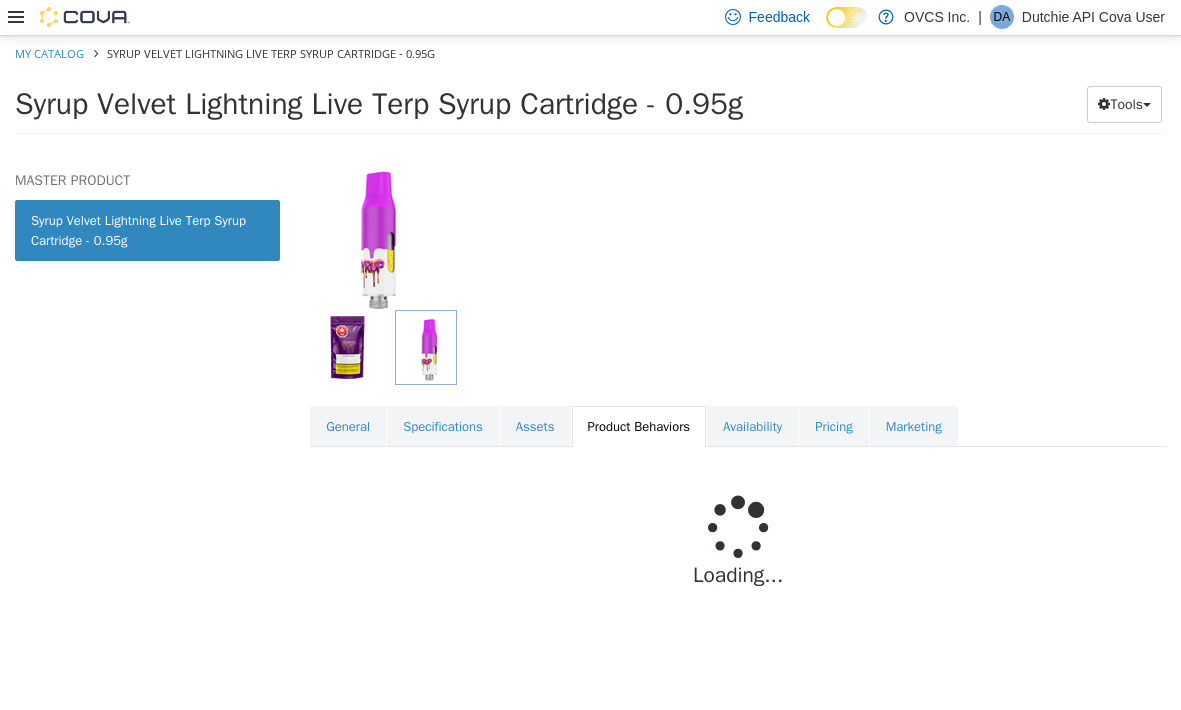 scroll, scrollTop: 95, scrollLeft: 0, axis: vertical 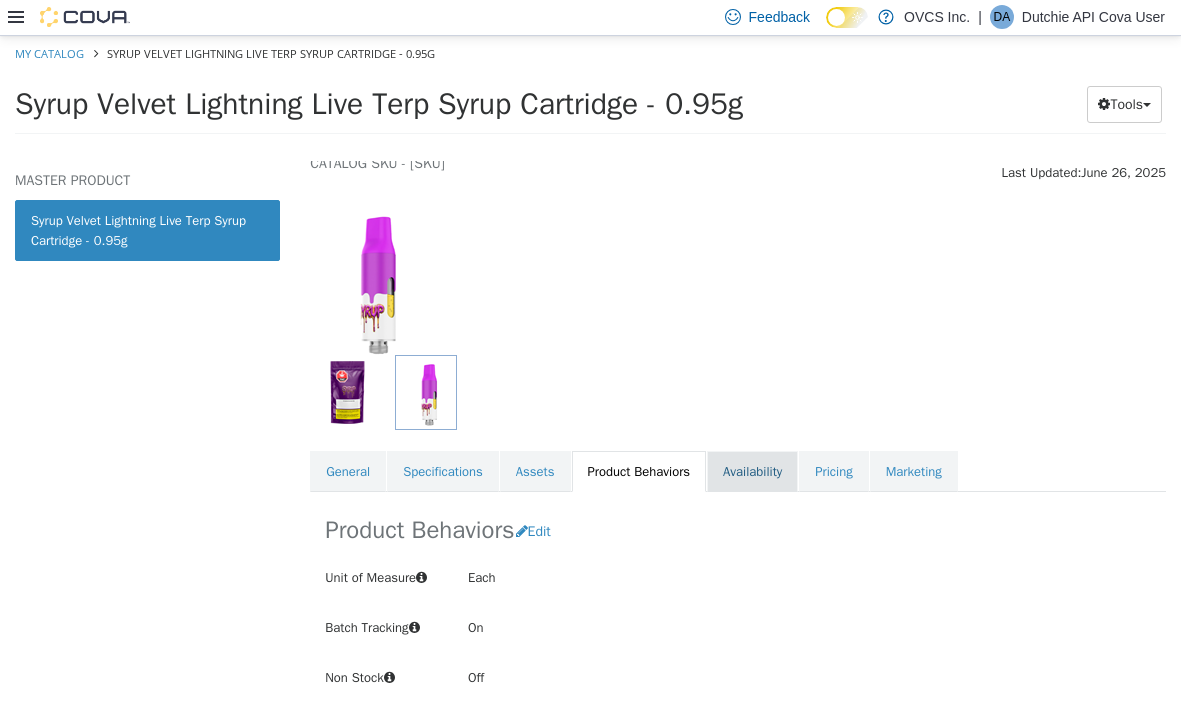 click on "Availability" at bounding box center [752, 471] 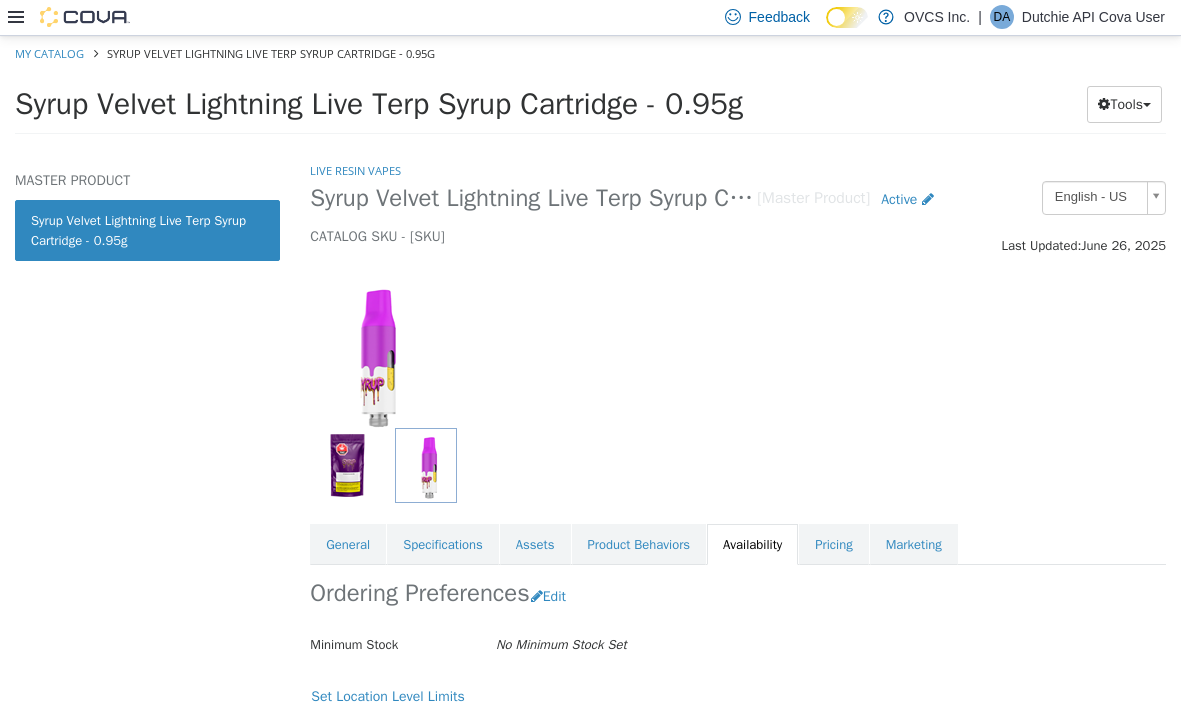 scroll, scrollTop: 173, scrollLeft: 0, axis: vertical 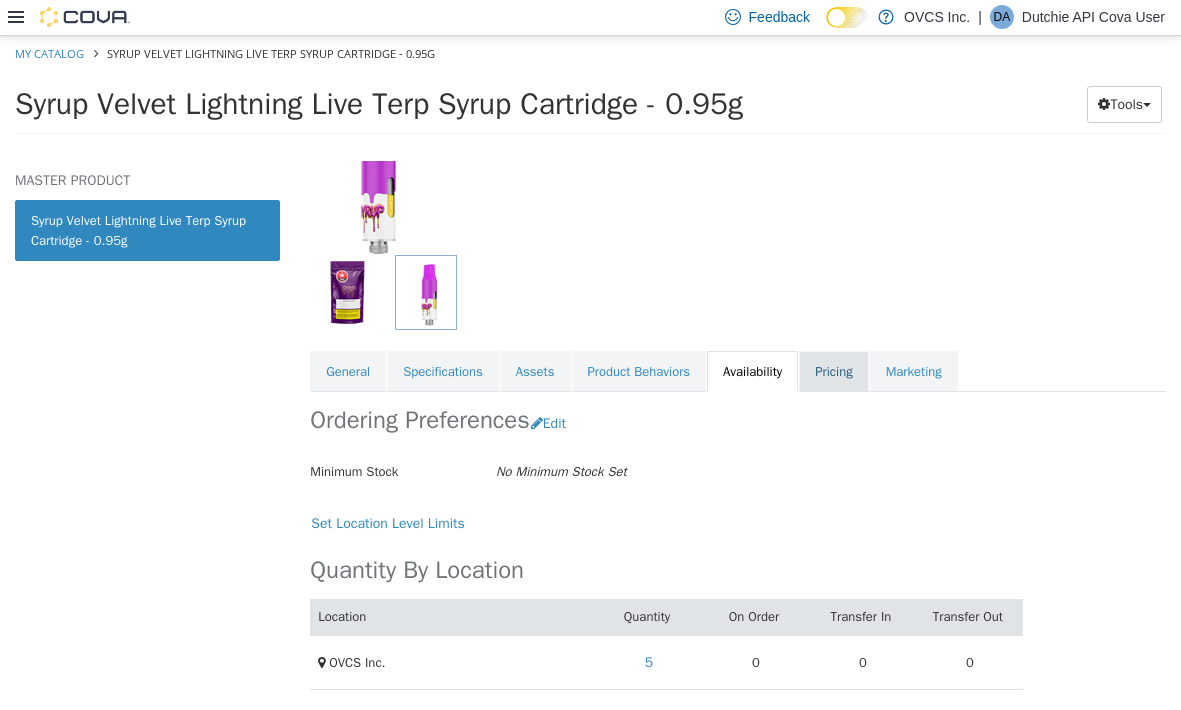 click on "Pricing" at bounding box center (833, 371) 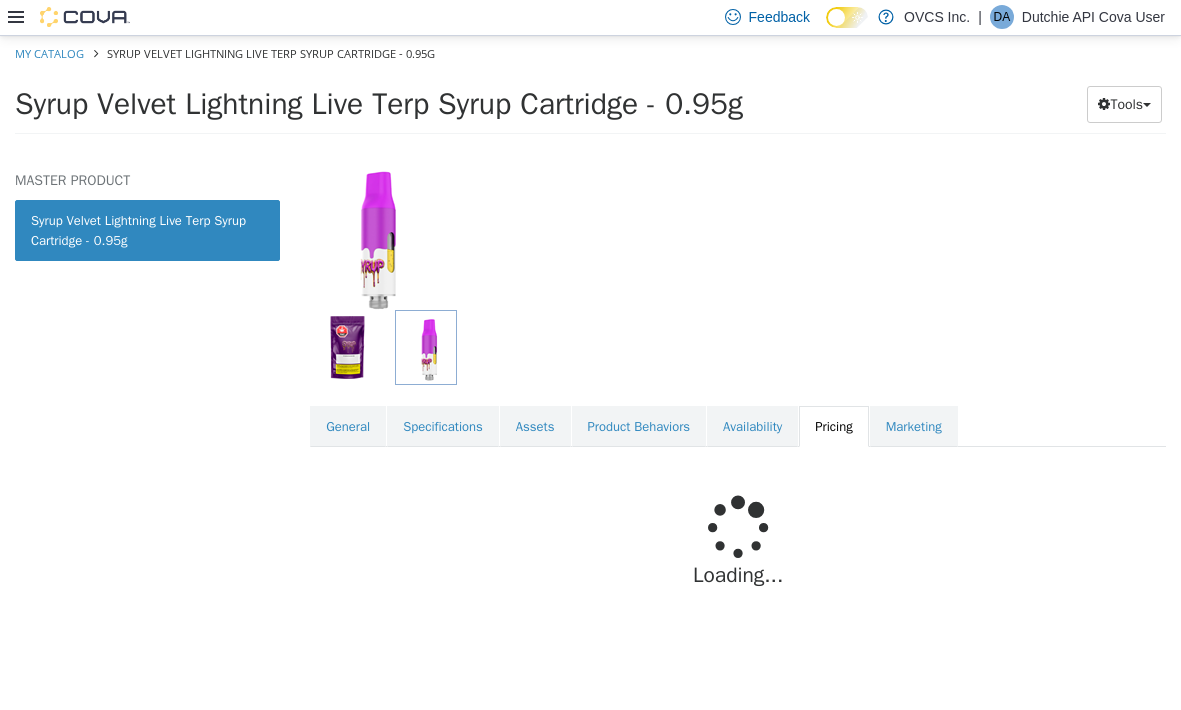 scroll, scrollTop: 111, scrollLeft: 0, axis: vertical 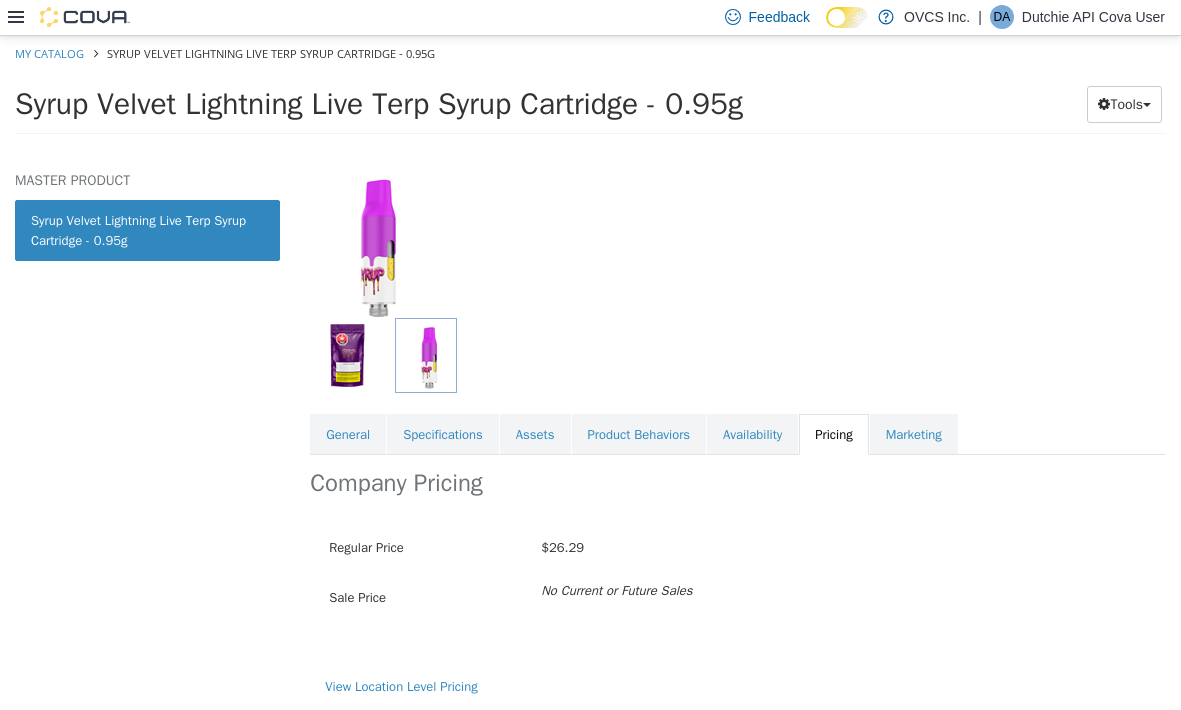 click on "Live Resin Vapes
Syrup Velvet Lightning Live Terp Syrup Cartridge - 0.95g
[Master Product] Active   CATALOG SKU - [SKU]     English - US                             Last Updated:  [DATE]
General Specifications Assets Product Behaviors Availability Pricing
Marketing Company Pricing
Regular Price $26.29
Sale Price No Current or Future Sales View Location Level Pricing" at bounding box center [738, 252] 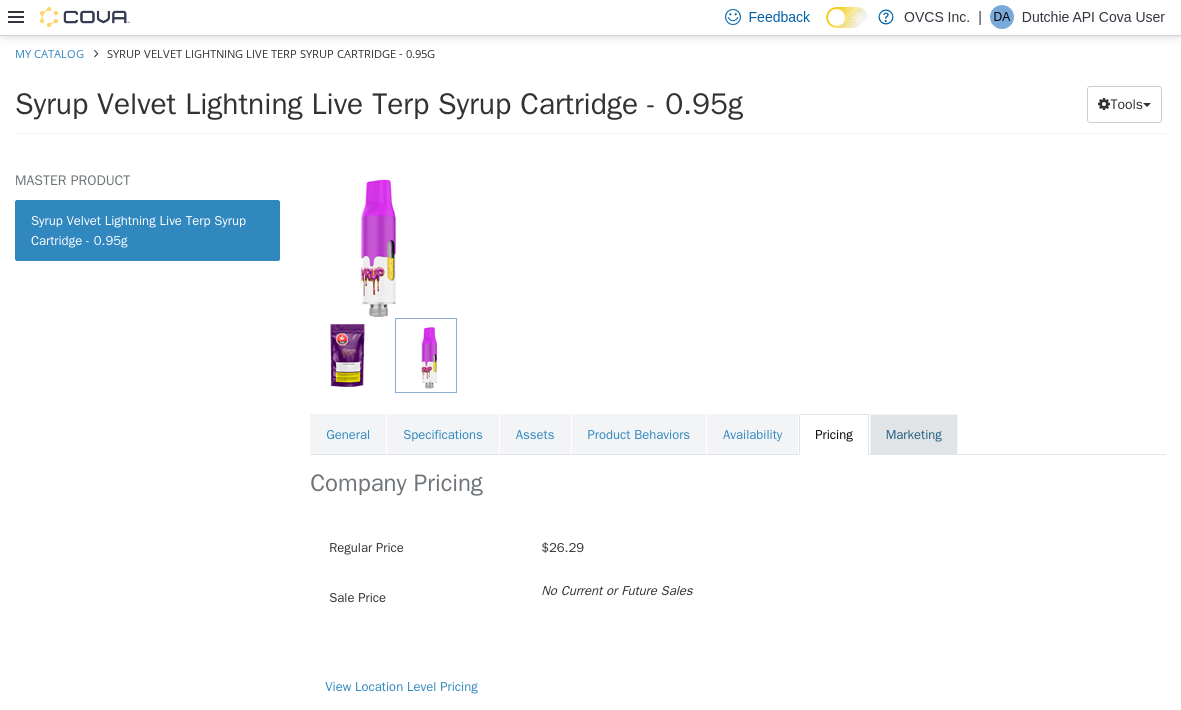click on "Marketing" at bounding box center (914, 434) 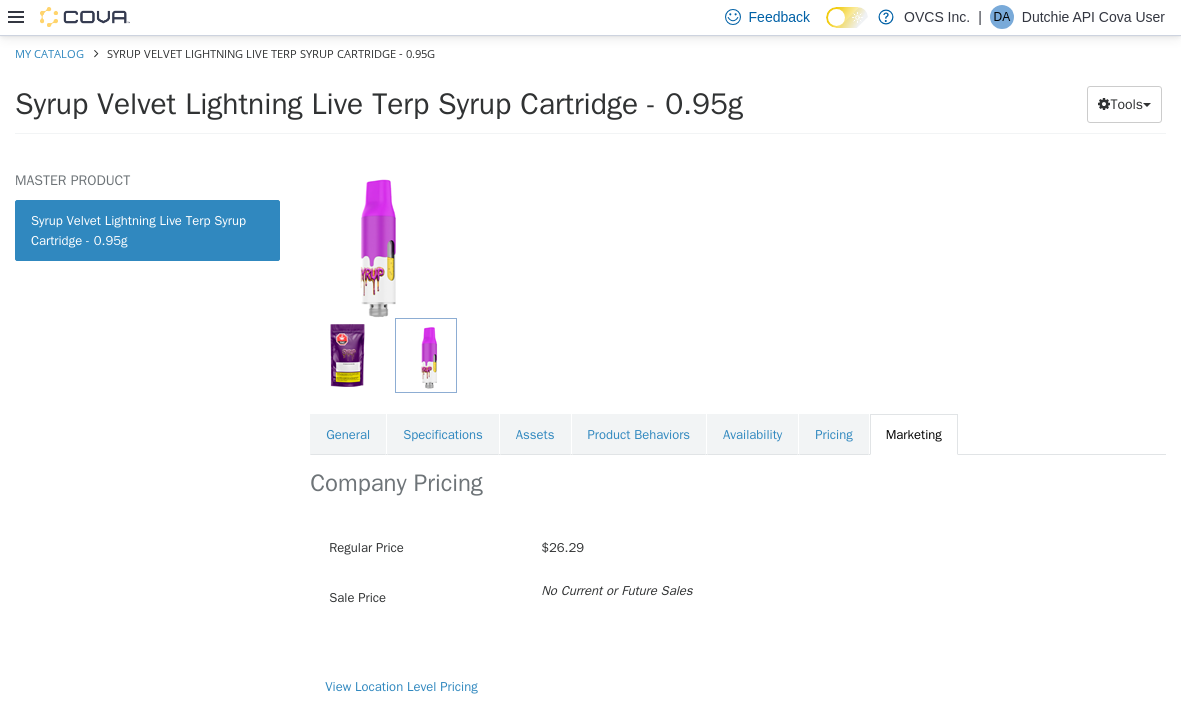 scroll, scrollTop: 25, scrollLeft: 0, axis: vertical 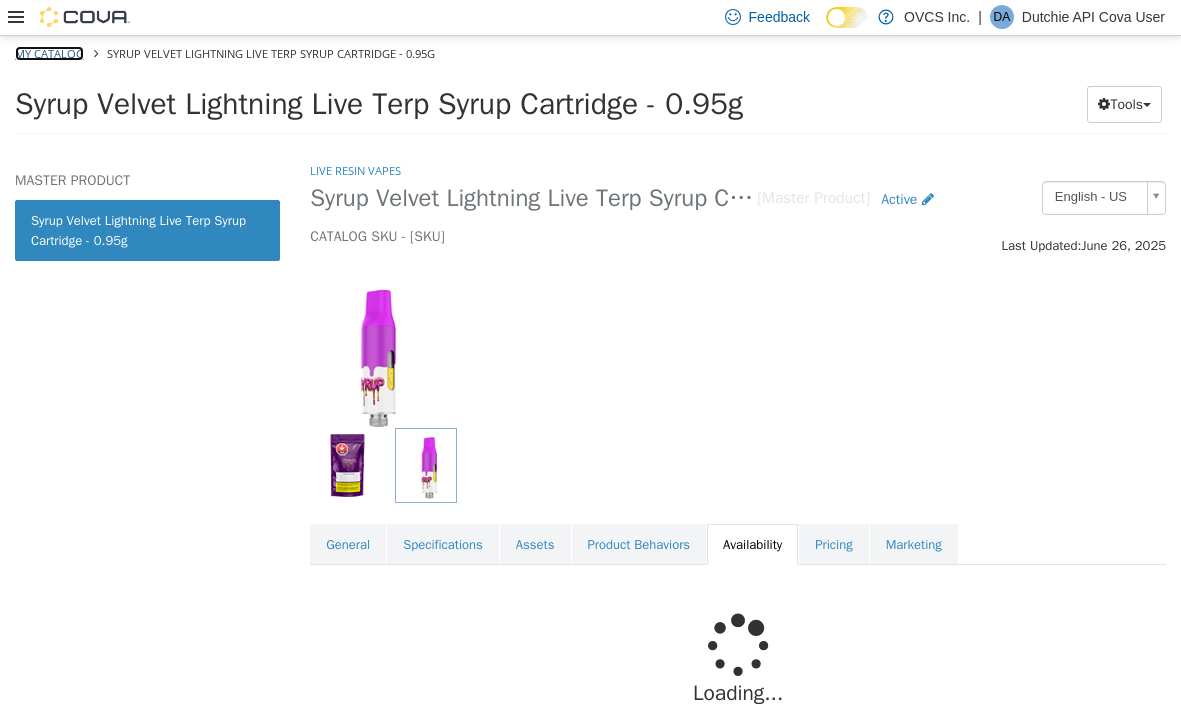 click on "My Catalog" at bounding box center [49, 52] 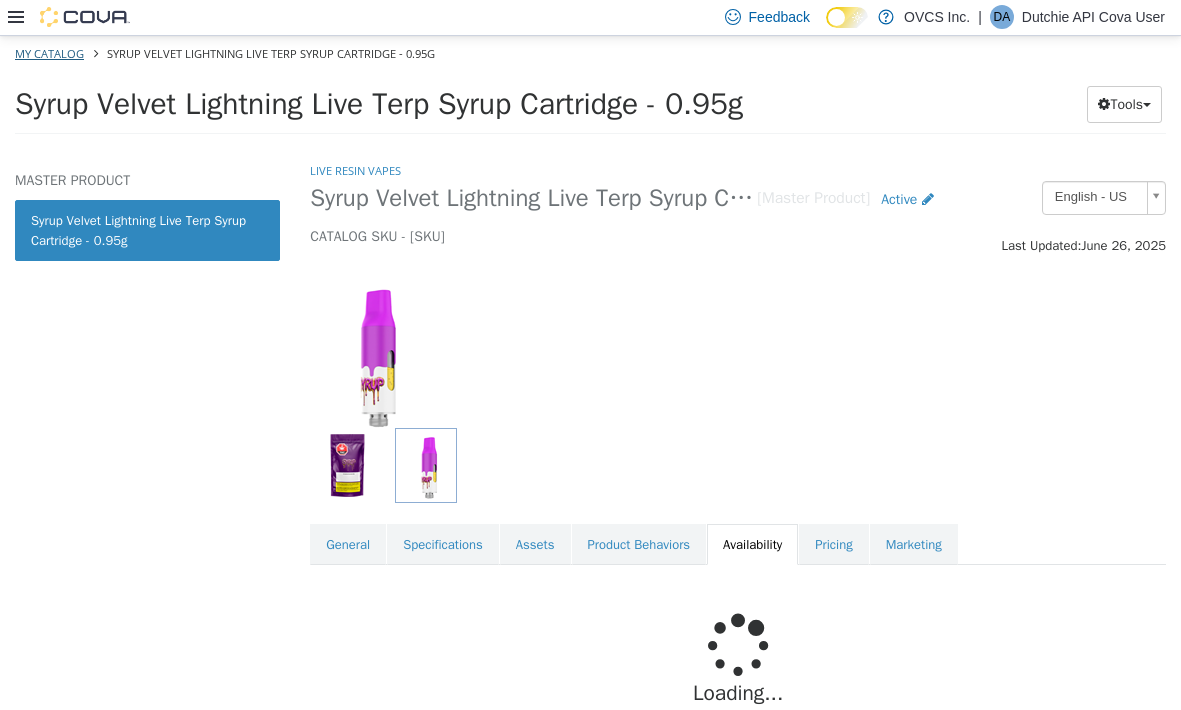 select on "**********" 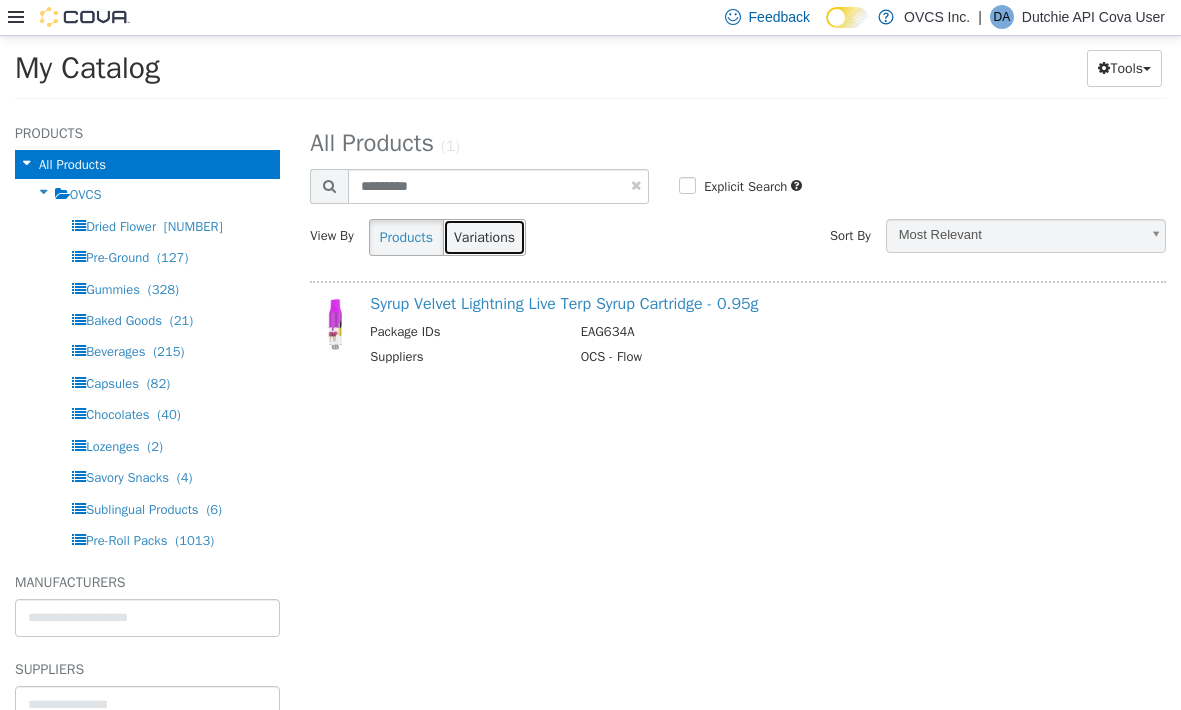 click on "Variations" at bounding box center [484, 236] 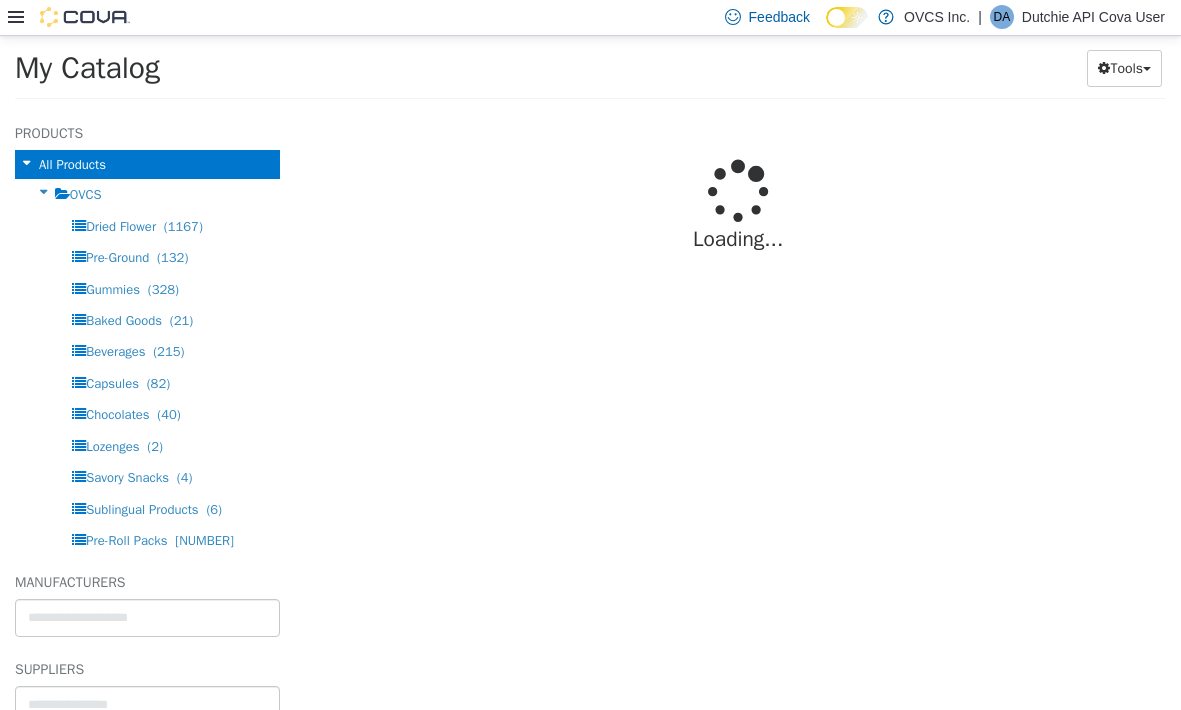 select on "**********" 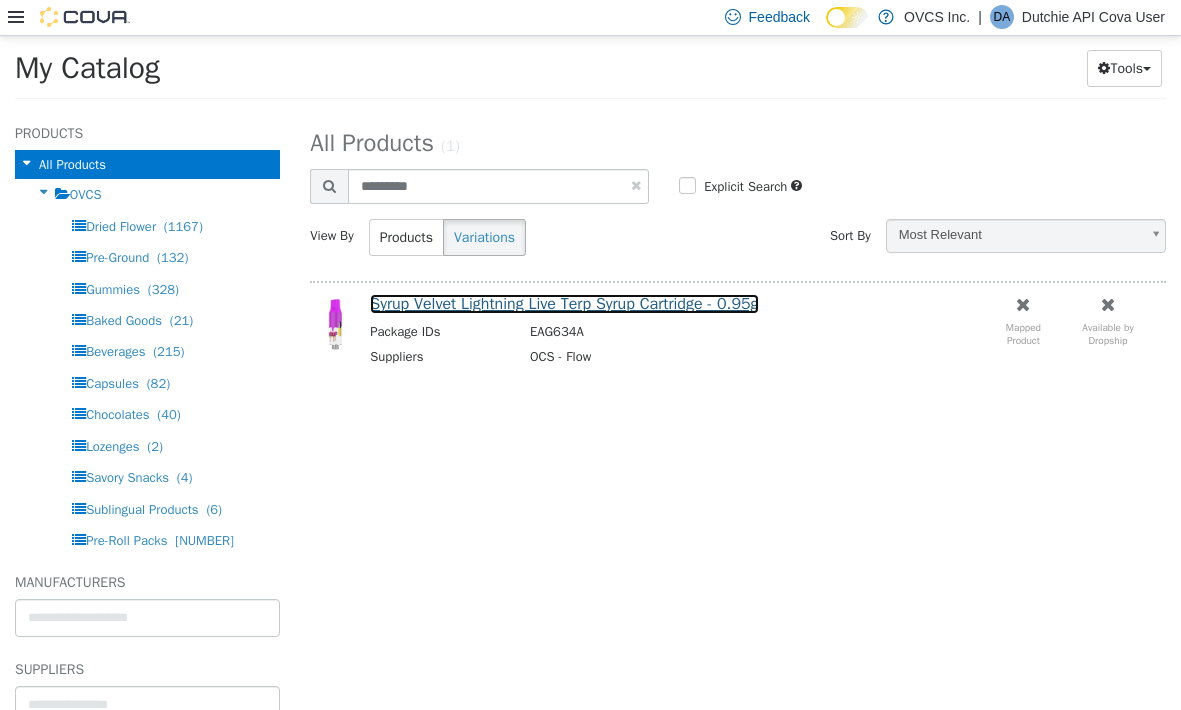click on "Syrup Velvet Lightning Live Terp Syrup Cartridge - 0.95g" at bounding box center (564, 303) 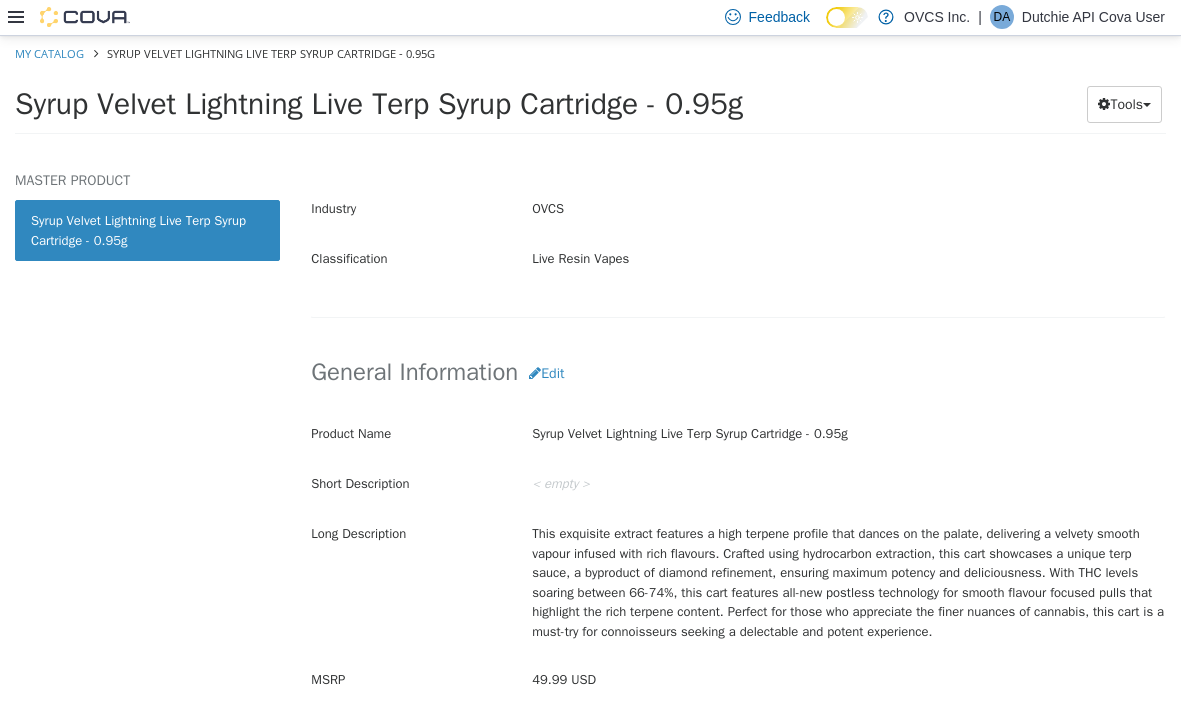 scroll, scrollTop: 0, scrollLeft: 0, axis: both 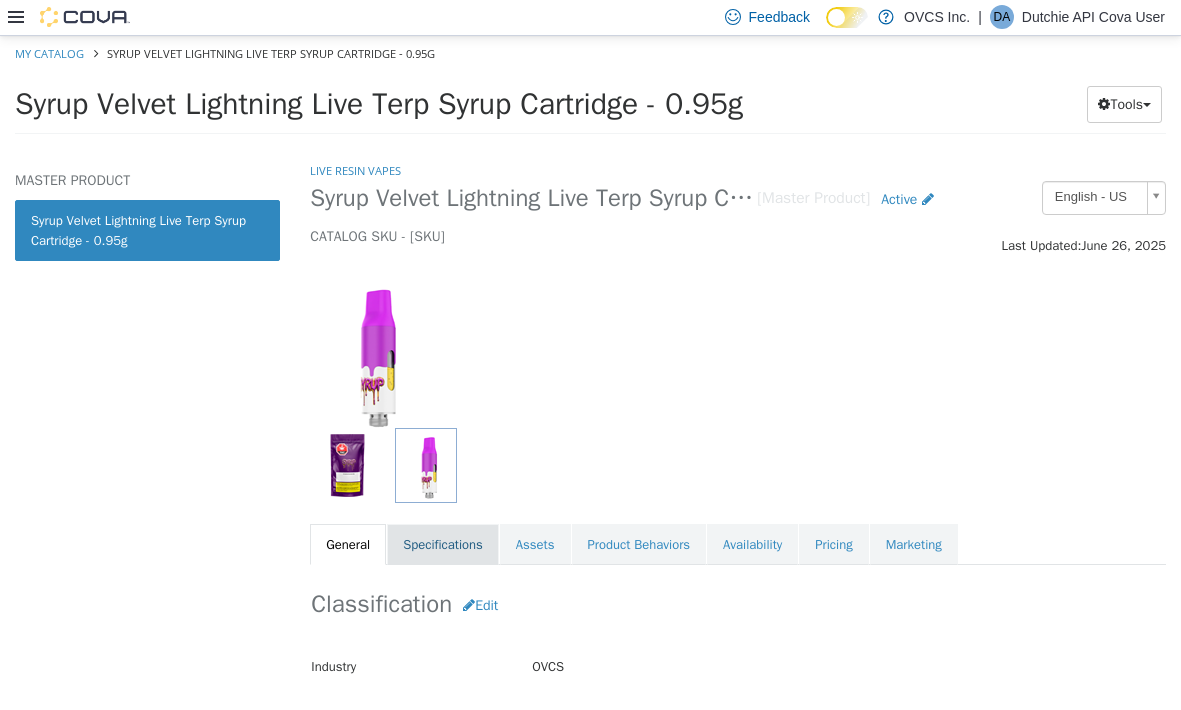 click on "Specifications" at bounding box center (443, 544) 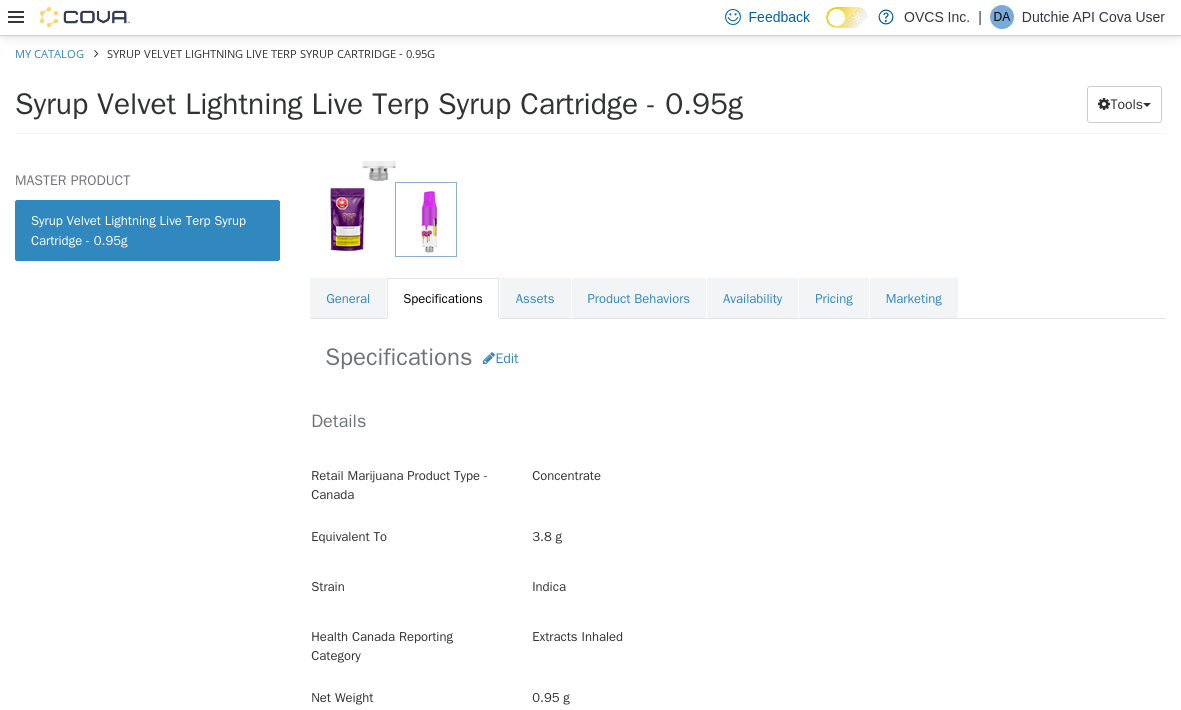 scroll, scrollTop: 0, scrollLeft: 0, axis: both 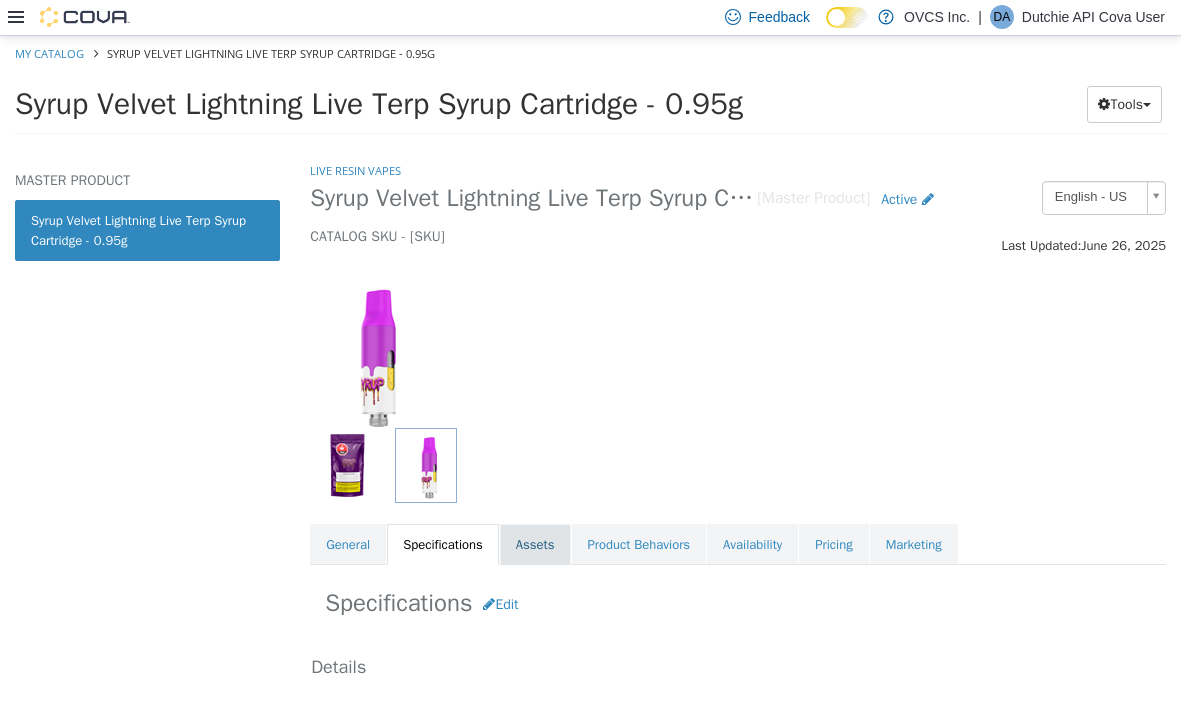 click on "Assets" at bounding box center [535, 544] 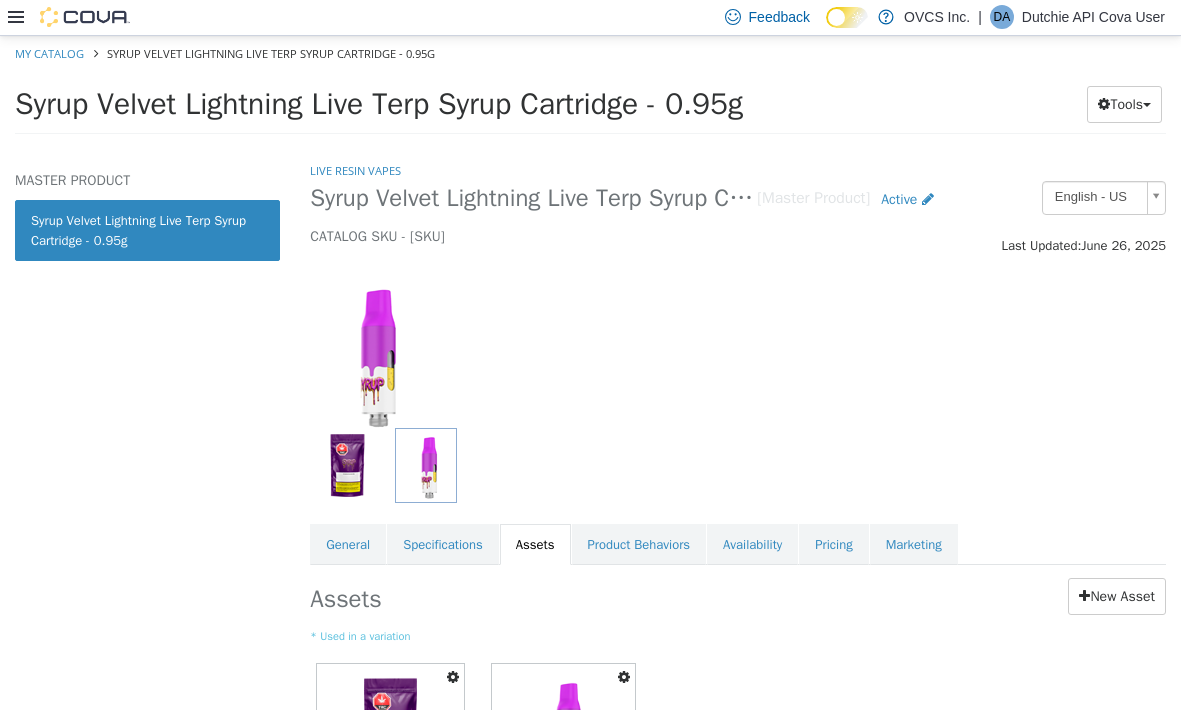 scroll, scrollTop: 189, scrollLeft: 0, axis: vertical 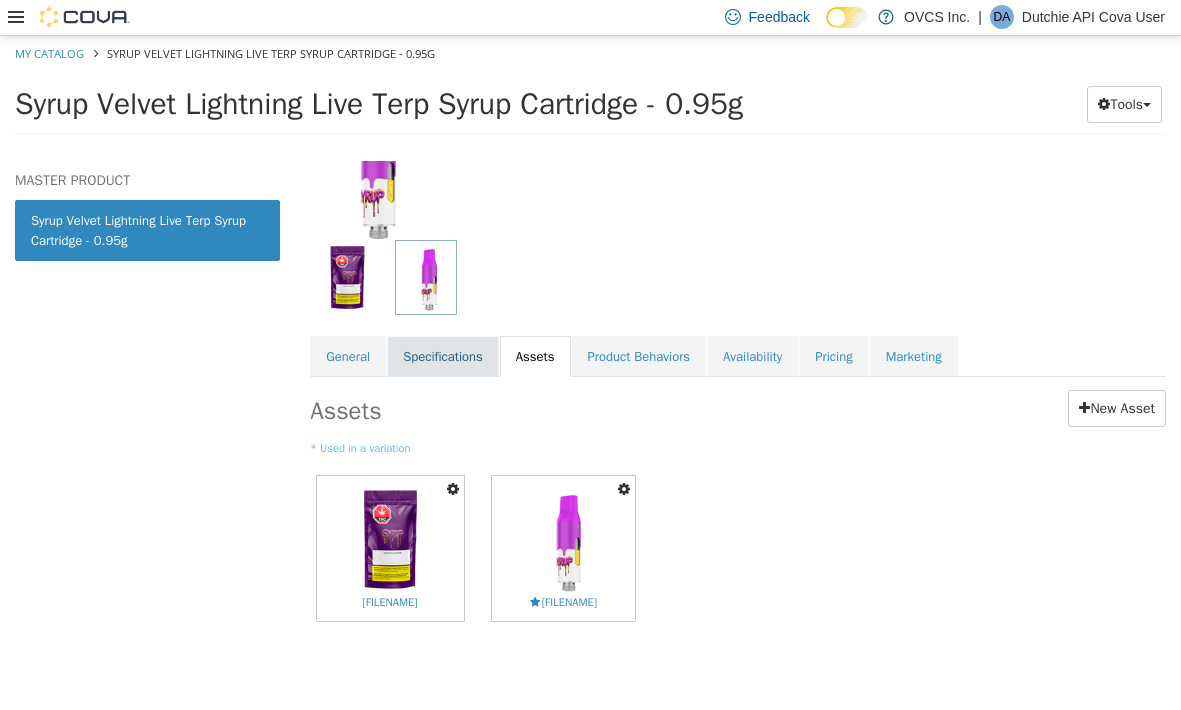click on "Specifications" at bounding box center [443, 356] 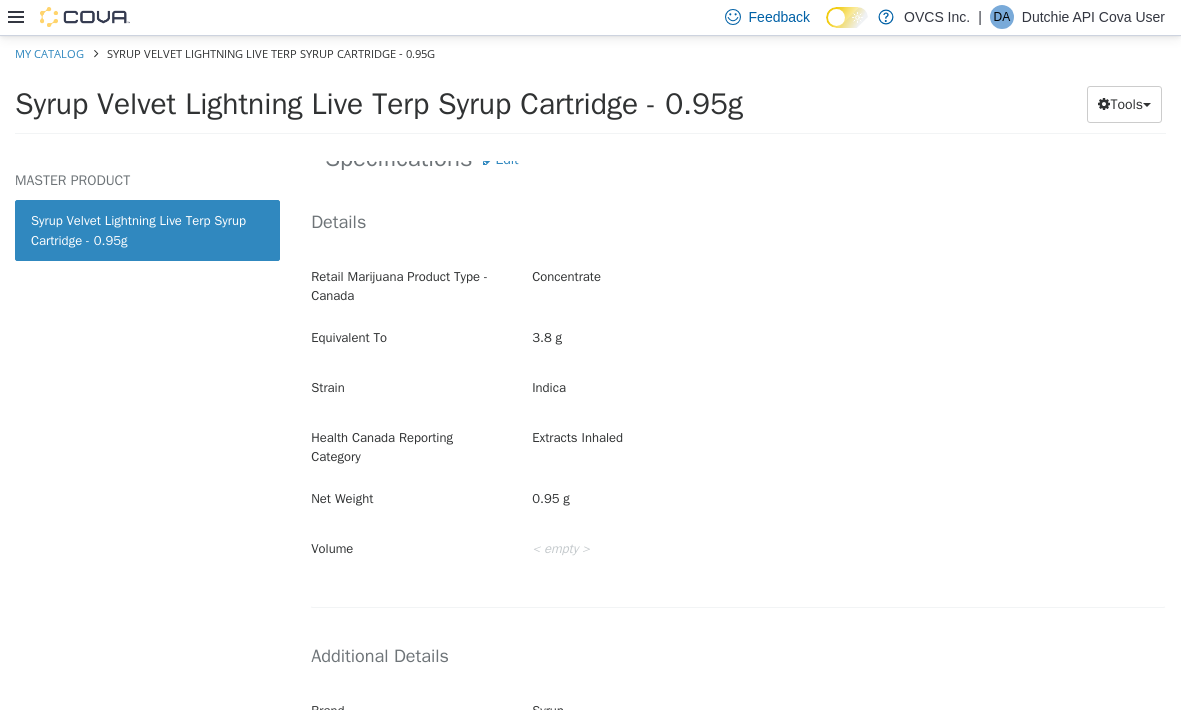 scroll, scrollTop: 0, scrollLeft: 0, axis: both 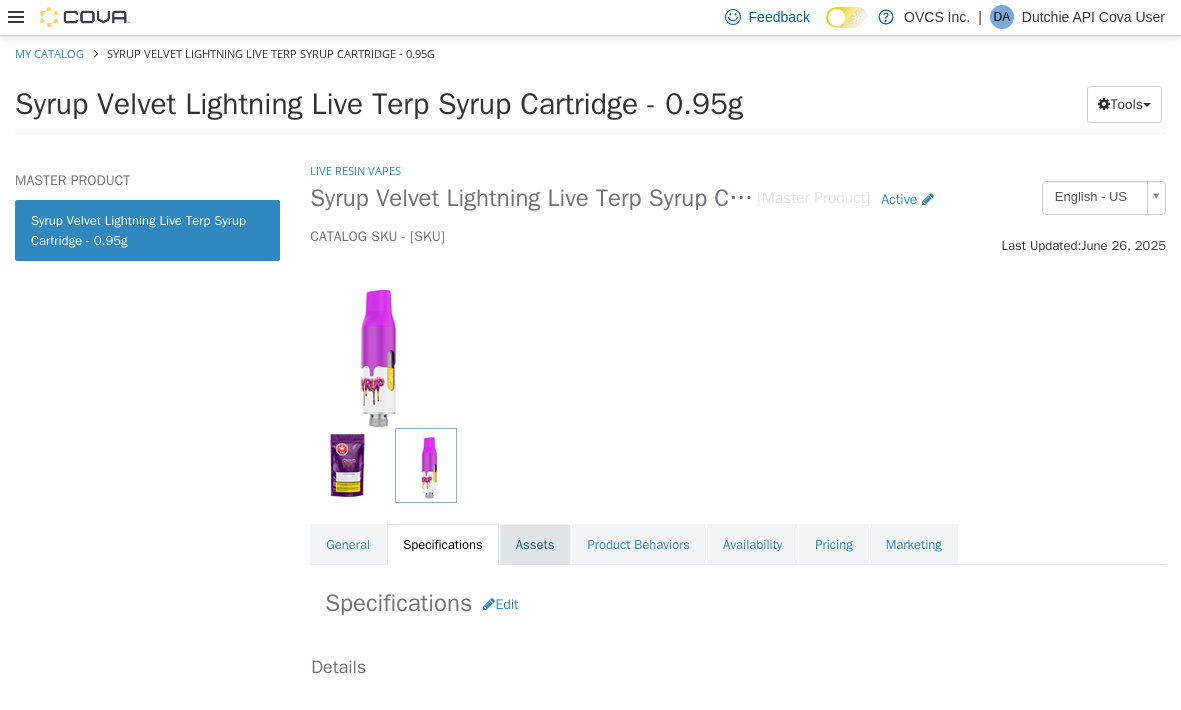 click on "Assets" at bounding box center [535, 544] 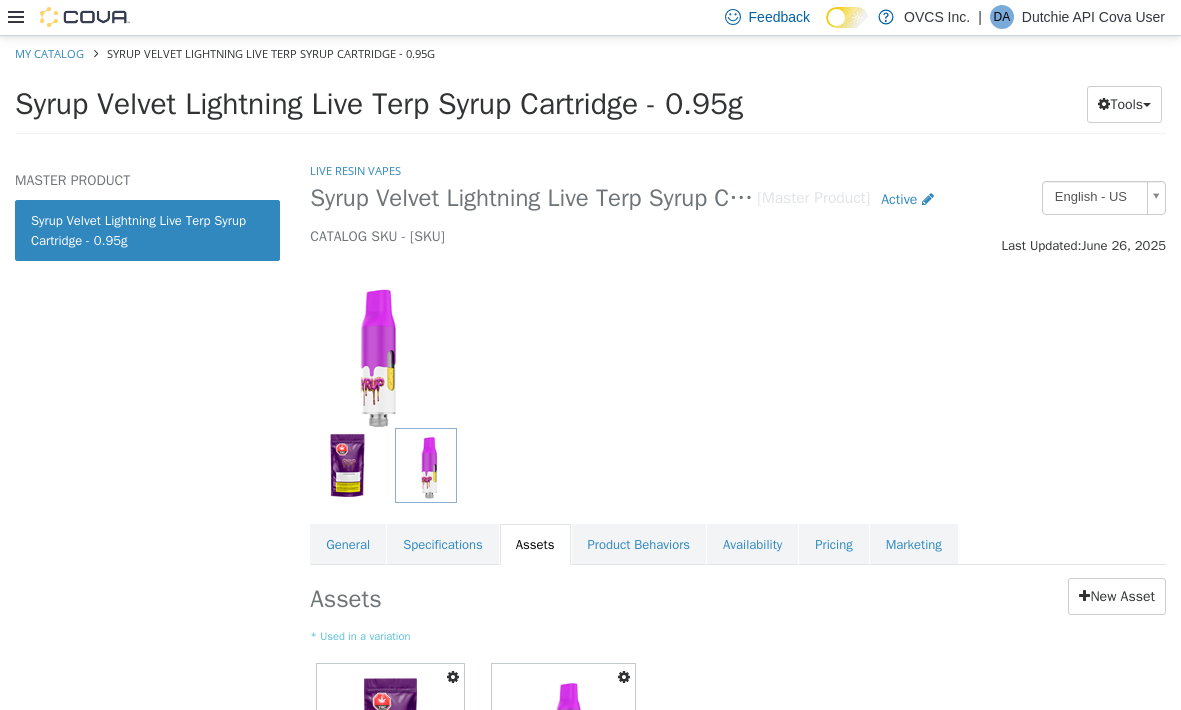 scroll, scrollTop: 189, scrollLeft: 0, axis: vertical 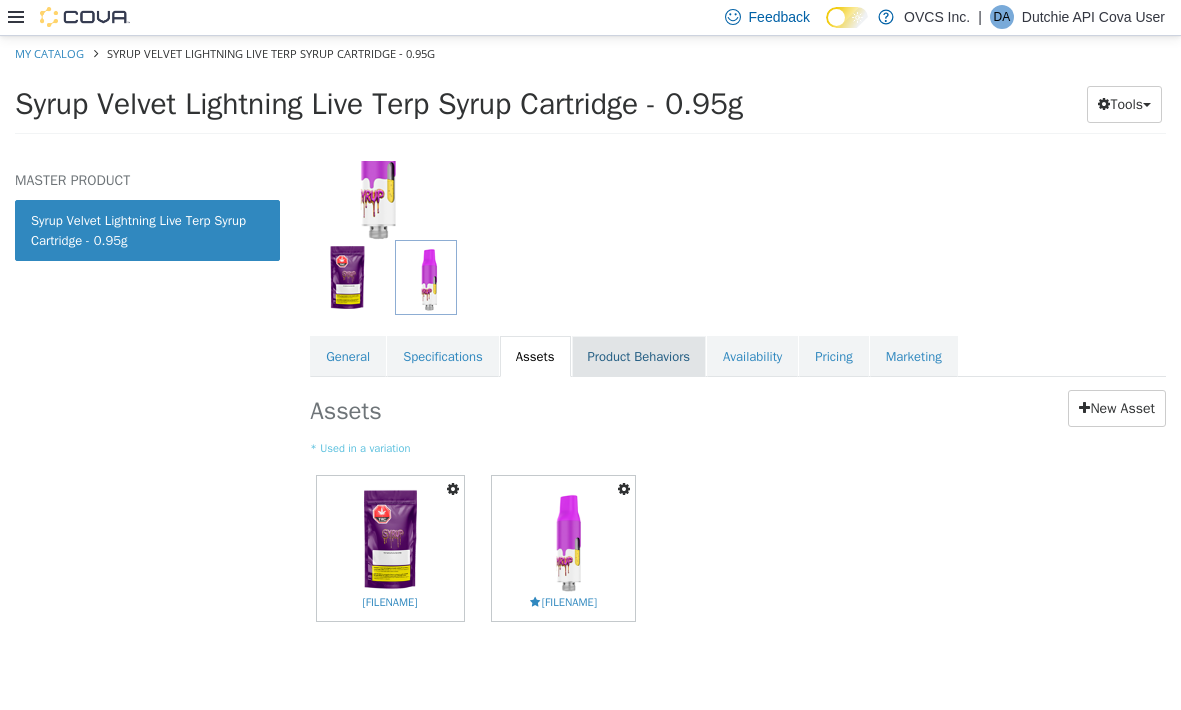 click on "Product Behaviors" at bounding box center (639, 356) 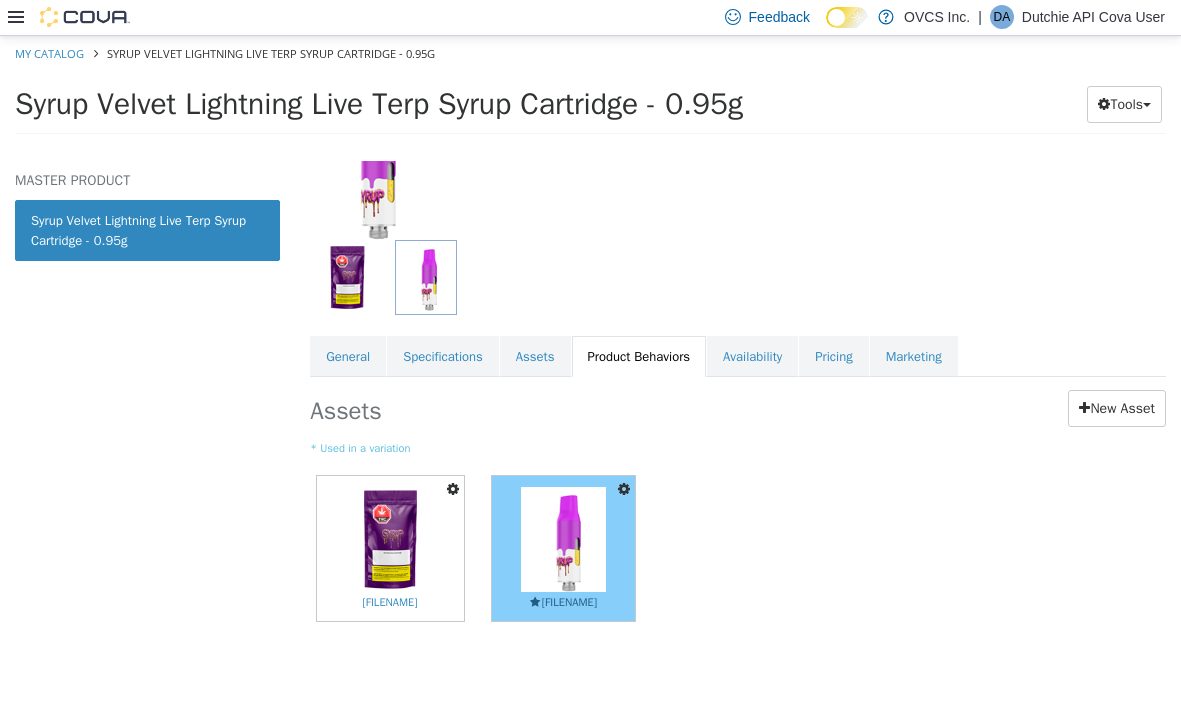 scroll, scrollTop: 95, scrollLeft: 0, axis: vertical 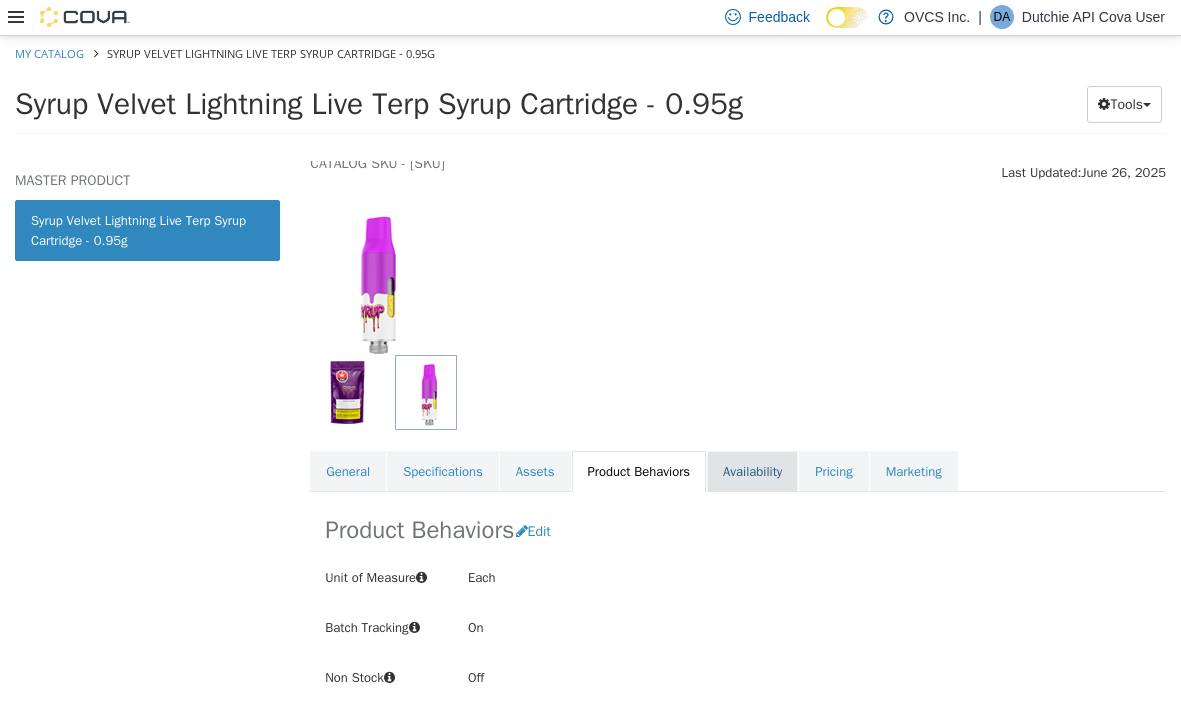 click on "Availability" at bounding box center [752, 471] 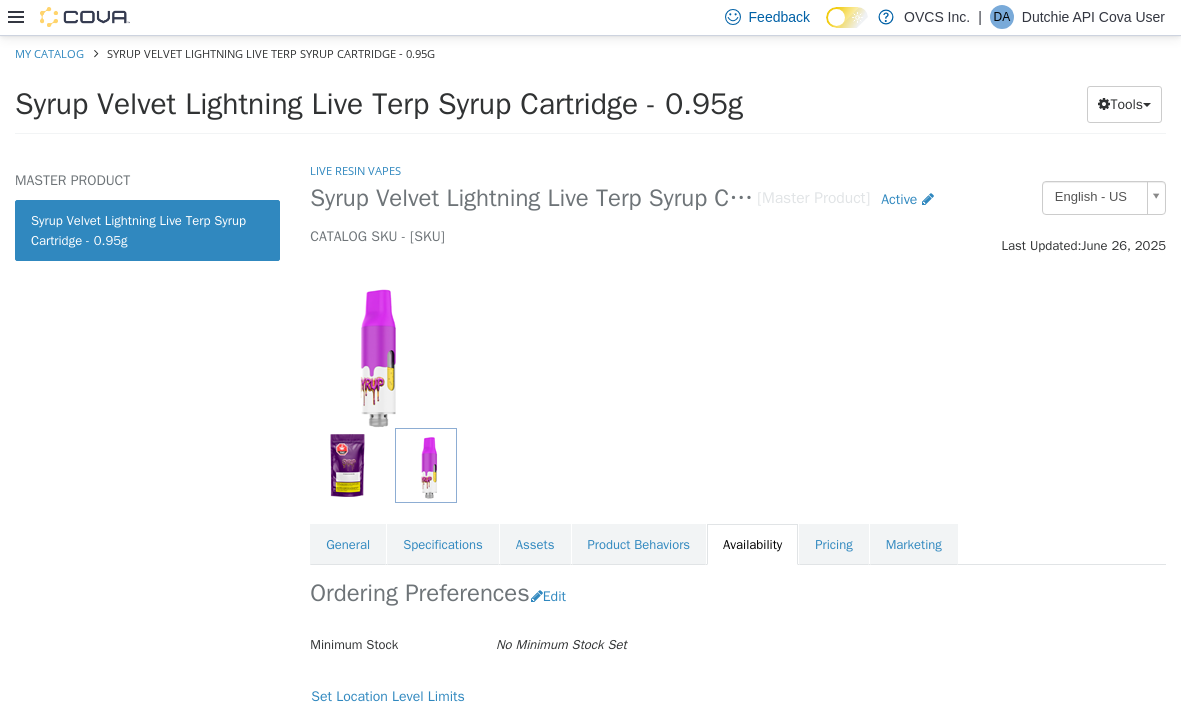 scroll, scrollTop: 173, scrollLeft: 0, axis: vertical 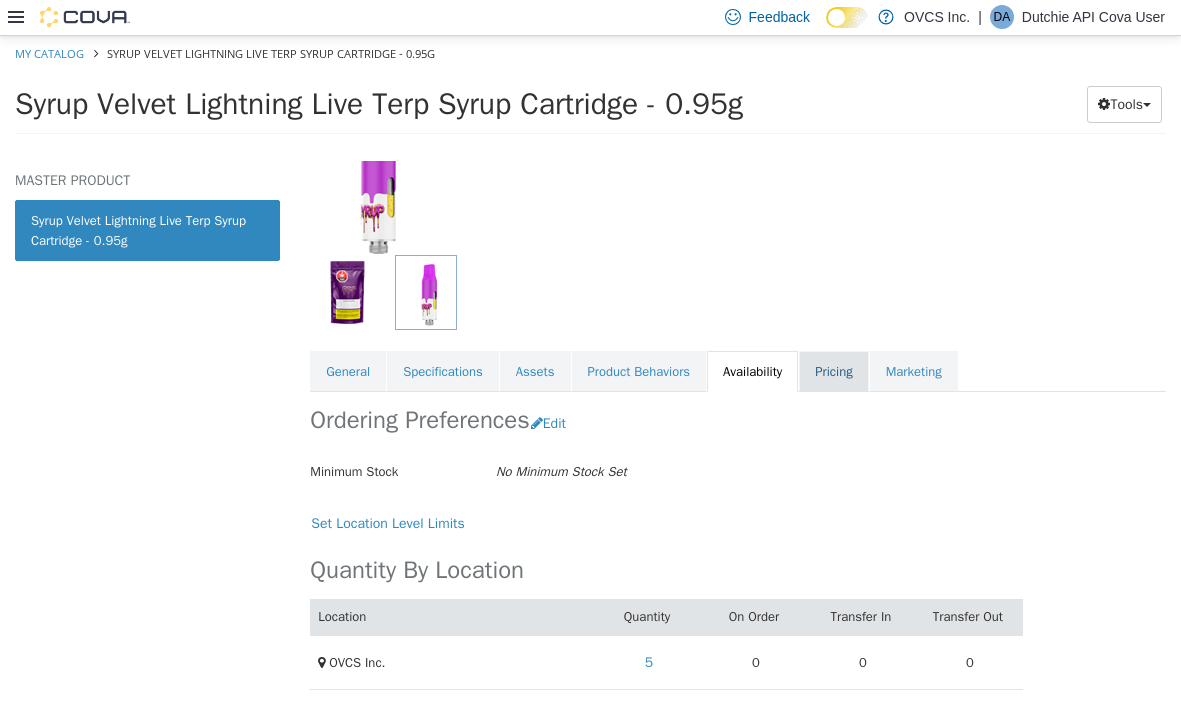 click on "Pricing" at bounding box center (833, 371) 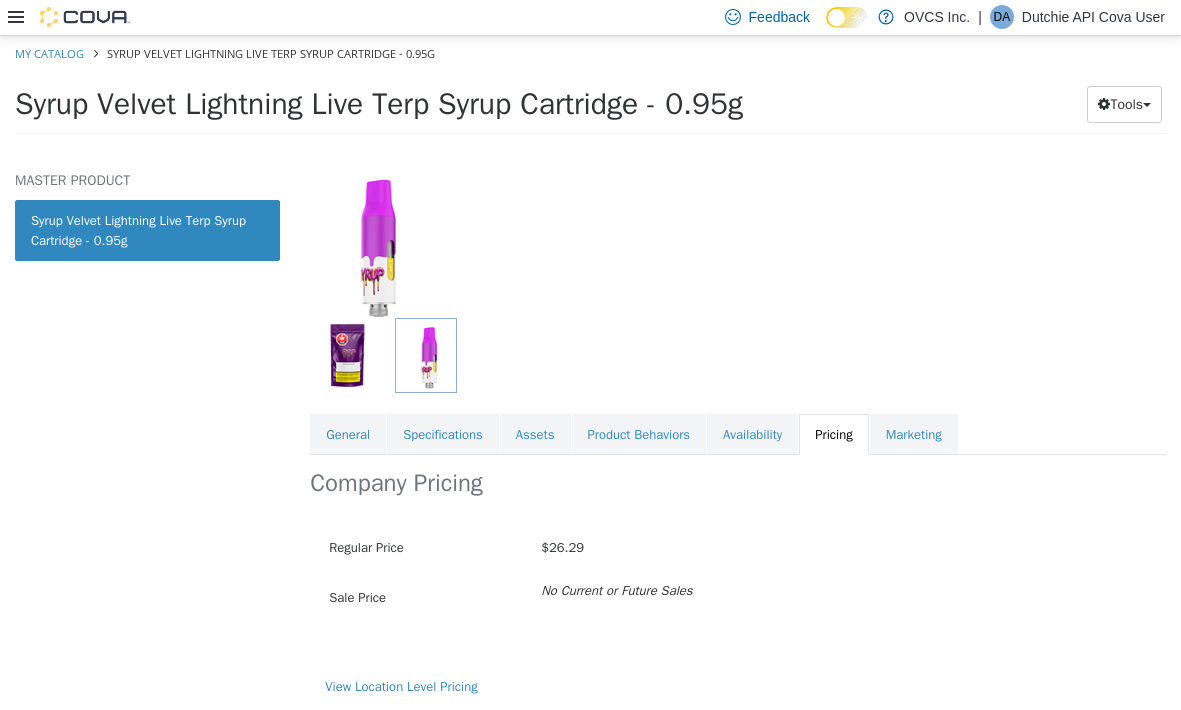 scroll, scrollTop: 111, scrollLeft: 0, axis: vertical 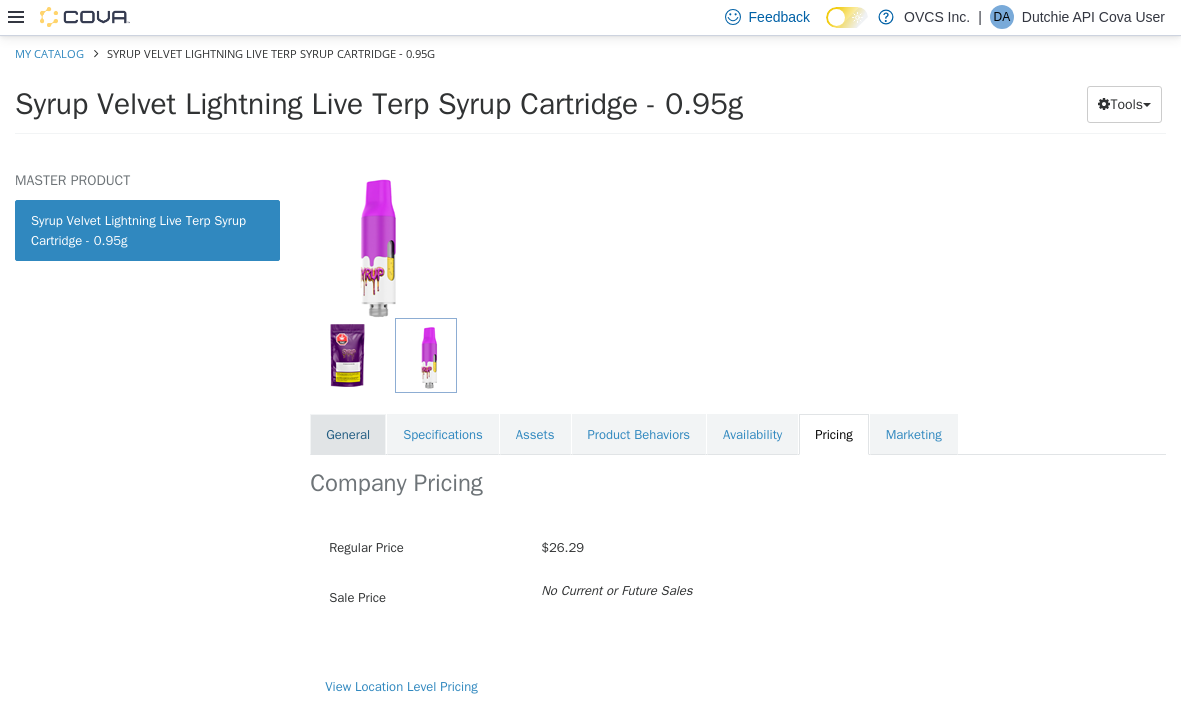 click on "General" at bounding box center (348, 434) 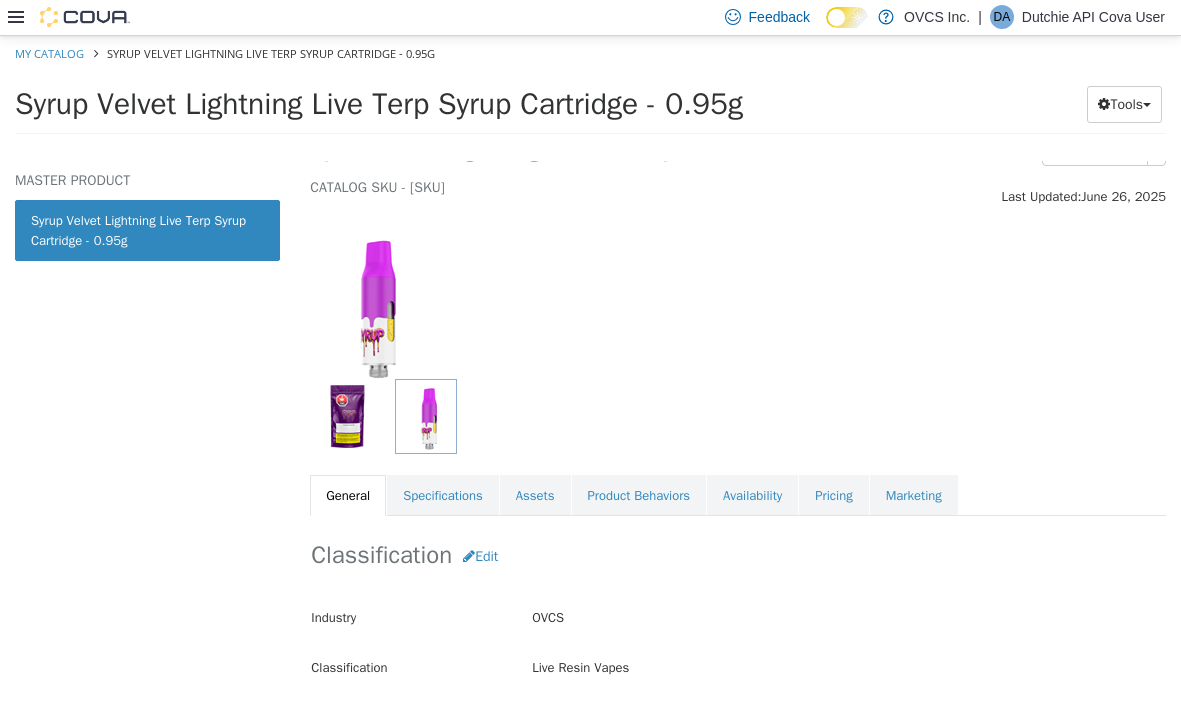 scroll, scrollTop: 0, scrollLeft: 0, axis: both 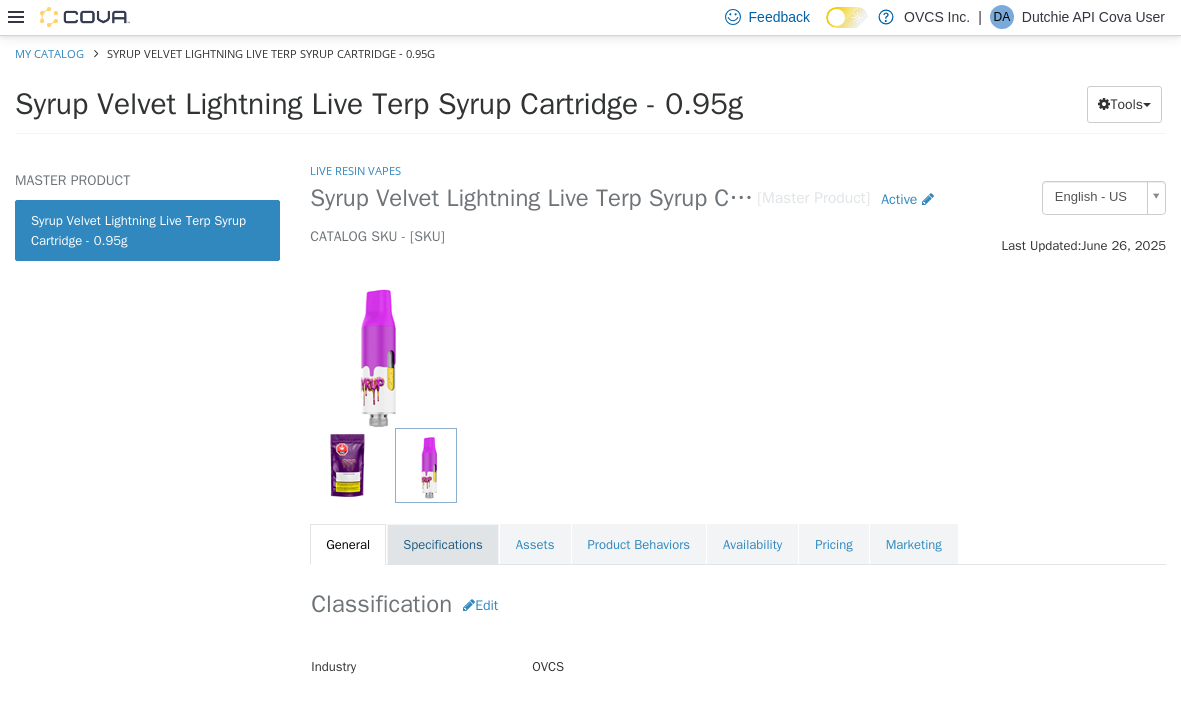 click on "Specifications" at bounding box center (443, 544) 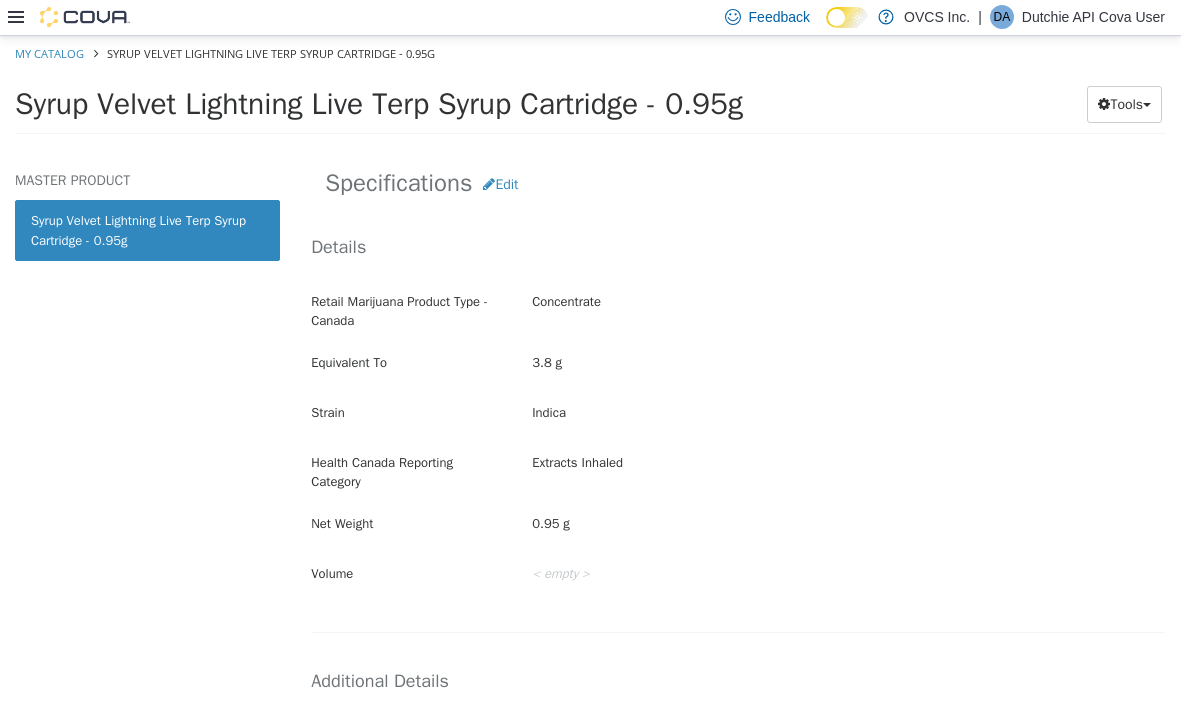 scroll, scrollTop: 422, scrollLeft: 0, axis: vertical 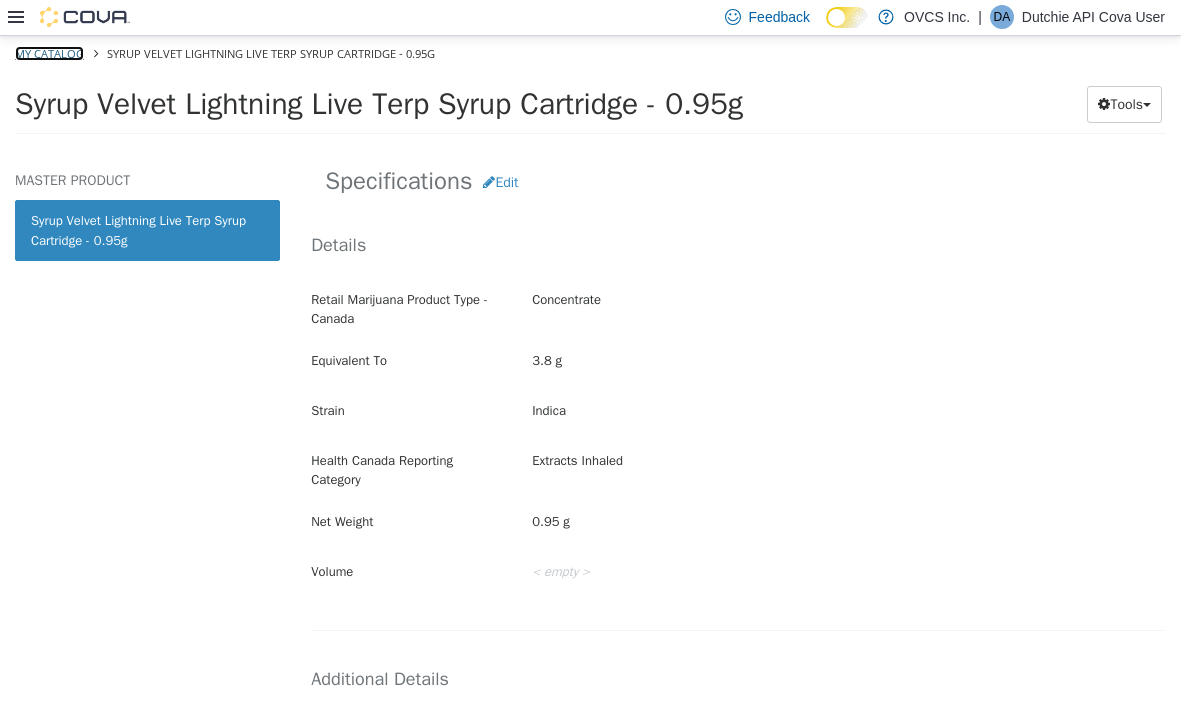click on "My Catalog" at bounding box center [49, 52] 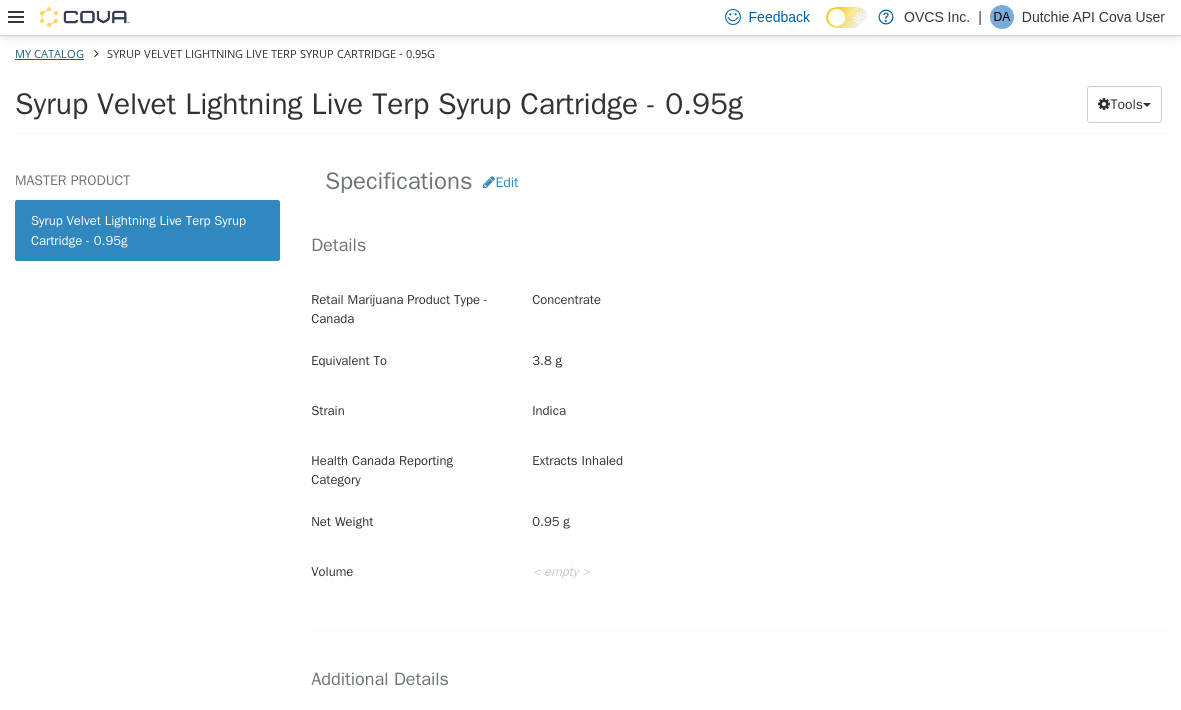 select on "**********" 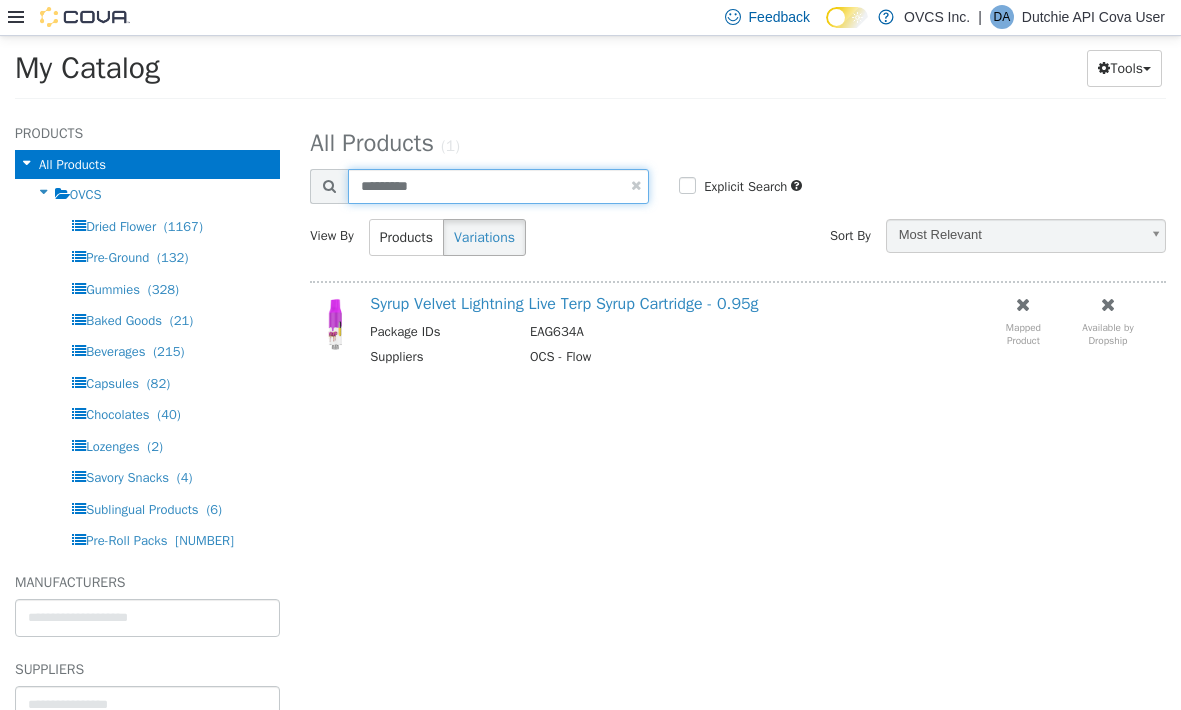 click on "*********" at bounding box center (498, 185) 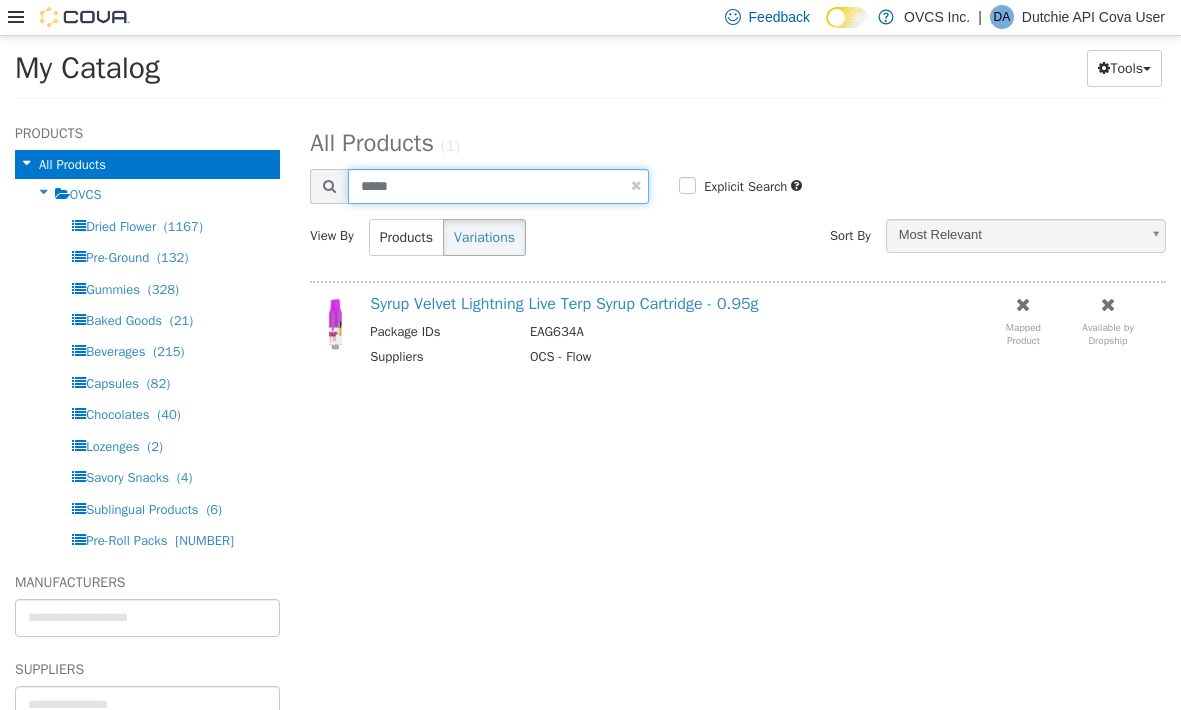 type on "*****" 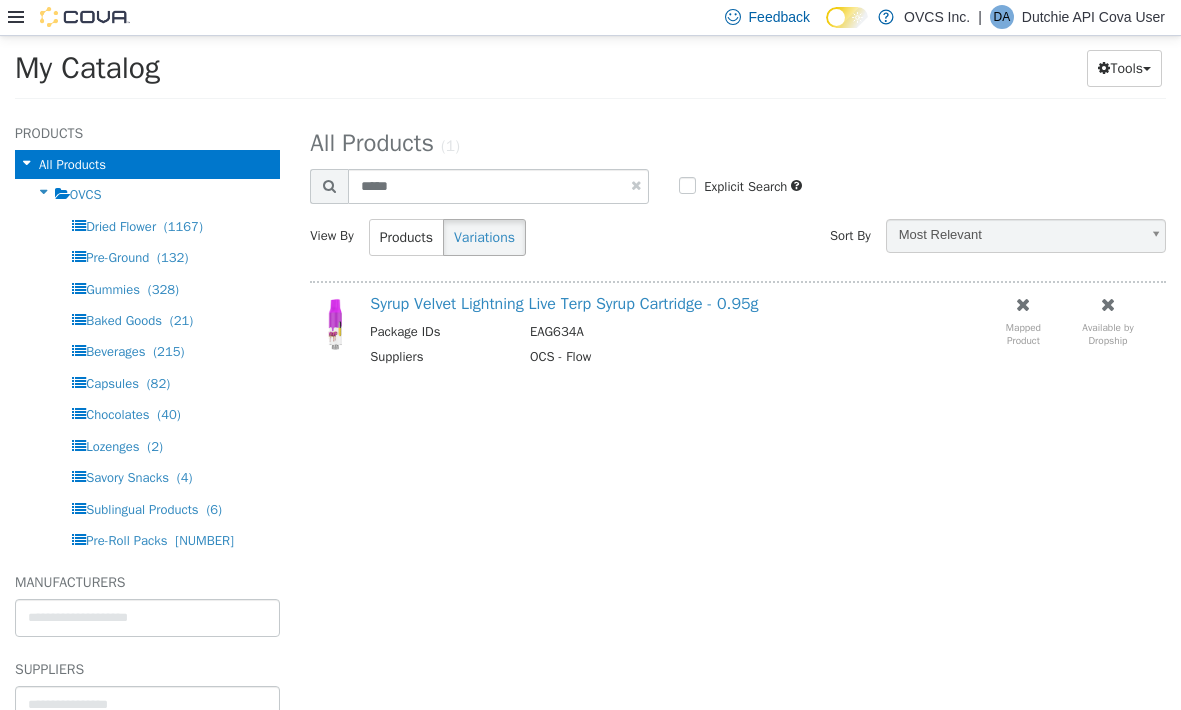 select on "**********" 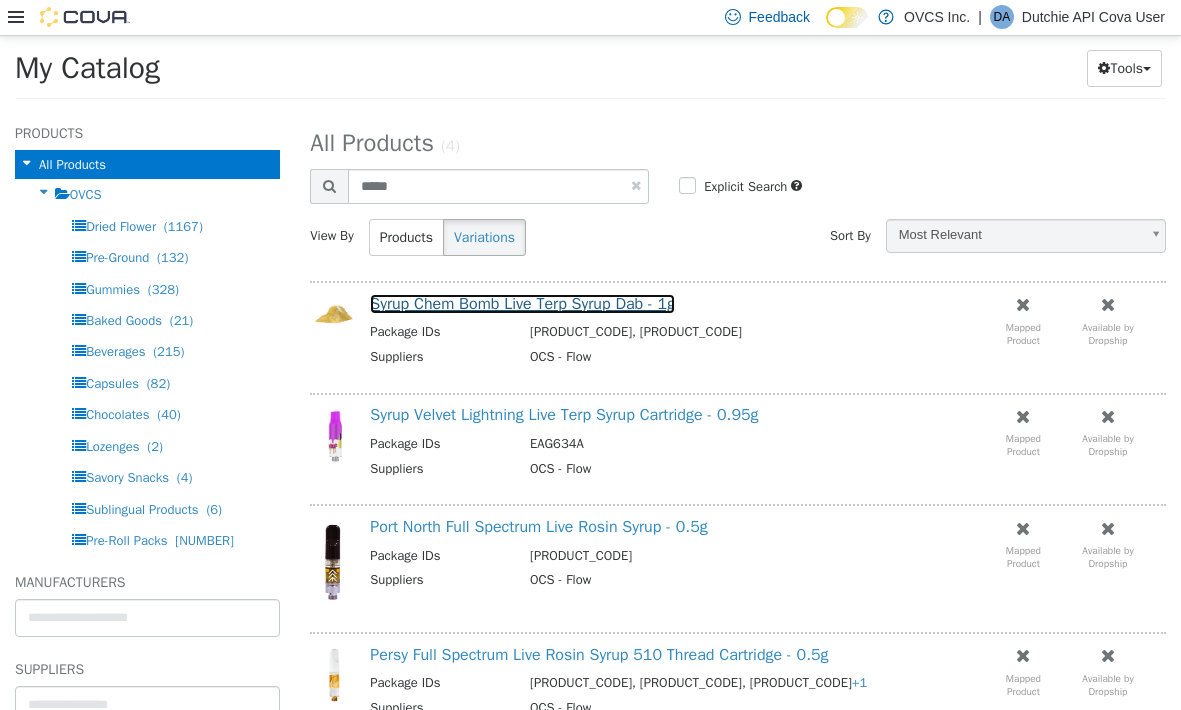 click on "Syrup Chem Bomb Live Terp Syrup Dab - 1g" at bounding box center (522, 303) 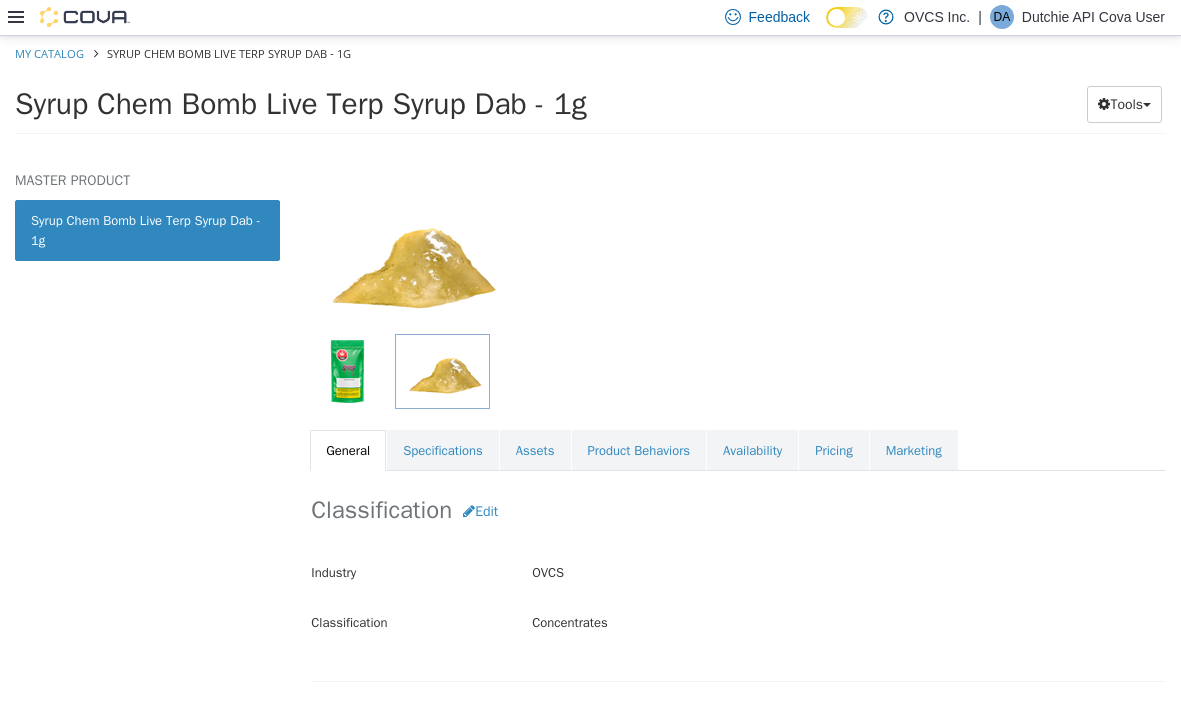 scroll, scrollTop: 0, scrollLeft: 0, axis: both 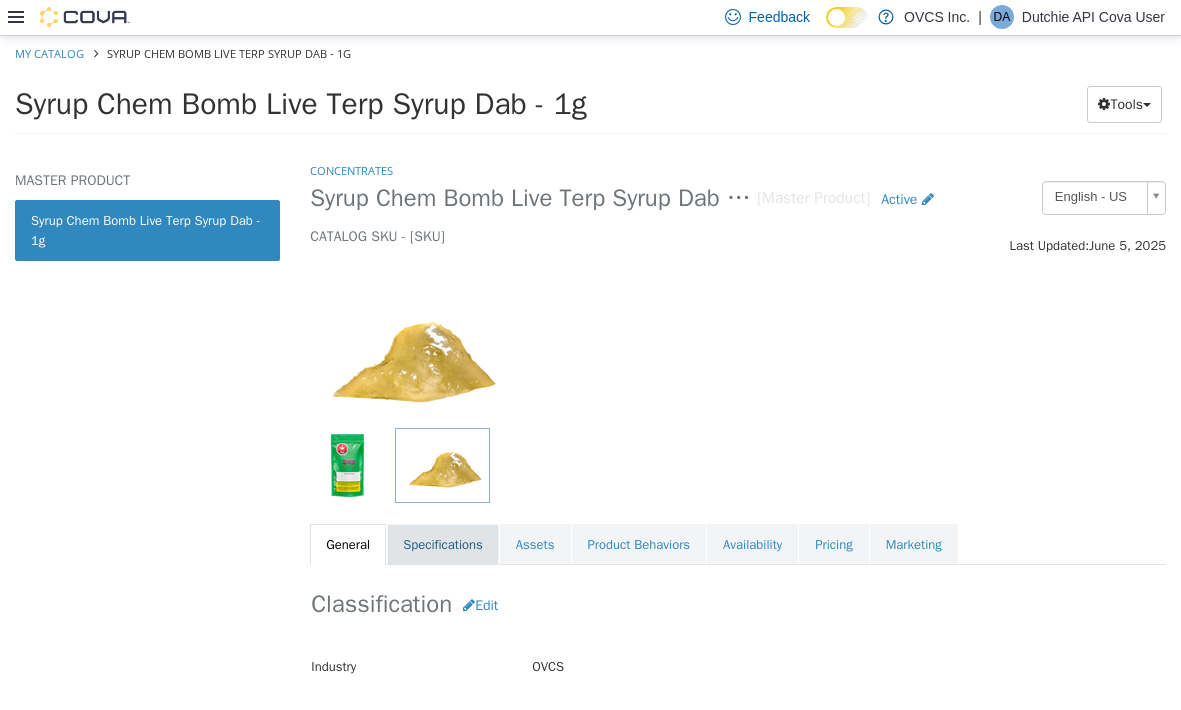 click on "Specifications" at bounding box center (443, 544) 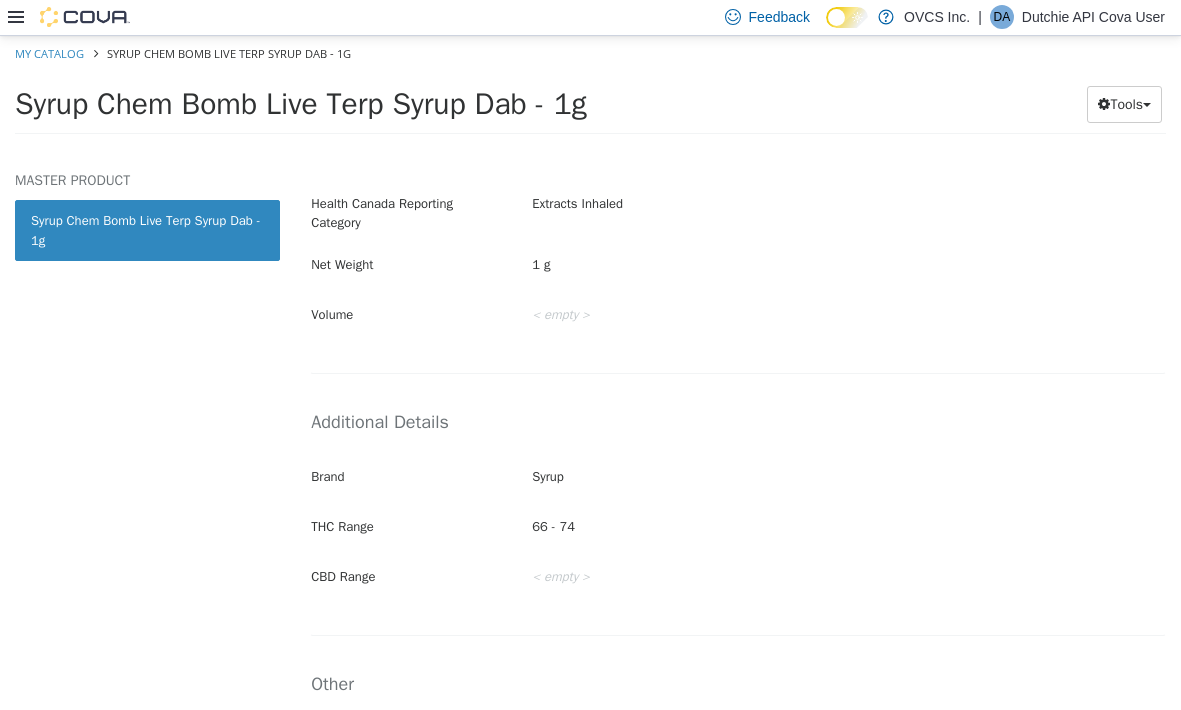 scroll, scrollTop: 0, scrollLeft: 0, axis: both 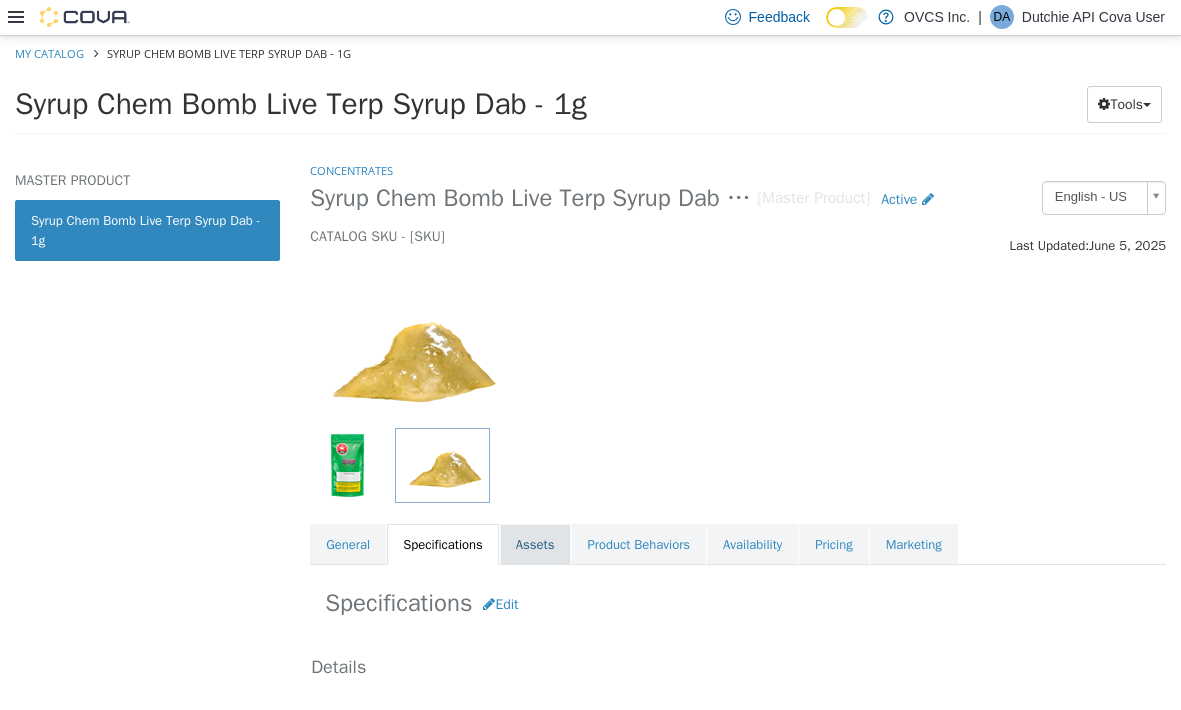 click on "Assets" at bounding box center [535, 544] 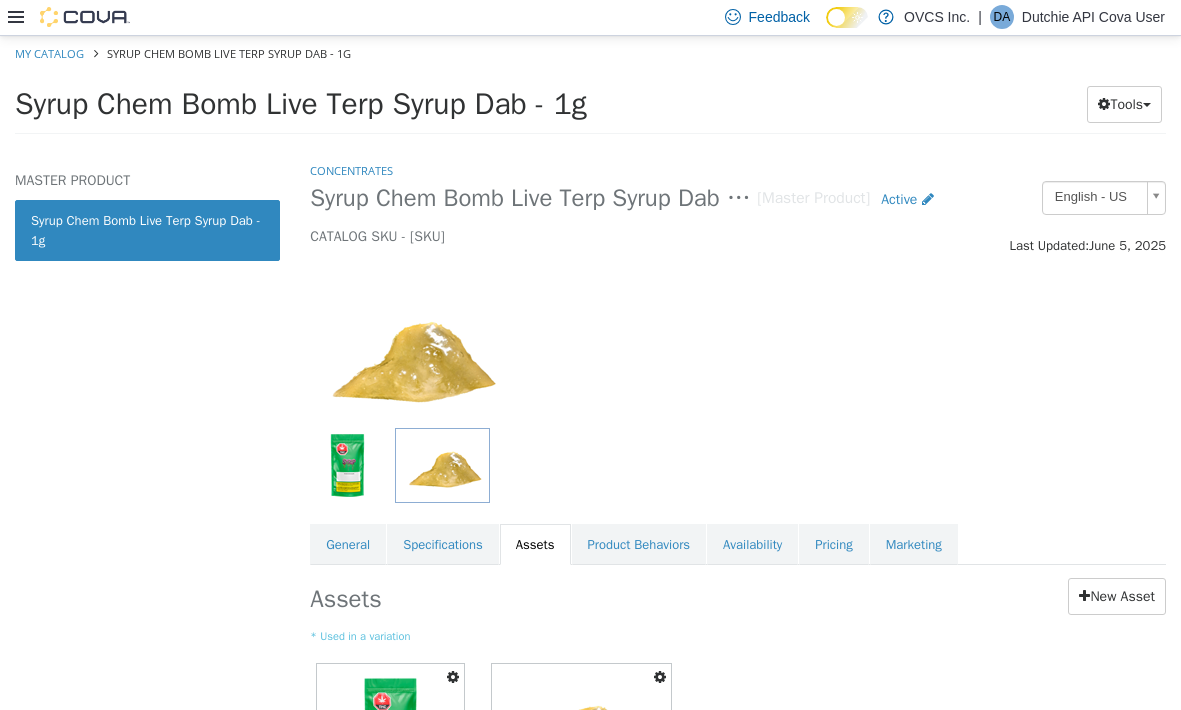 scroll, scrollTop: 189, scrollLeft: 0, axis: vertical 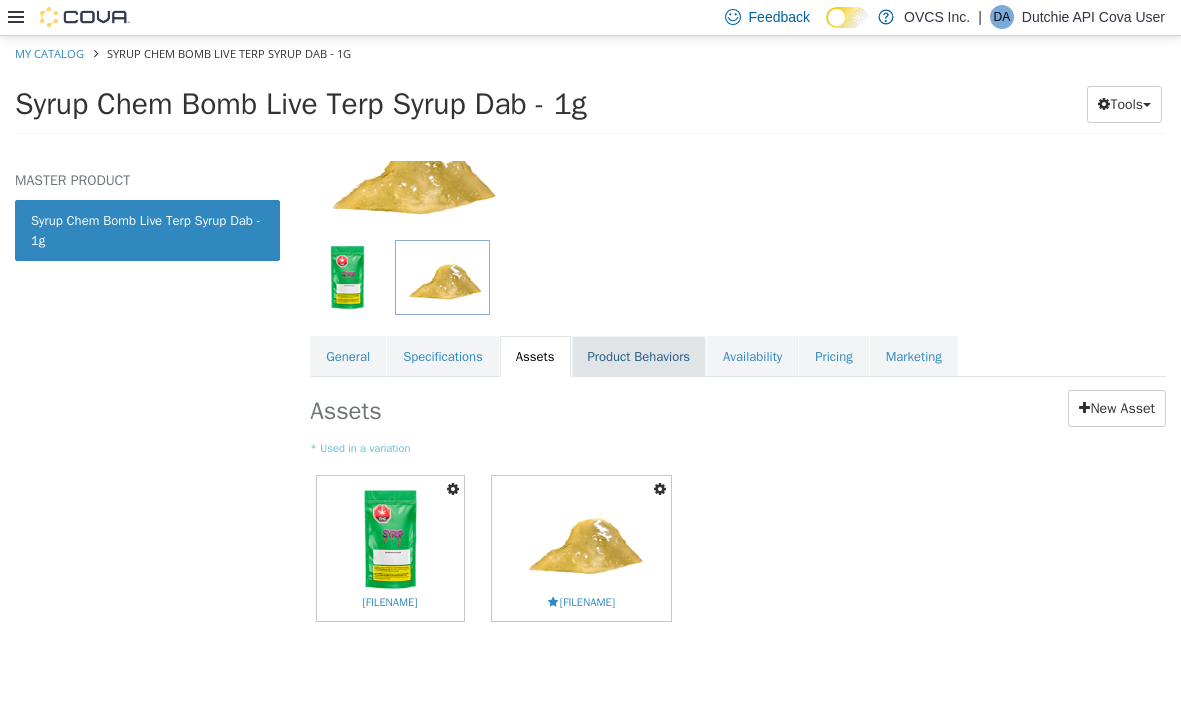 click on "Product Behaviors" at bounding box center [639, 356] 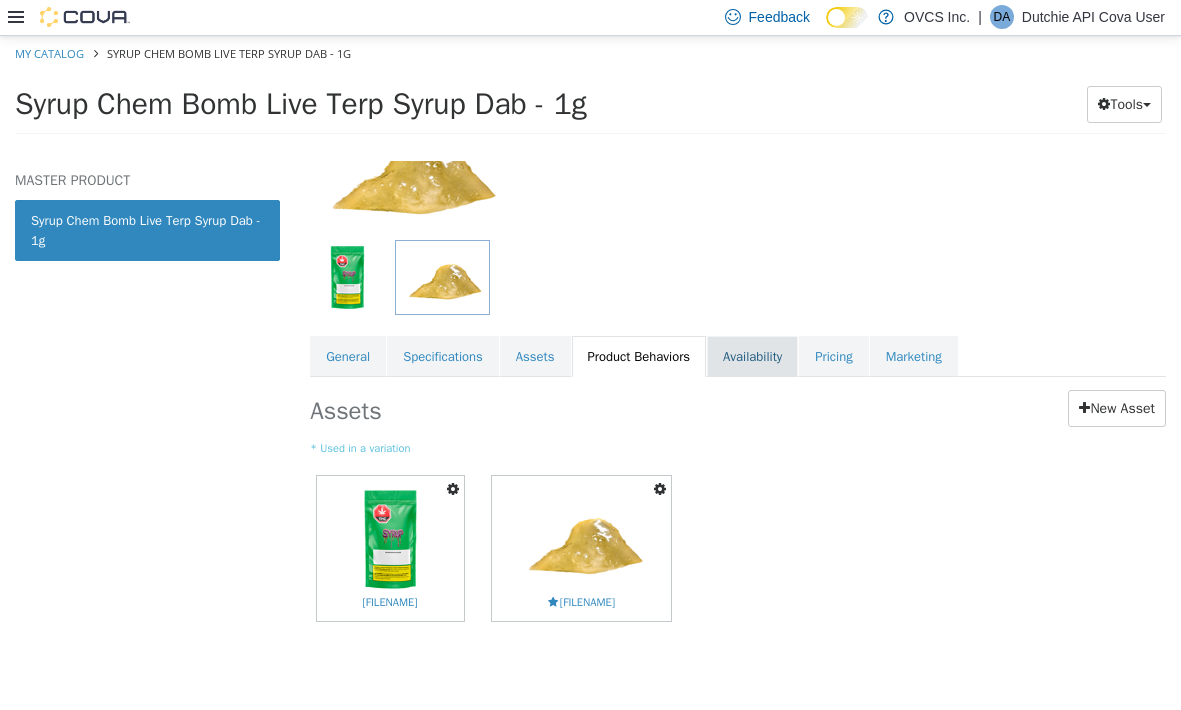 click on "Concentrates
Syrup Chem Bomb Live Terp Syrup Dab - 1g
[Master Product] Active   CATALOG SKU - [SKU]     English - US                             Last Updated:  [DATE]
General Specifications Assets Product Behaviors Availability Pricing
Marketing Assets  New Asset * Used in a variation Set As Hero Shot Preview
Download Delete
[FILENAME]
Set As Hero Shot Preview
Download Delete
[FILENAME]" at bounding box center [738, 328] 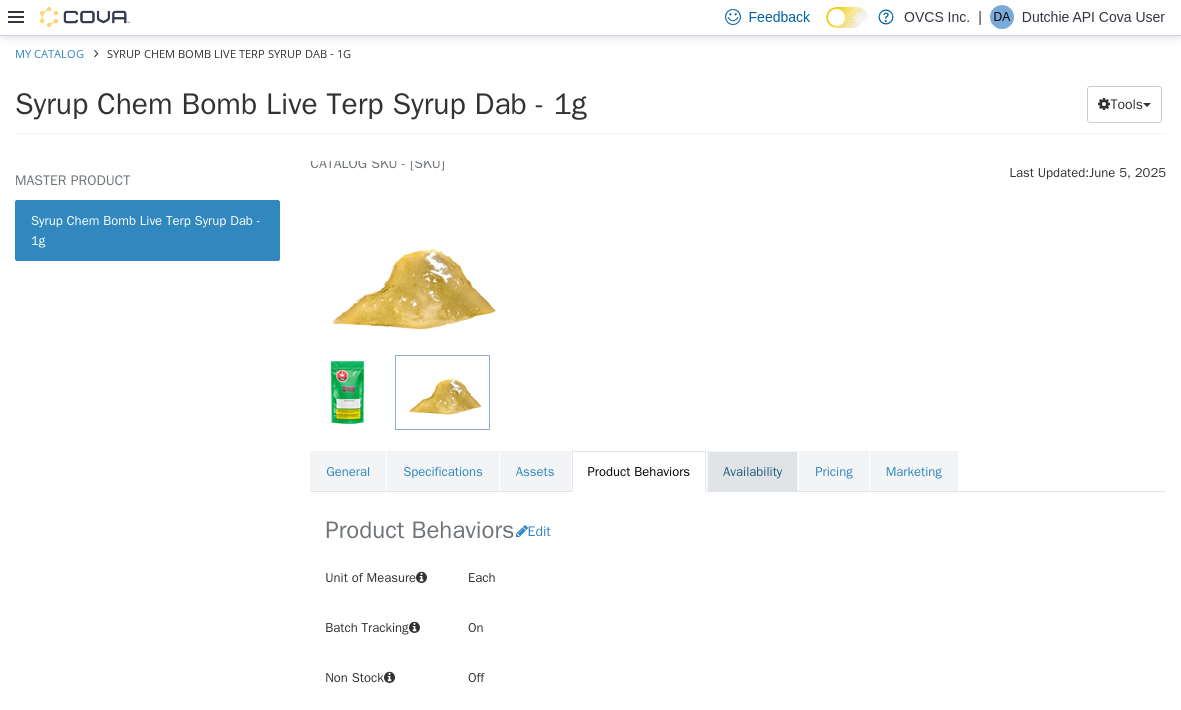 click on "Availability" at bounding box center [752, 471] 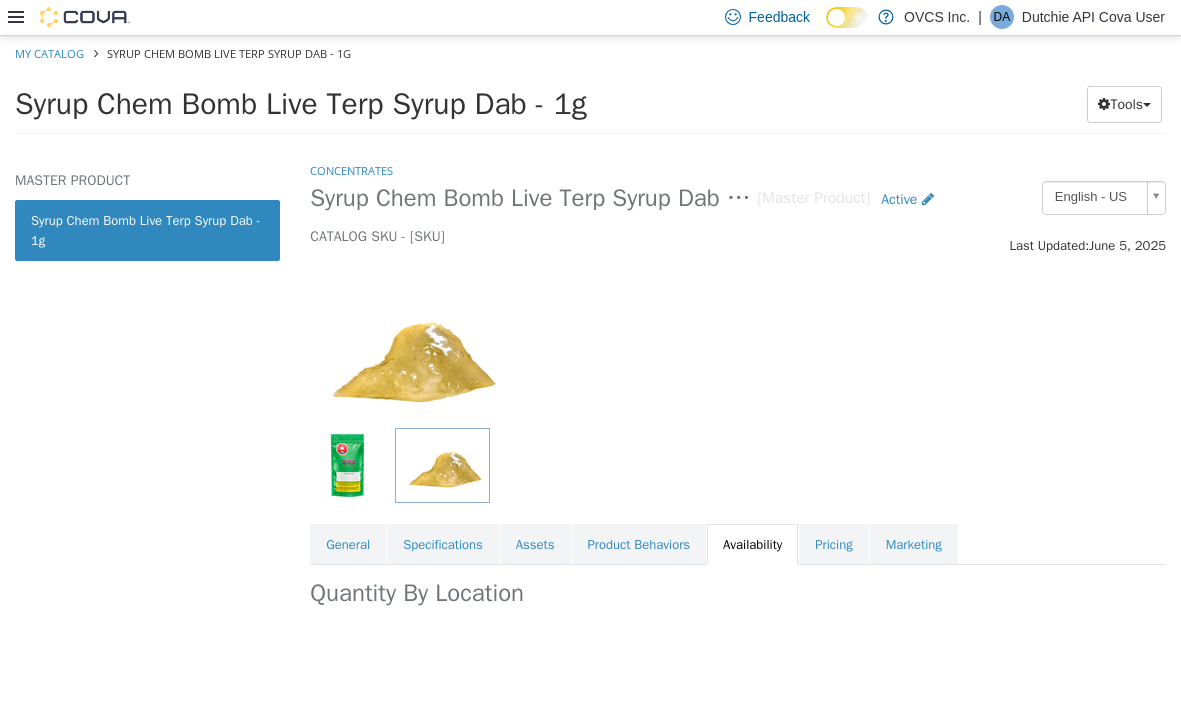 scroll, scrollTop: 156, scrollLeft: 0, axis: vertical 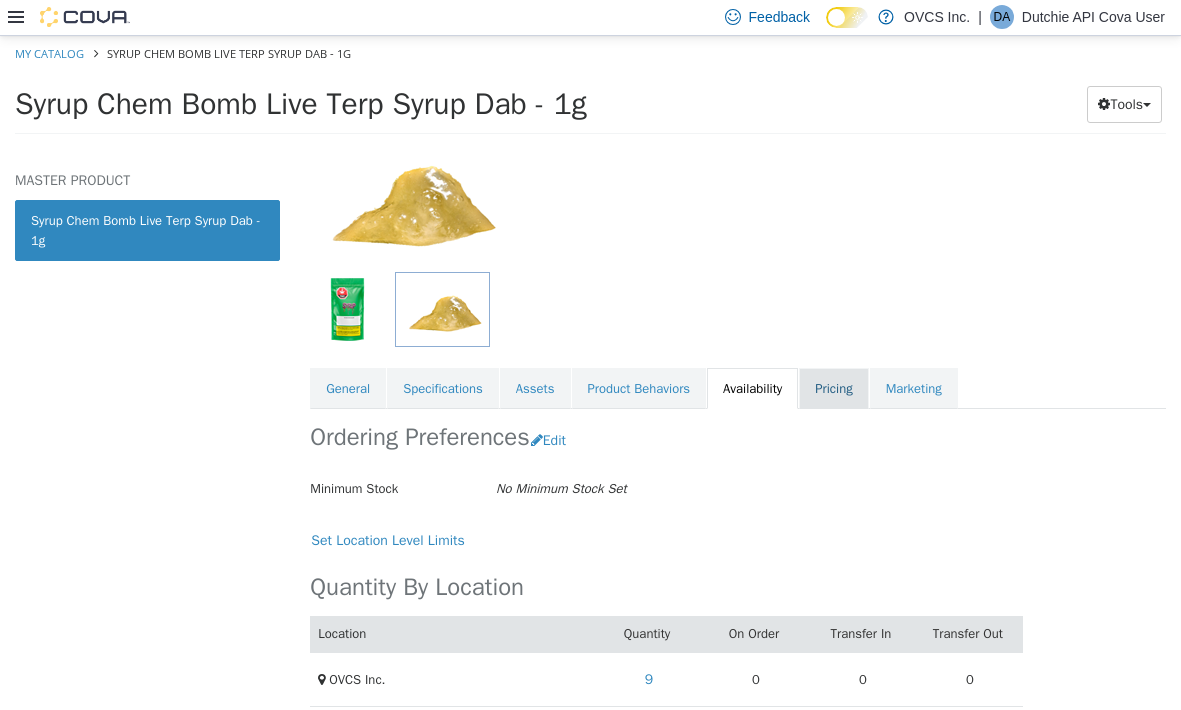 click on "Pricing" at bounding box center [833, 388] 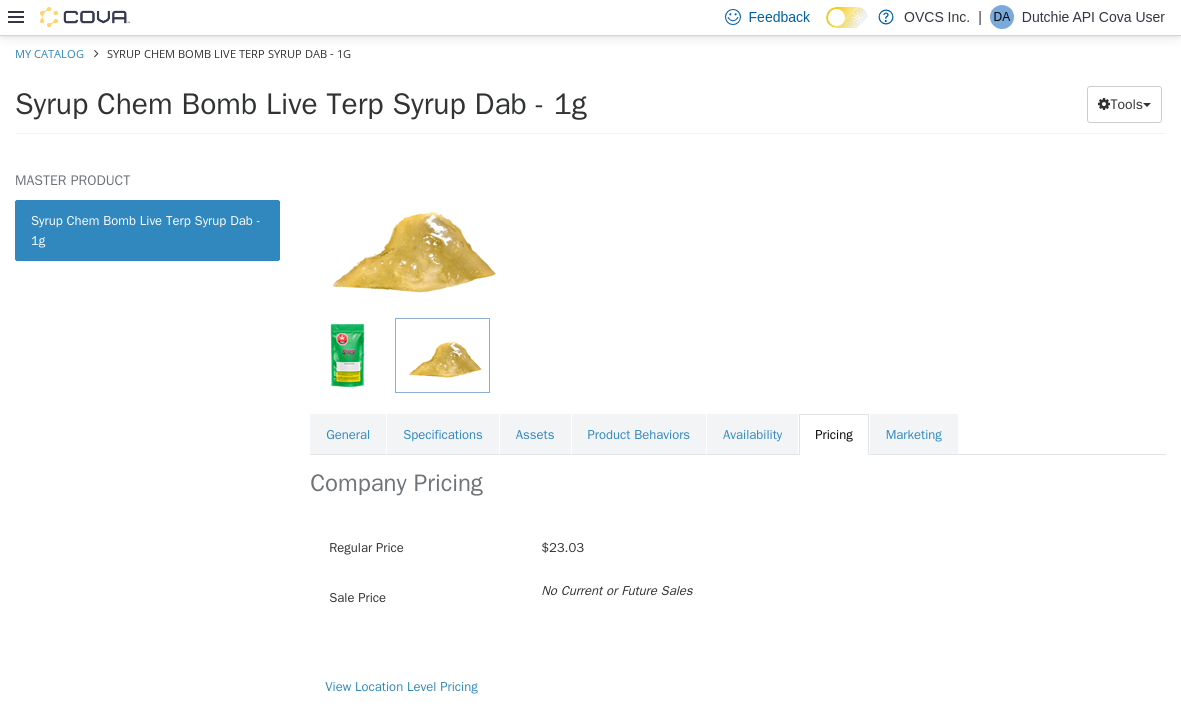 scroll, scrollTop: 111, scrollLeft: 0, axis: vertical 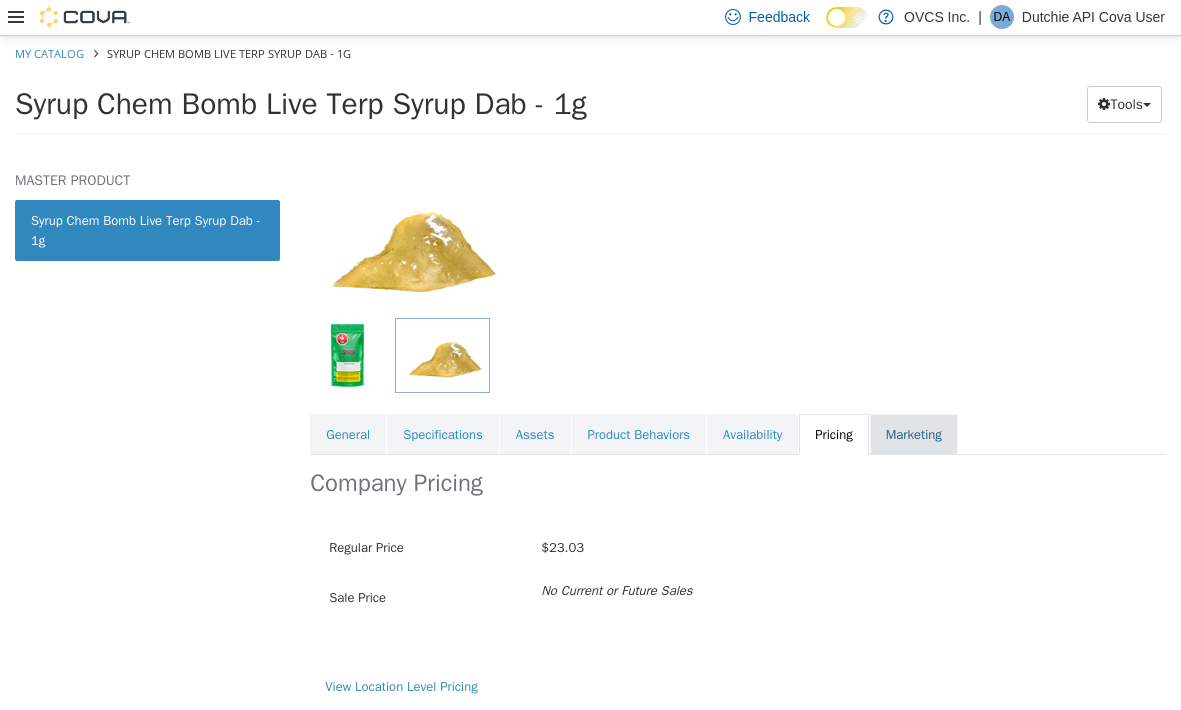 click on "Marketing" at bounding box center (914, 434) 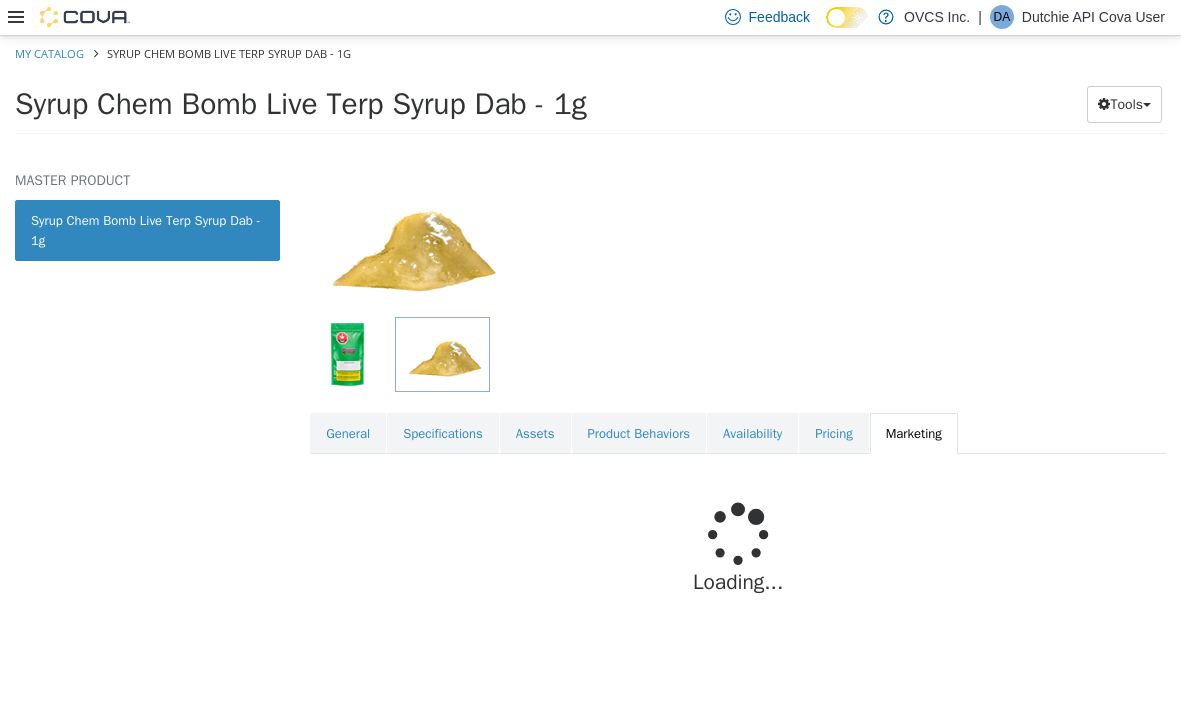 scroll, scrollTop: 25, scrollLeft: 0, axis: vertical 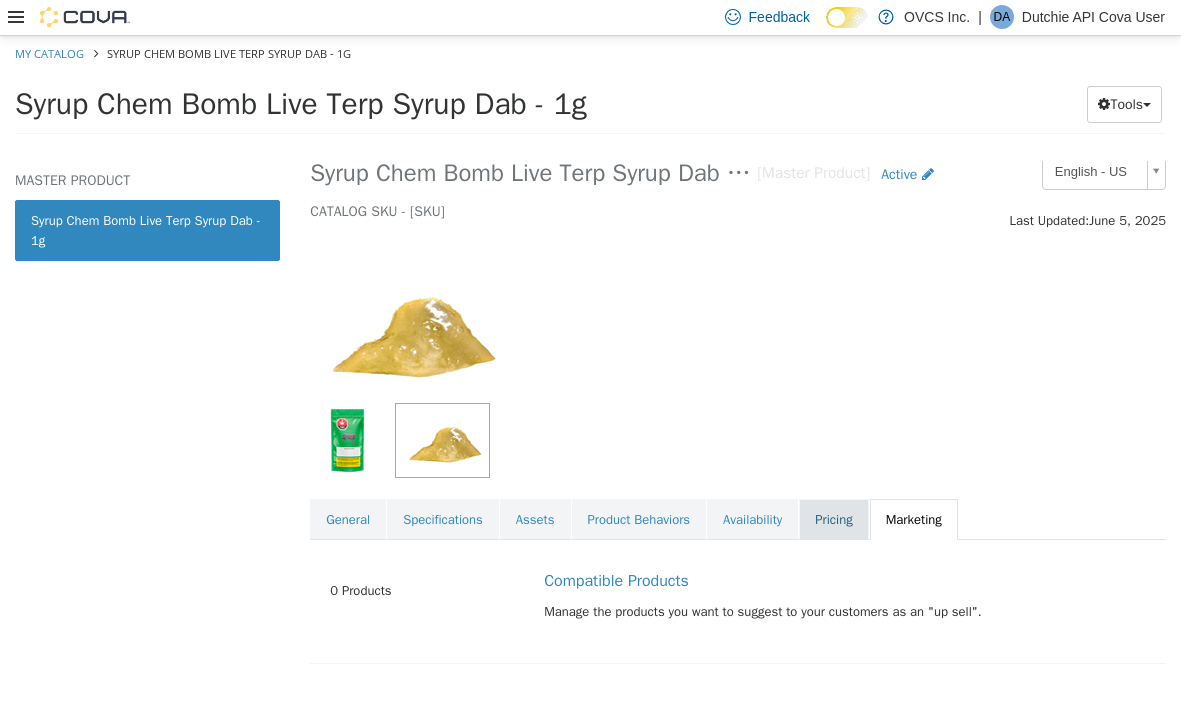 click on "Pricing" at bounding box center (833, 519) 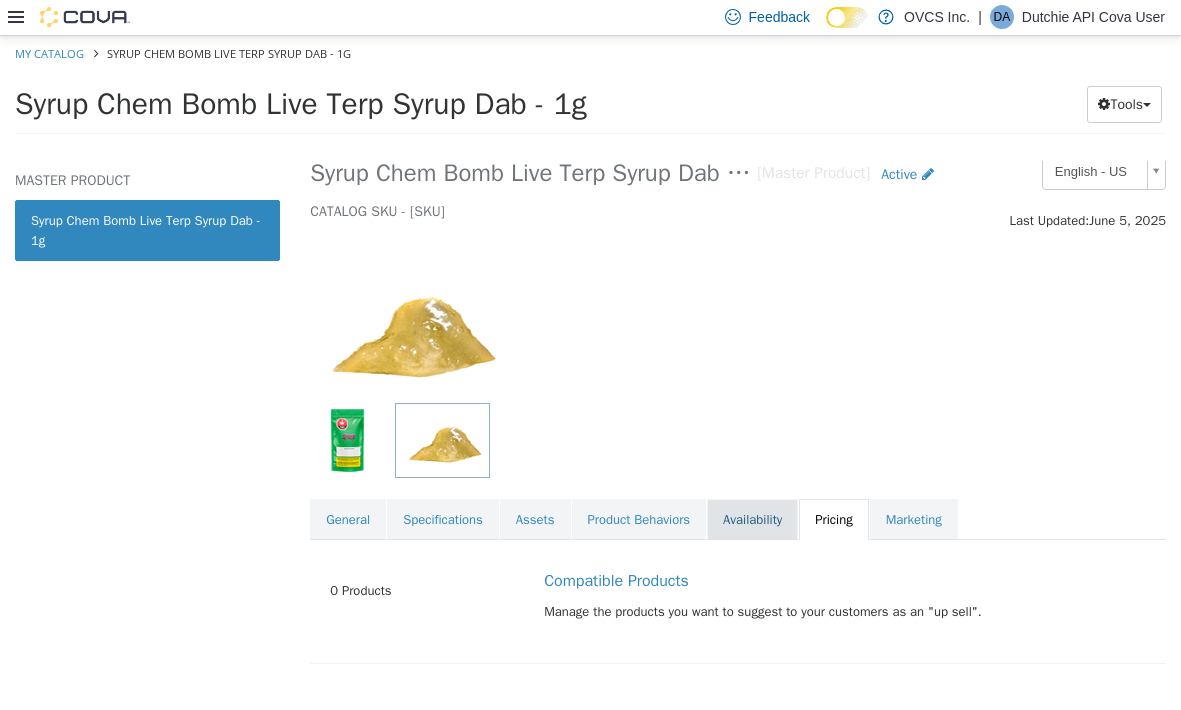 scroll, scrollTop: 111, scrollLeft: 0, axis: vertical 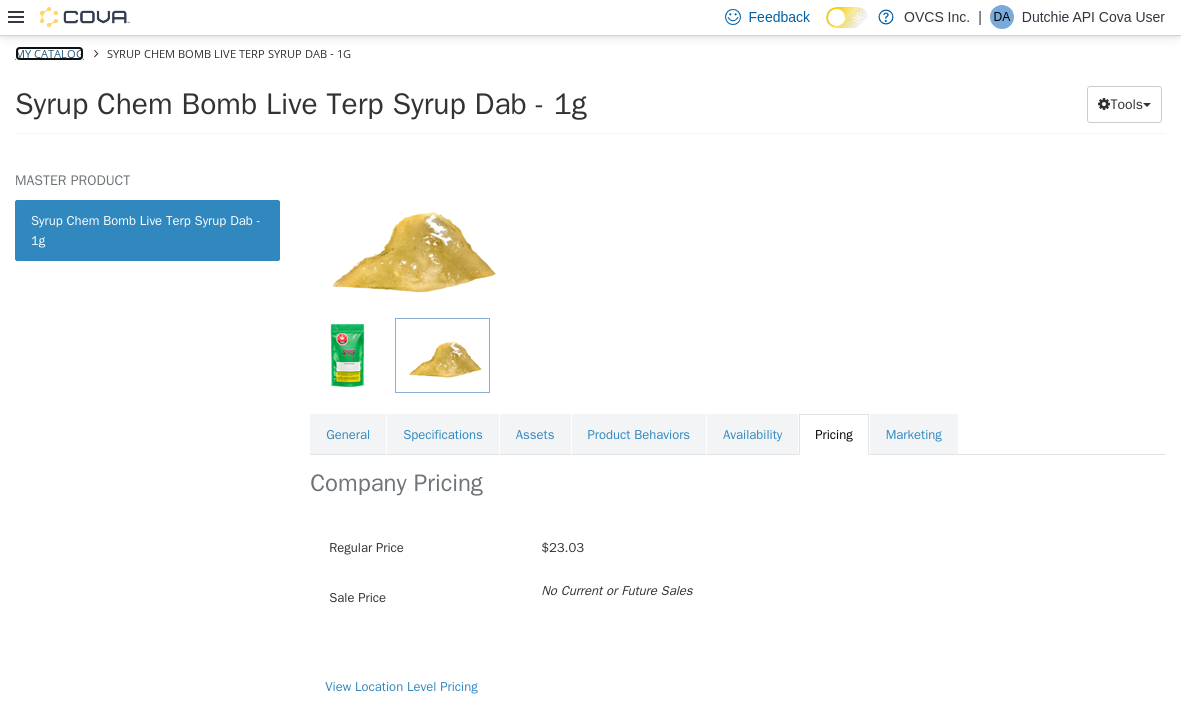 click on "My Catalog" at bounding box center (49, 52) 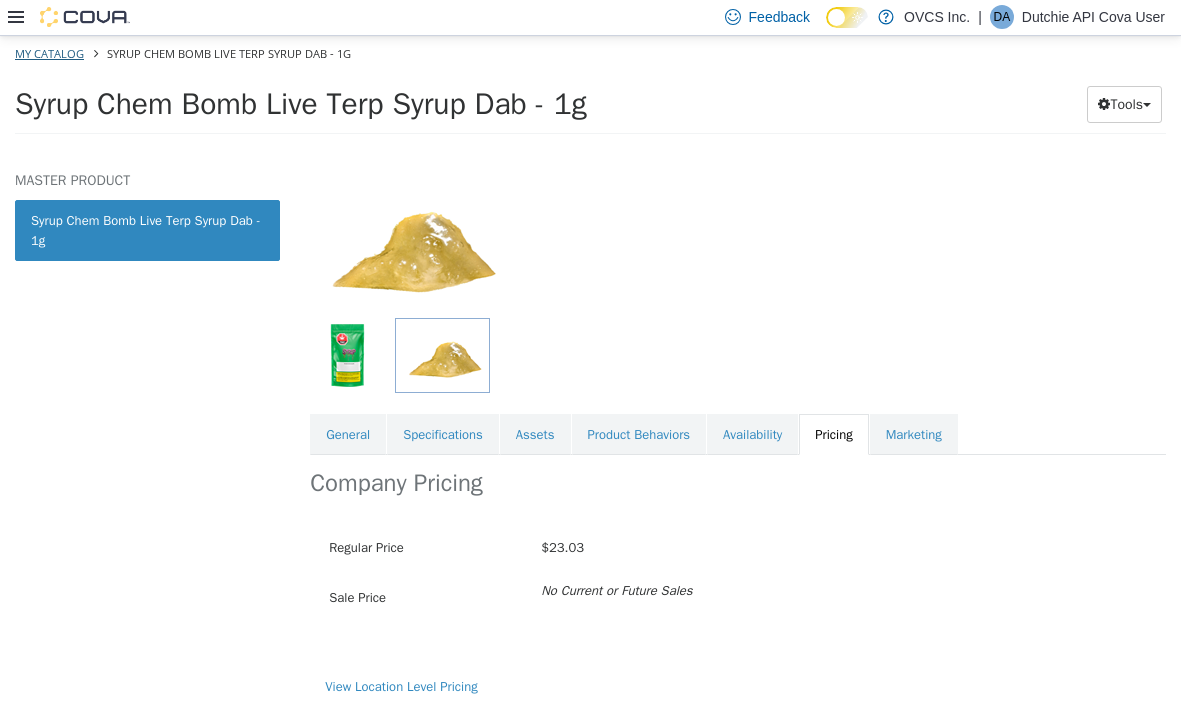 select on "**********" 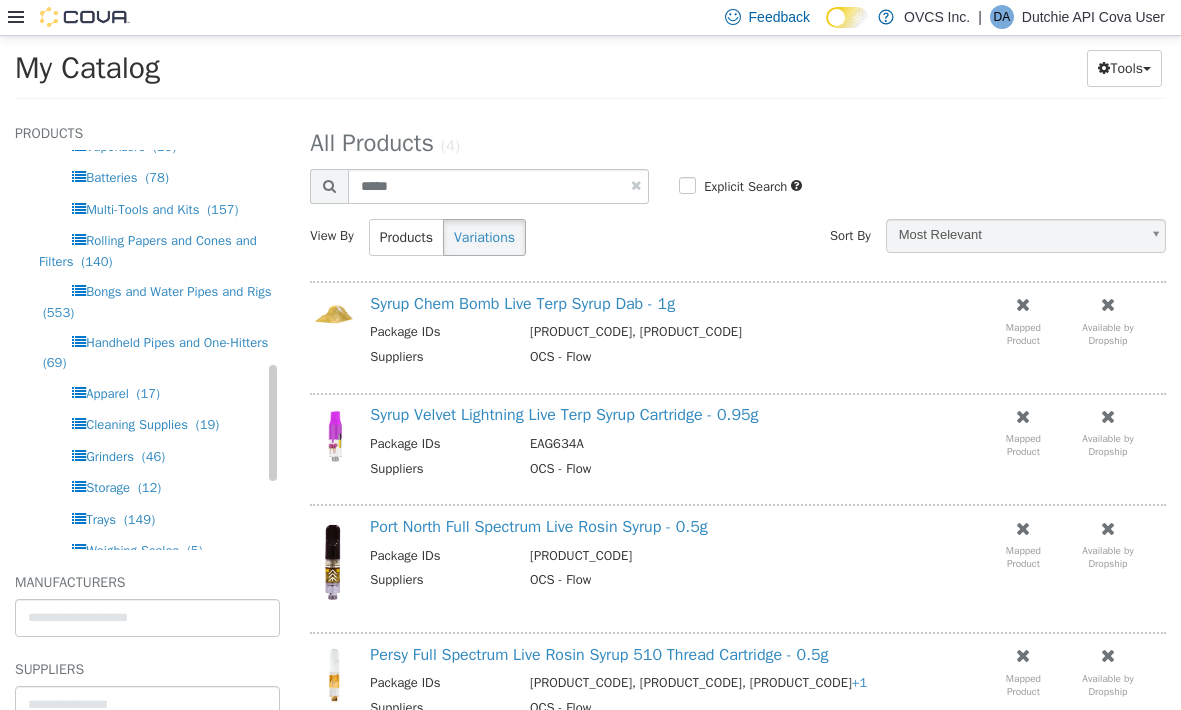 scroll, scrollTop: 977, scrollLeft: 0, axis: vertical 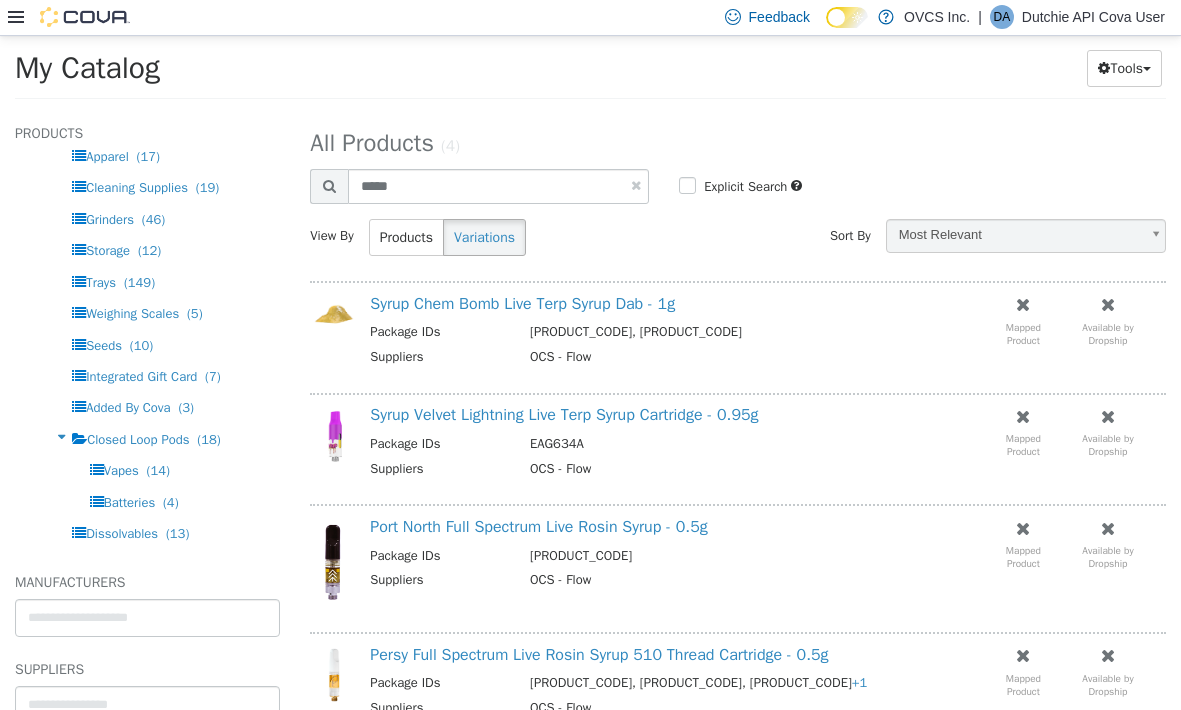 click 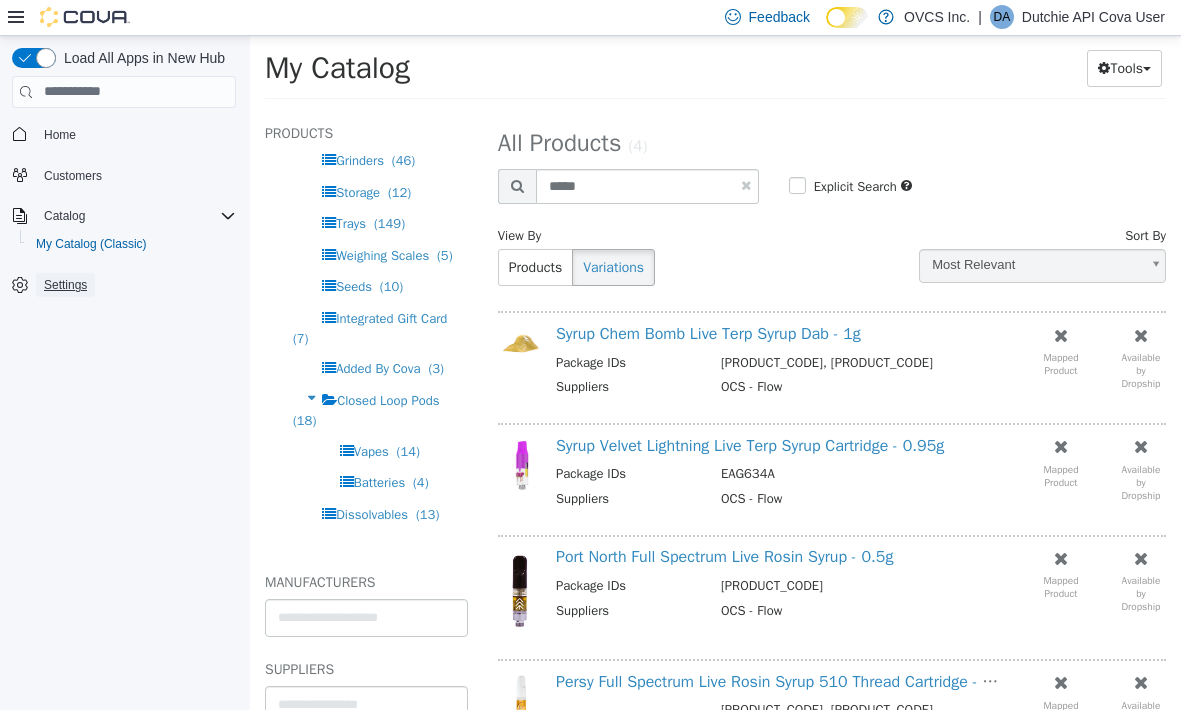 click on "Settings" at bounding box center [65, 285] 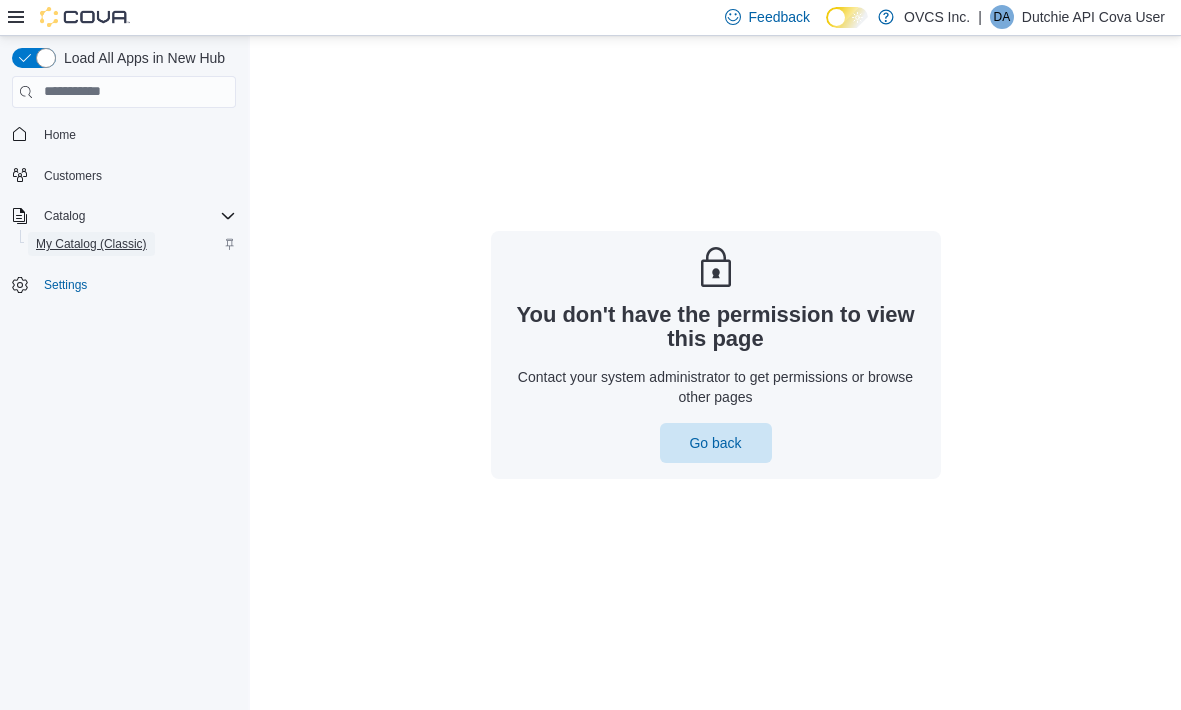click on "My Catalog (Classic)" at bounding box center [91, 244] 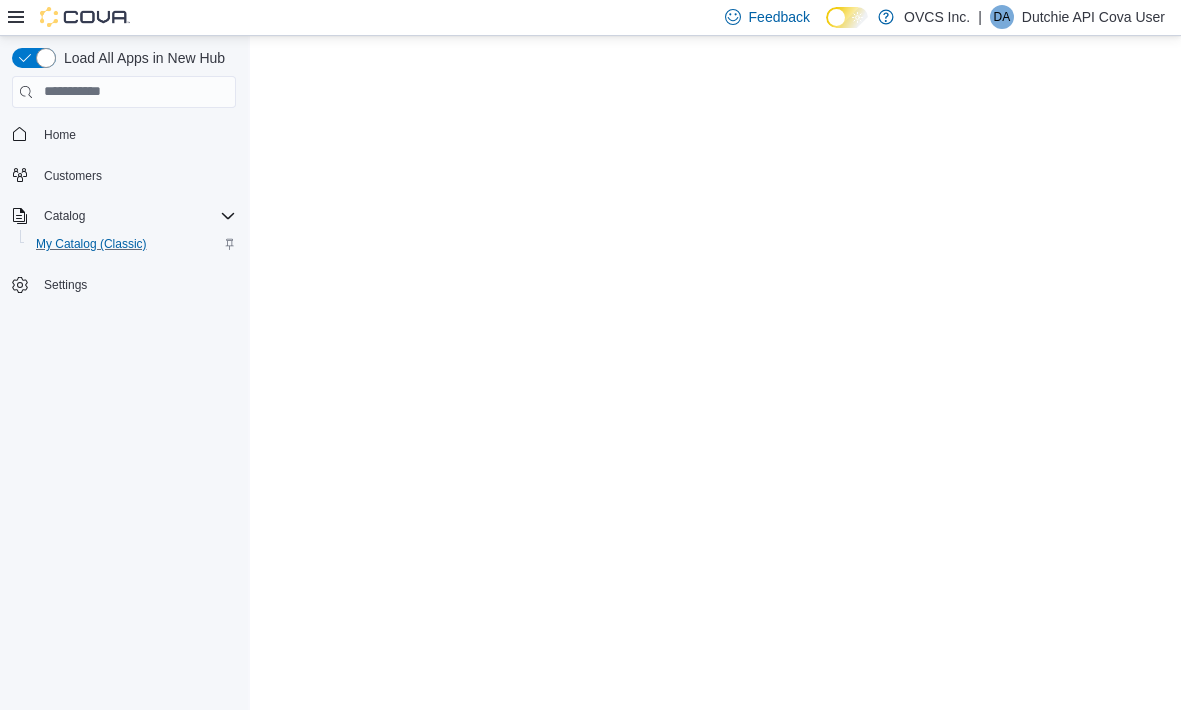 scroll, scrollTop: 0, scrollLeft: 0, axis: both 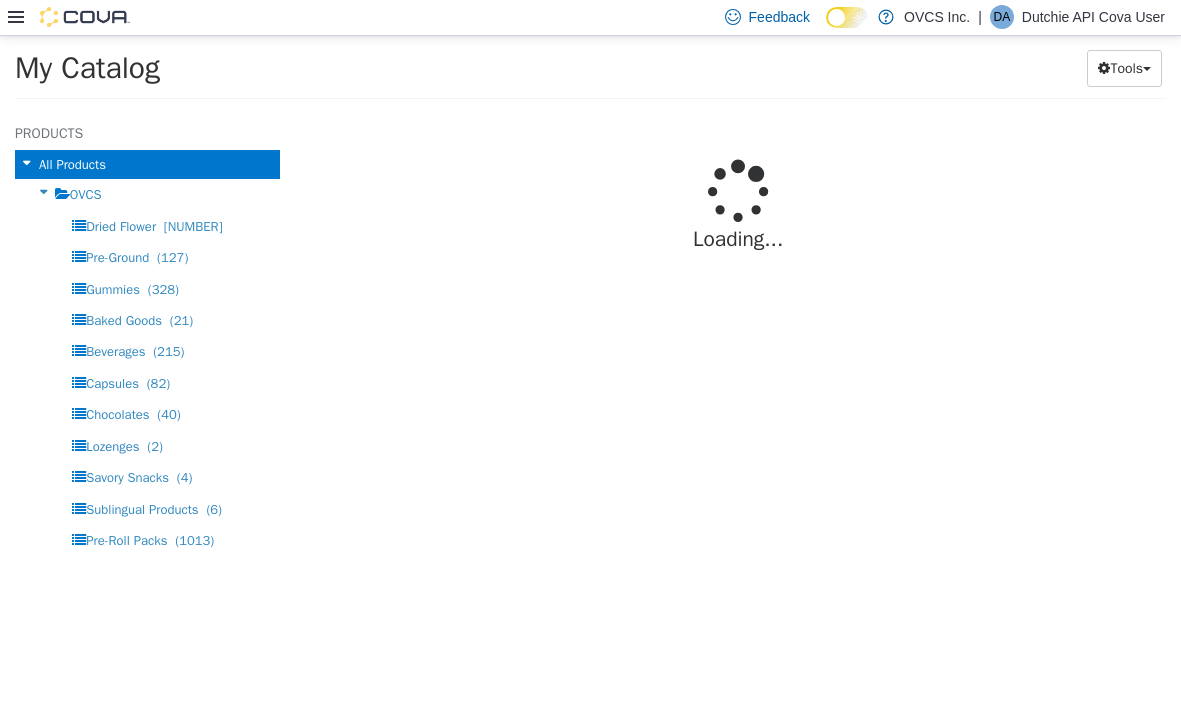 select on "**********" 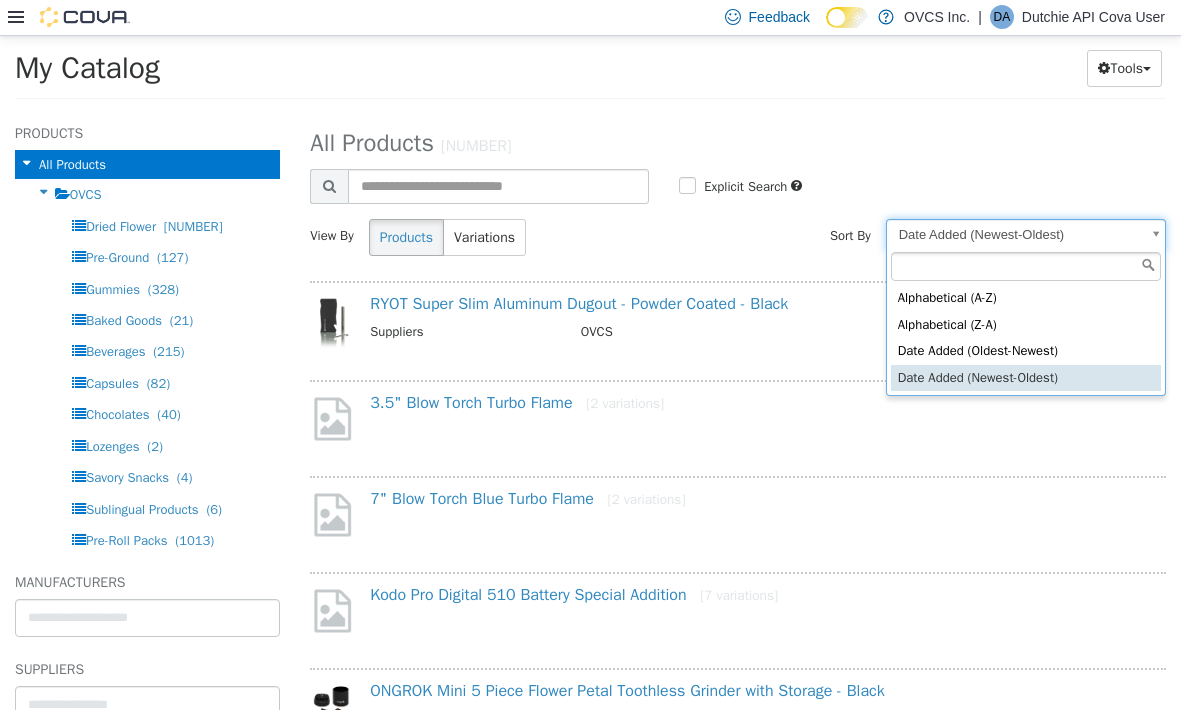 click on "Saving Bulk Changes...
×
My Catalog
Tools
Merge Products Map Private Products Bulk Product Editor Export
Products All Products  OVCS  Dried Flower
([NUMBER])  Pre-Ground
([NUMBER])  Gummies
([NUMBER])  Baked Goods
([NUMBER])  Beverages
([NUMBER])  Capsules
([NUMBER])  Chocolates
([NUMBER])  Lozenges
([NUMBER])  Savory Snacks
([NUMBER])  Sublingual Products
([NUMBER])  Pre-Roll Packs
([NUMBER])  Pre-Roll Singles
([NUMBER])  Infused Pre-Roll
([NUMBER])  Blunts
([NUMBER])  Infused Blunts
([NUMBER])  Topicals
([NUMBER])  Oils
([NUMBER])  Concentrates
([NUMBER])  Disposables
([NUMBER])  Vapes
([NUMBER])  Live Resin Vapes
([NUMBER])  Vaporizers
([NUMBER])  Batteries
([NUMBER])  Multi-Tools and Kits
([NUMBER])  Rolling Papers and Cones and Filters
([NUMBER])  Bongs and Water Pipes and Rigs
([NUMBER])  Handheld Pipes and One-Hitters
([NUMBER])  Apparel
([NUMBER])  Cleaning Supplies
([NUMBER])  Grinders
([NUMBER])  Storage
([NUMBER])  Trays" at bounding box center (590, 73) 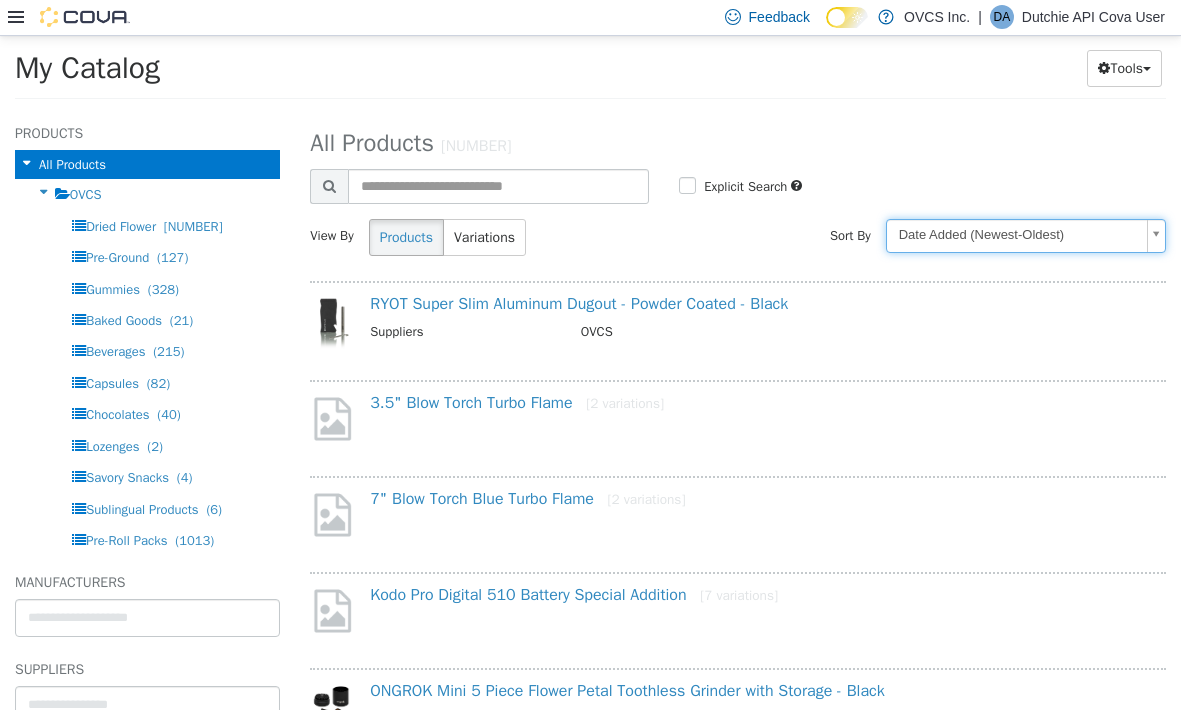 click on "Saving Bulk Changes...
×
My Catalog
Tools
Merge Products Map Private Products Bulk Product Editor Export
Products All Products  OVCS  Dried Flower
([NUMBER])  Pre-Ground
([NUMBER])  Gummies
([NUMBER])  Baked Goods
([NUMBER])  Beverages
([NUMBER])  Capsules
([NUMBER])  Chocolates
([NUMBER])  Lozenges
([NUMBER])  Savory Snacks
([NUMBER])  Sublingual Products
([NUMBER])  Pre-Roll Packs
([NUMBER])  Pre-Roll Singles
([NUMBER])  Infused Pre-Roll
([NUMBER])  Blunts
([NUMBER])  Infused Blunts
([NUMBER])  Topicals
([NUMBER])  Oils
([NUMBER])  Concentrates
([NUMBER])  Disposables
([NUMBER])  Vapes
([NUMBER])  Live Resin Vapes
([NUMBER])  Vaporizers
([NUMBER])  Batteries
([NUMBER])  Multi-Tools and Kits
([NUMBER])  Rolling Papers and Cones and Filters
([NUMBER])  Bongs and Water Pipes and Rigs
([NUMBER])  Handheld Pipes and One-Hitters
([NUMBER])  Apparel
([NUMBER])  Cleaning Supplies
([NUMBER])  Grinders
([NUMBER])  Storage
([NUMBER])  Trays" at bounding box center [590, 73] 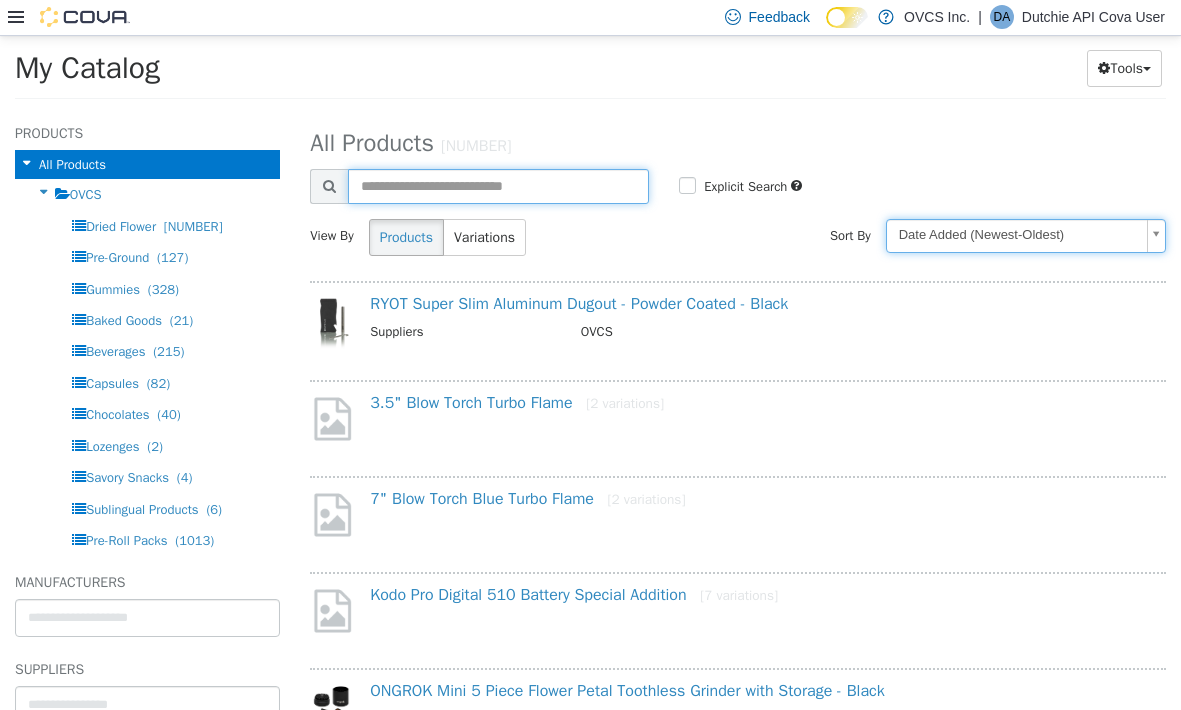 click at bounding box center [738, 205] 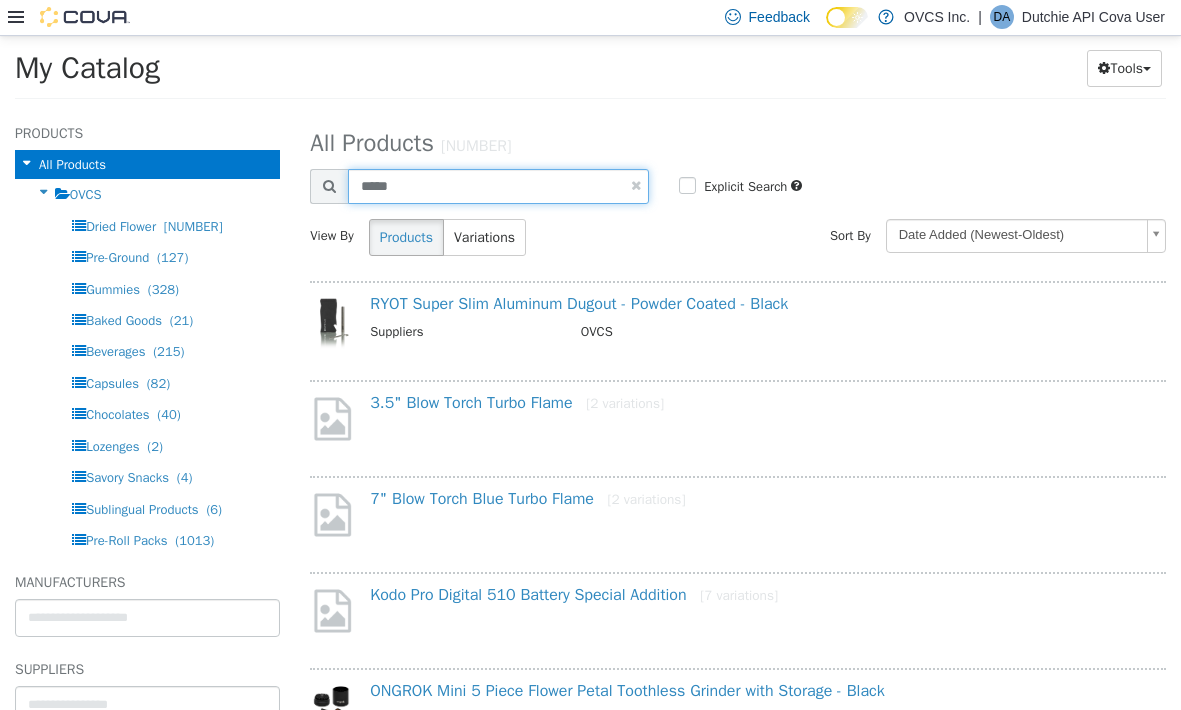 type on "*****" 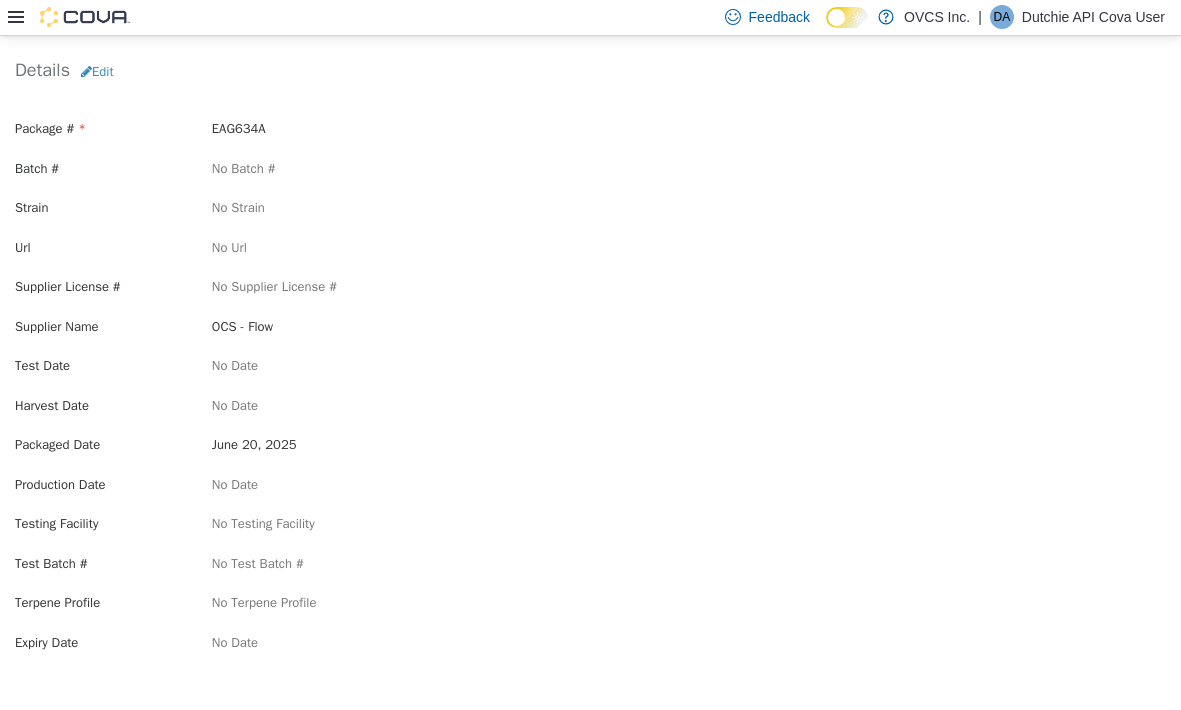 scroll, scrollTop: 0, scrollLeft: 0, axis: both 